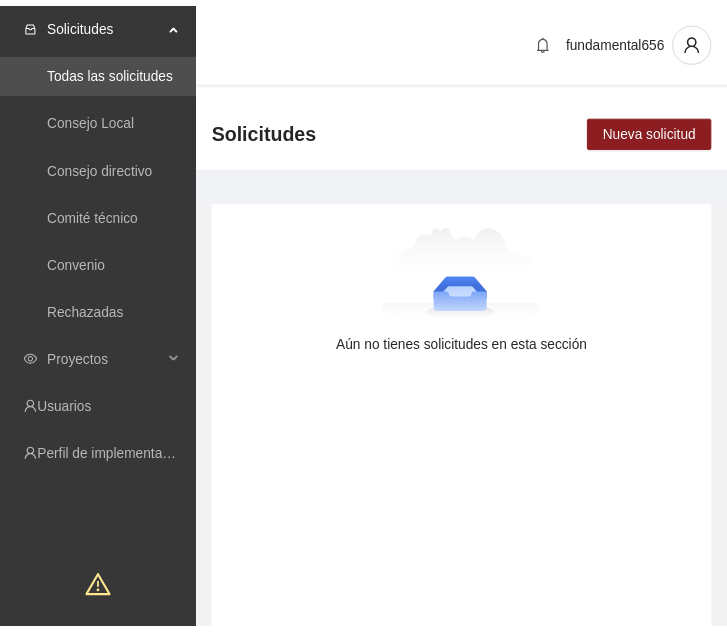 scroll, scrollTop: 0, scrollLeft: 0, axis: both 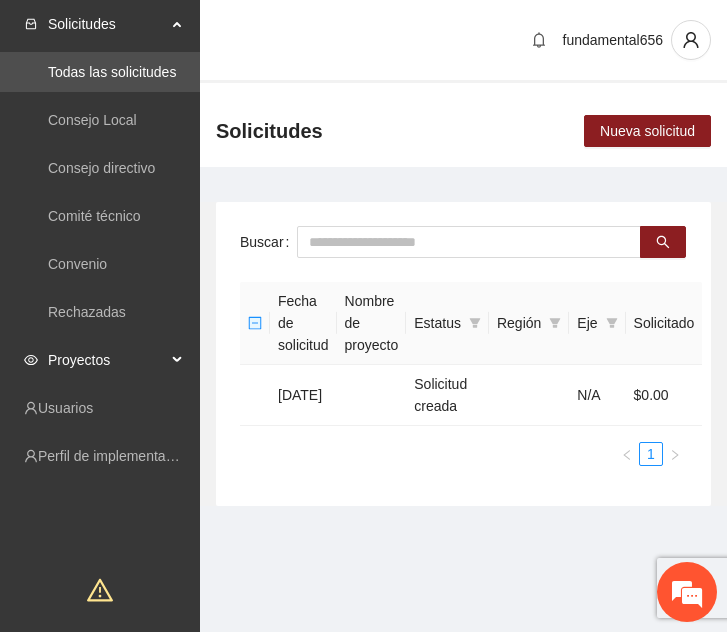 click on "Proyectos" at bounding box center [100, 360] 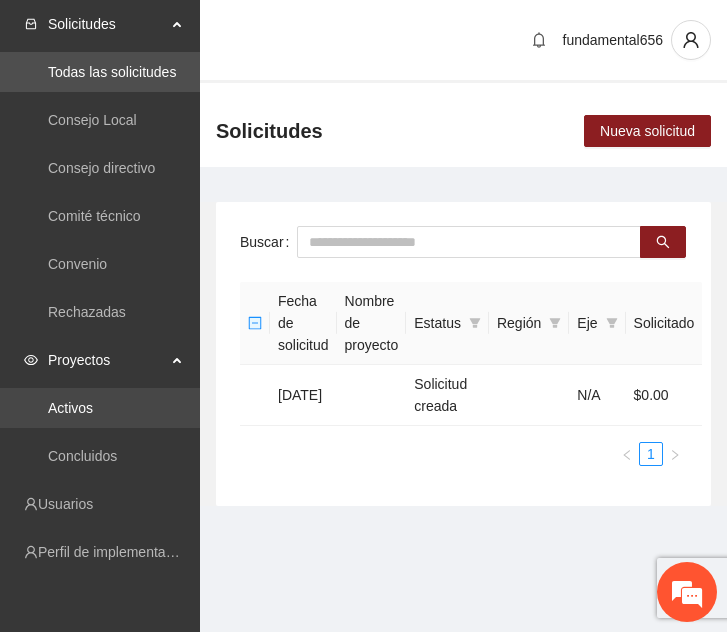 click on "Activos" at bounding box center [70, 408] 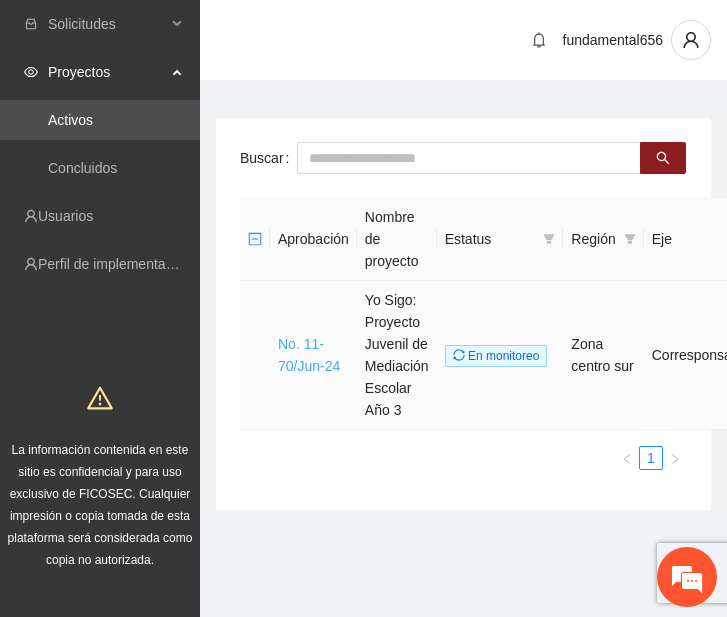 click on "No. 11-70/Jun-24" at bounding box center [309, 355] 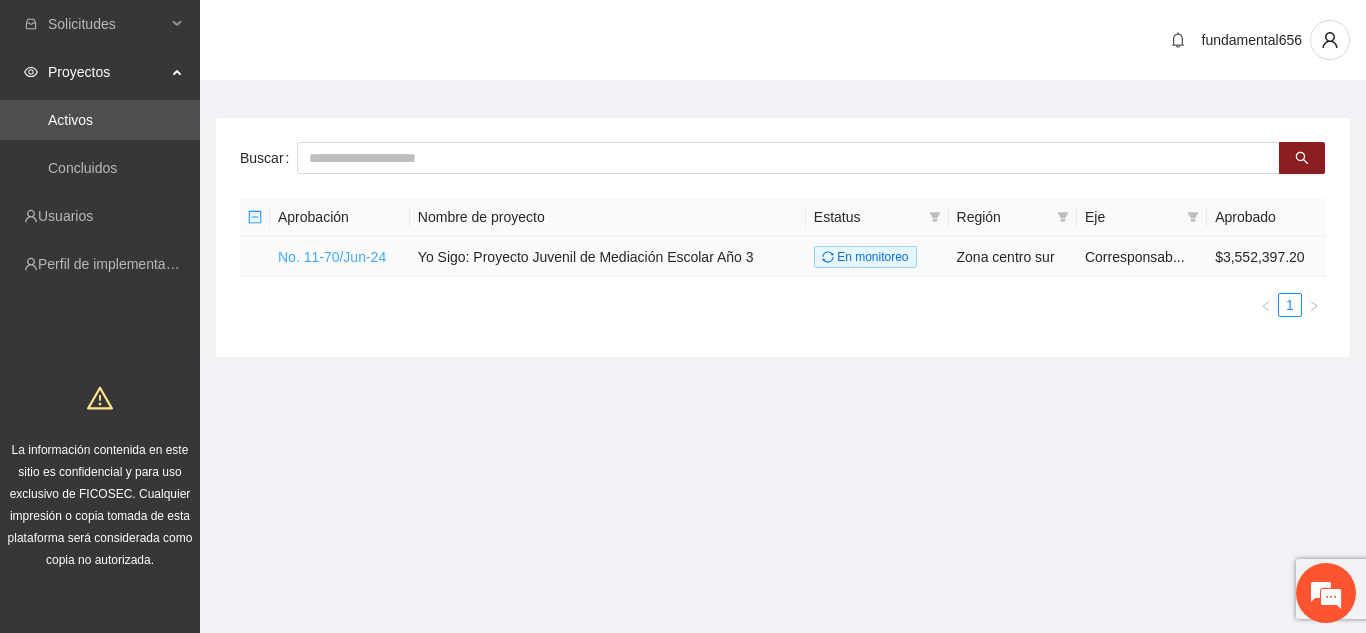 click on "No. 11-70/Jun-24" at bounding box center (332, 257) 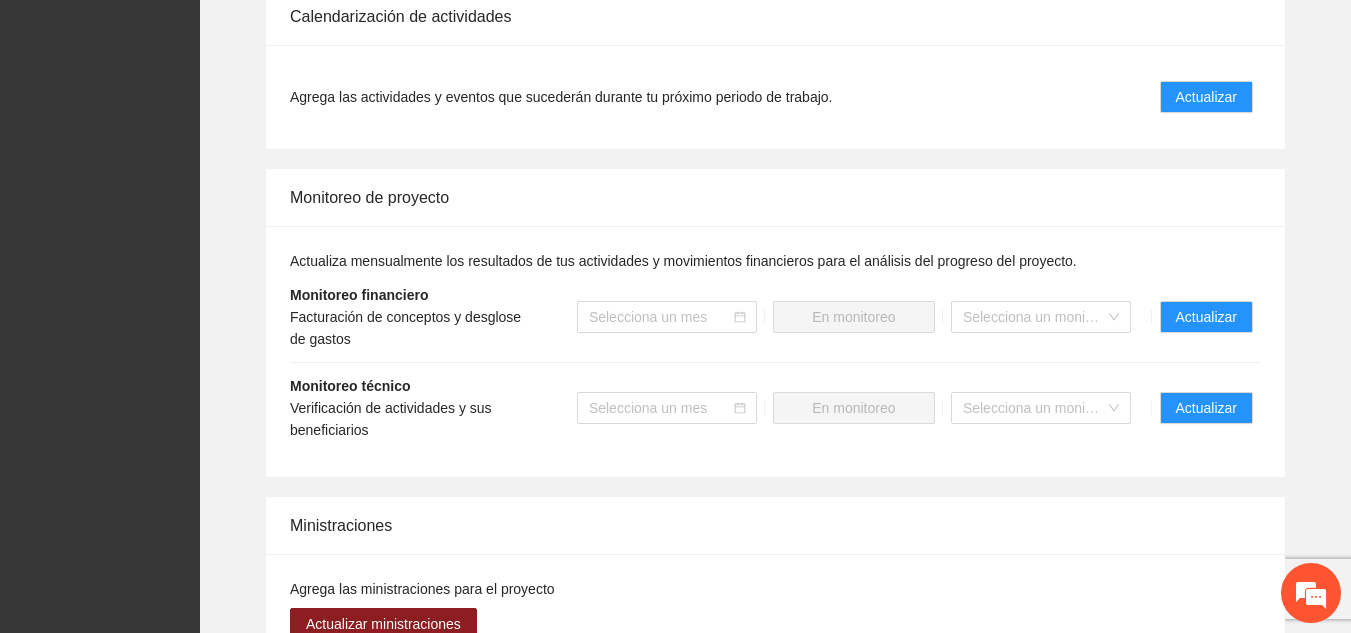 scroll, scrollTop: 1762, scrollLeft: 0, axis: vertical 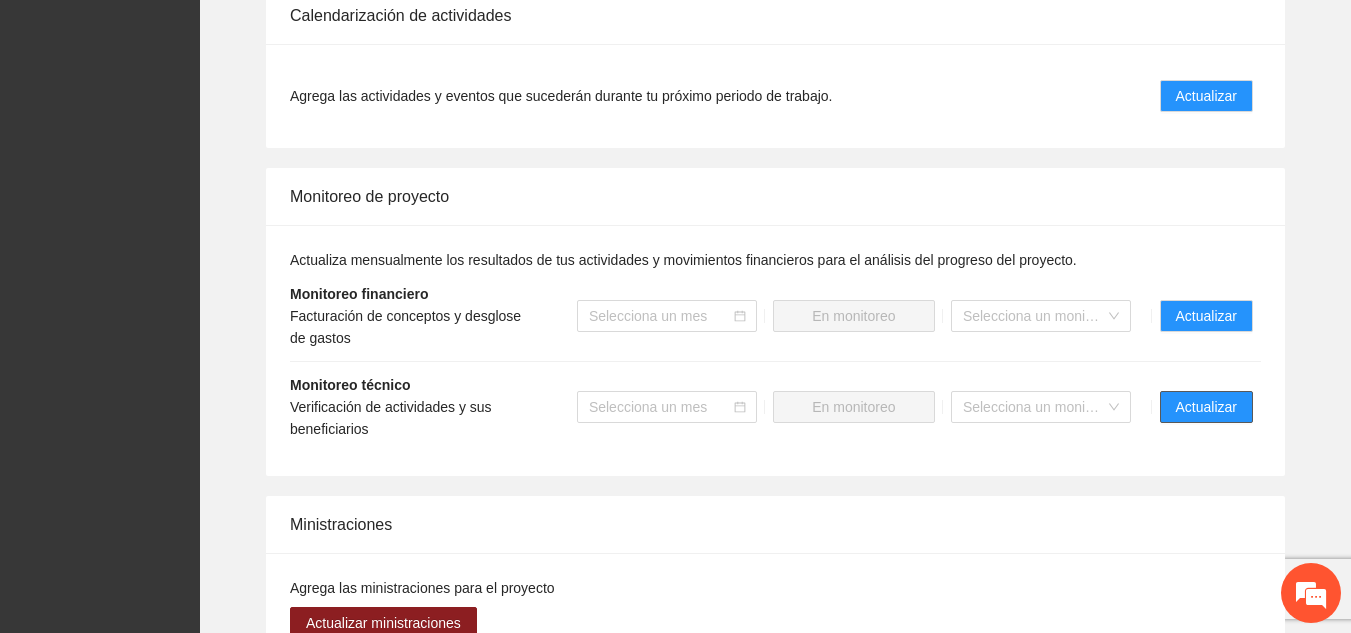 click on "Actualizar" at bounding box center [1206, 407] 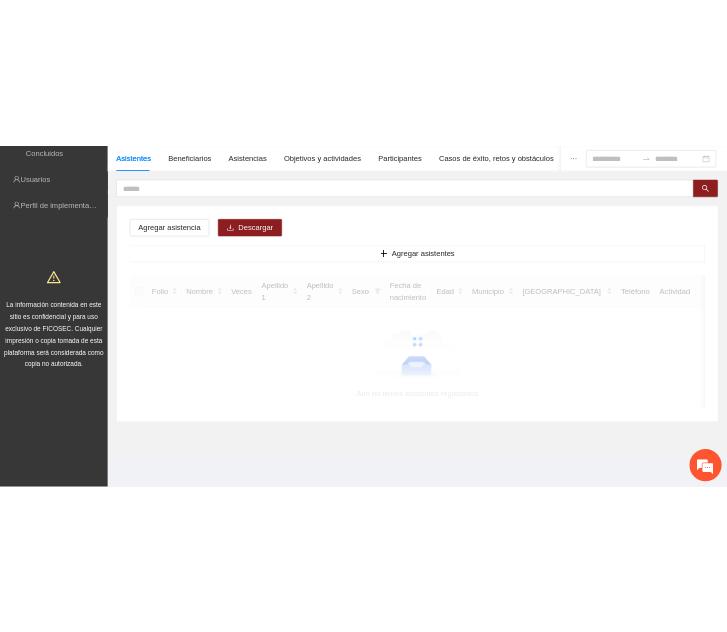 scroll, scrollTop: 0, scrollLeft: 0, axis: both 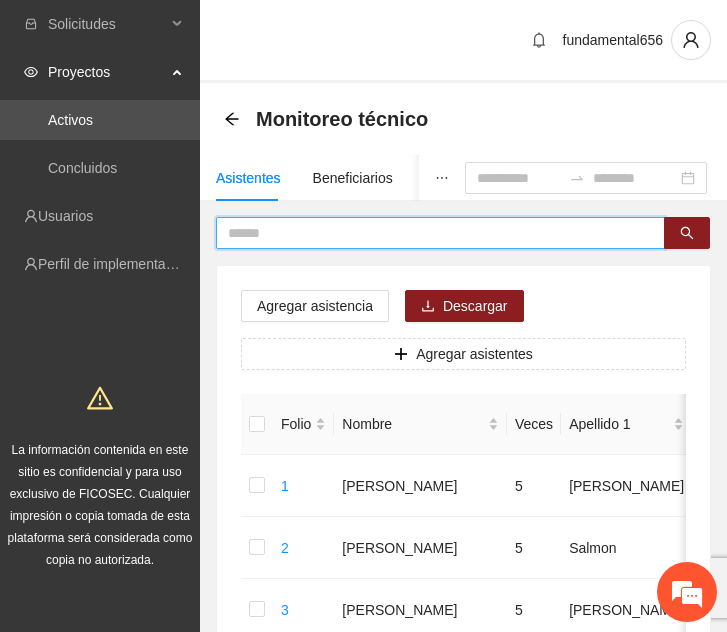 click at bounding box center [432, 233] 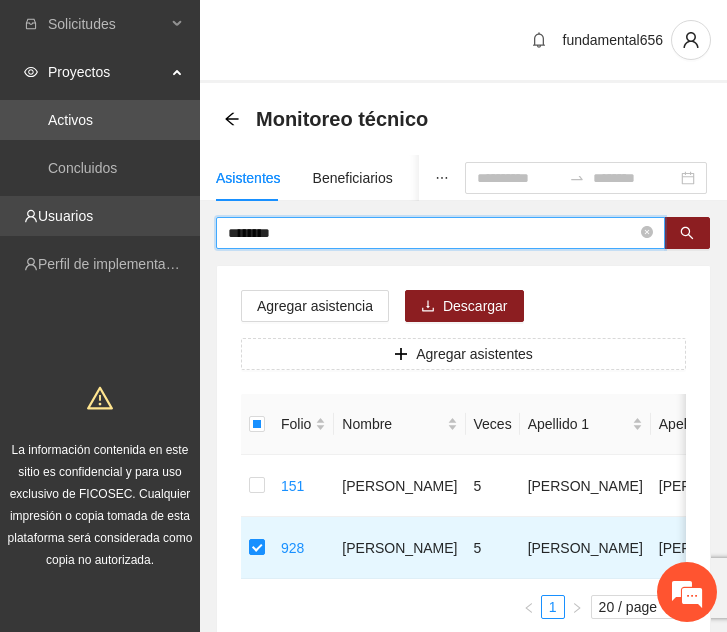 drag, startPoint x: 309, startPoint y: 231, endPoint x: 194, endPoint y: 223, distance: 115.27792 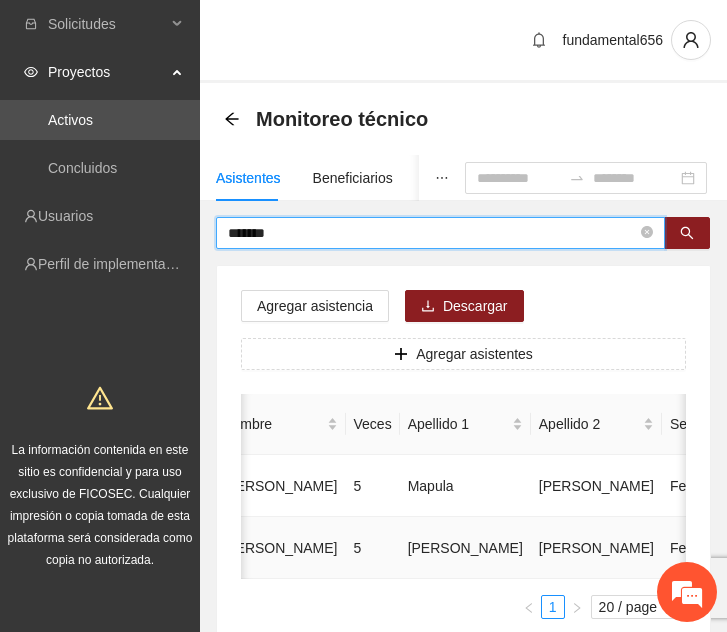 scroll, scrollTop: 0, scrollLeft: 0, axis: both 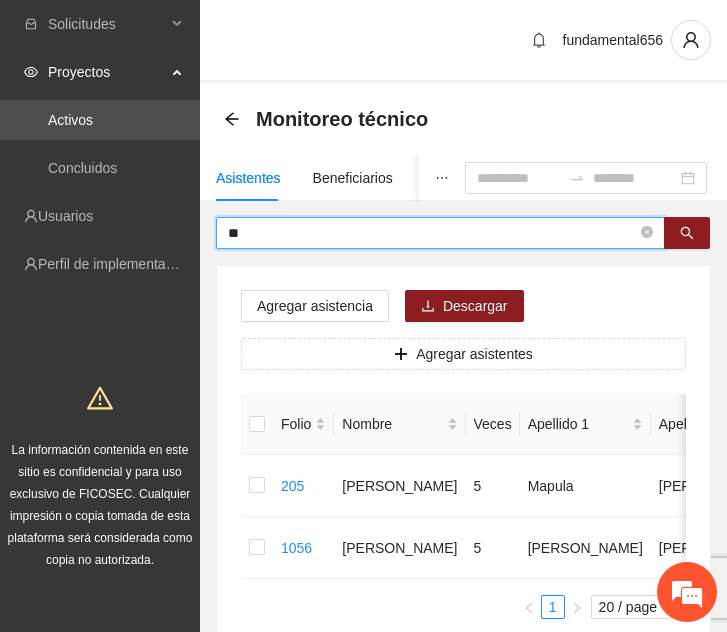 type on "*" 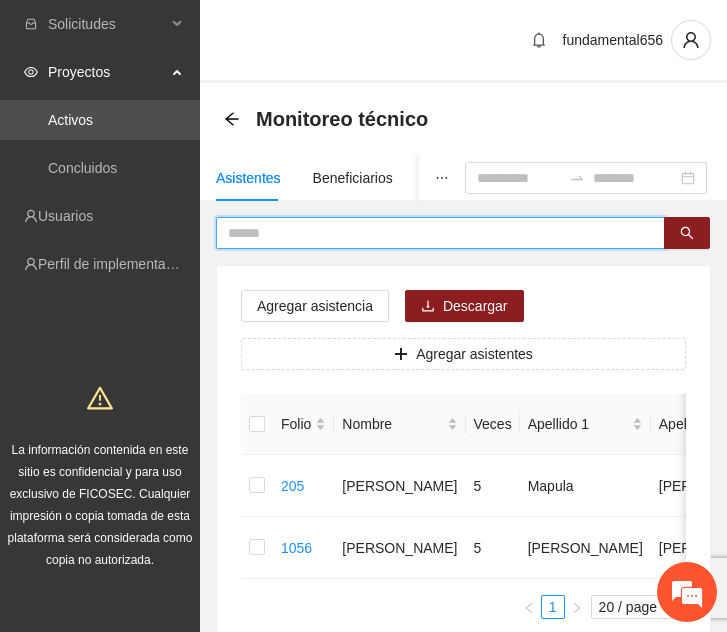 click at bounding box center (432, 233) 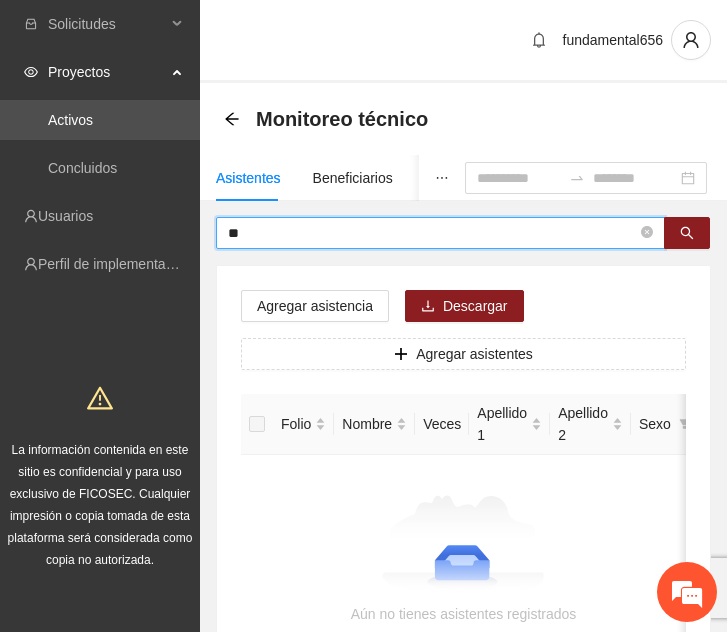 type on "*" 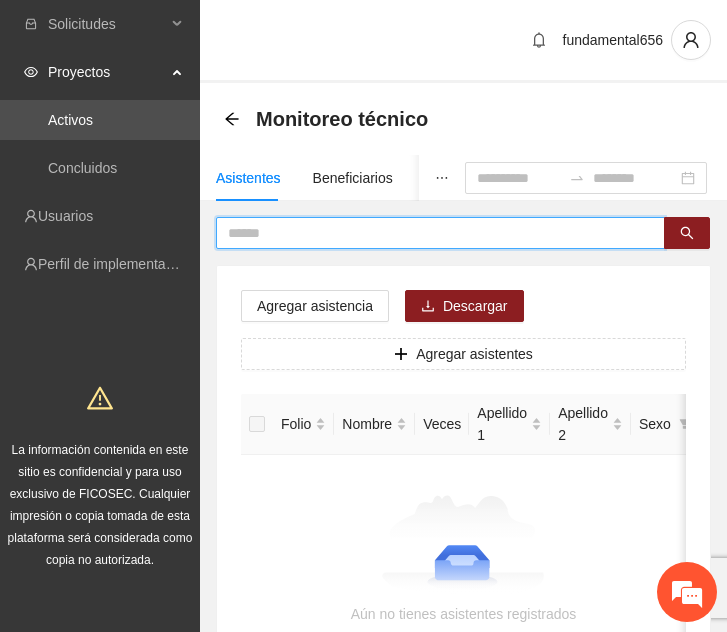 click at bounding box center [432, 233] 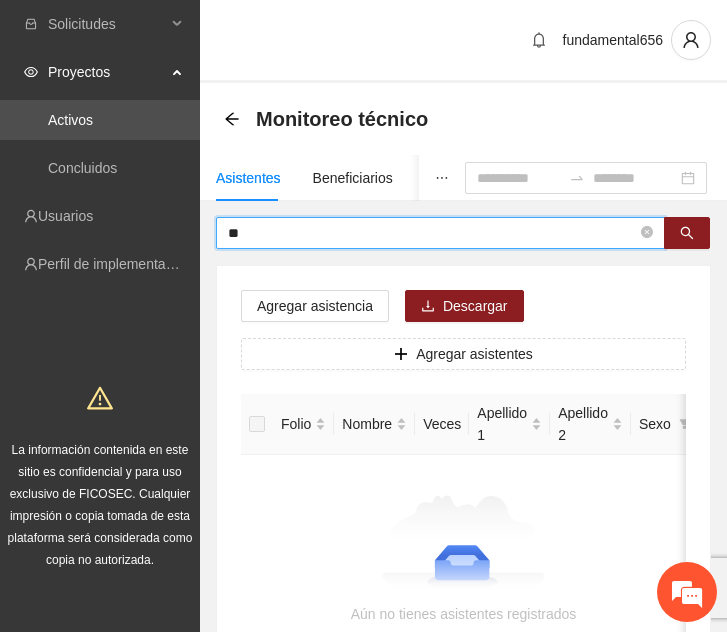 type on "*" 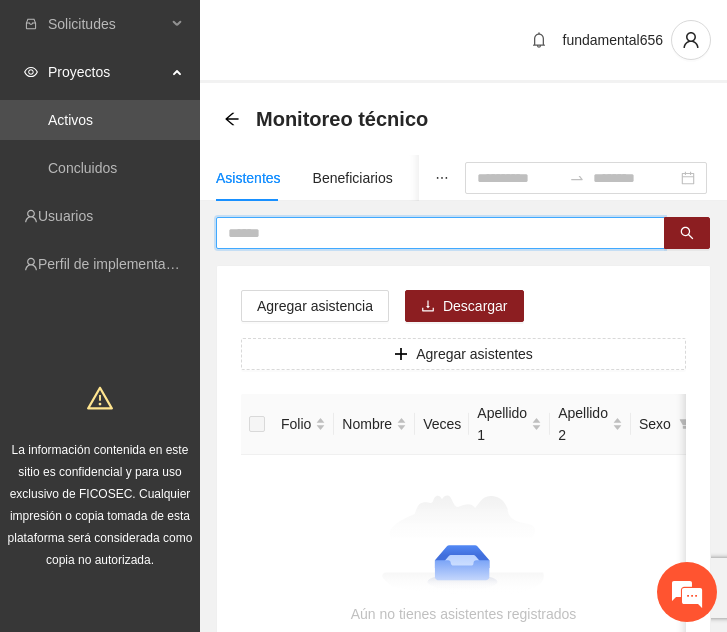 click at bounding box center (432, 233) 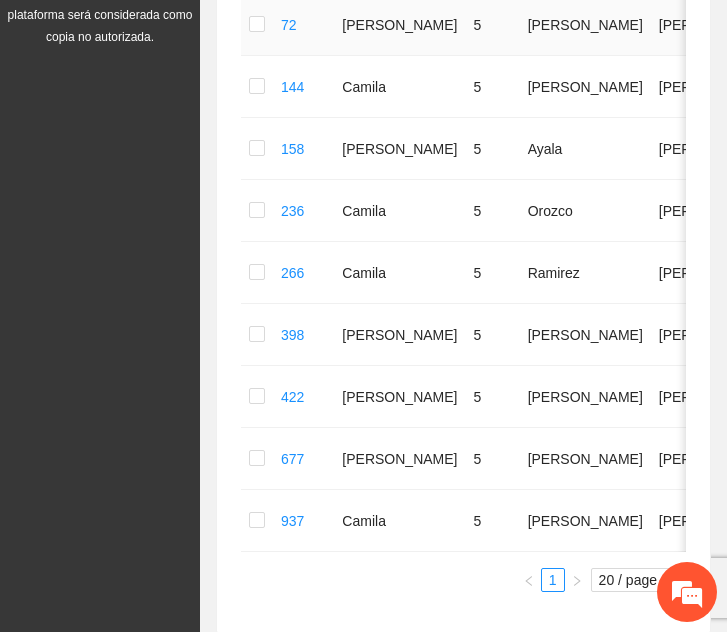 scroll, scrollTop: 524, scrollLeft: 0, axis: vertical 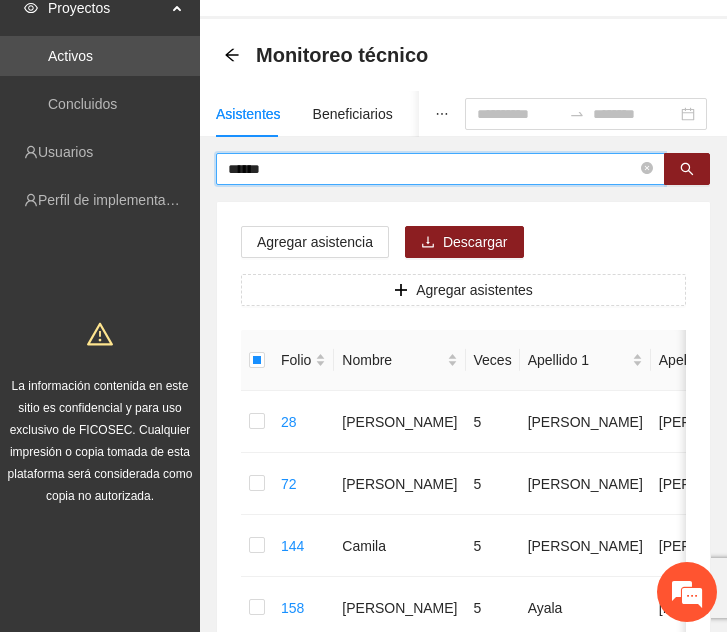 click on "******" at bounding box center (432, 169) 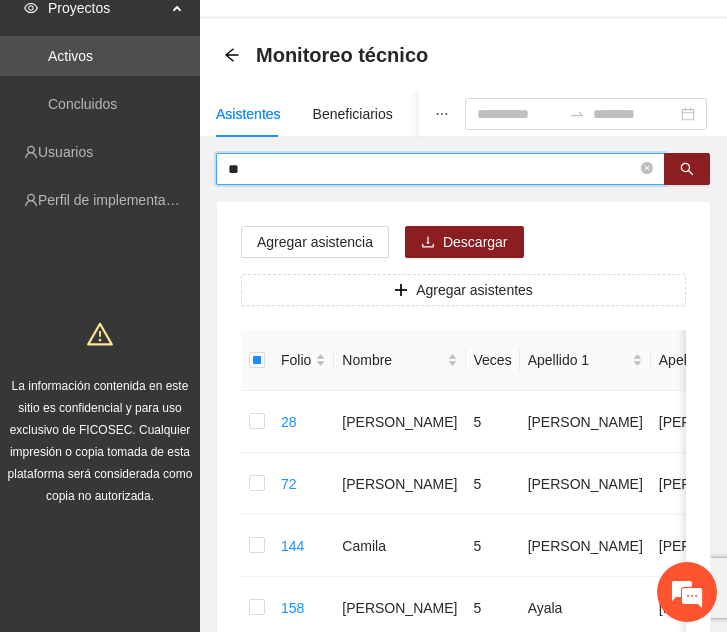 type on "*" 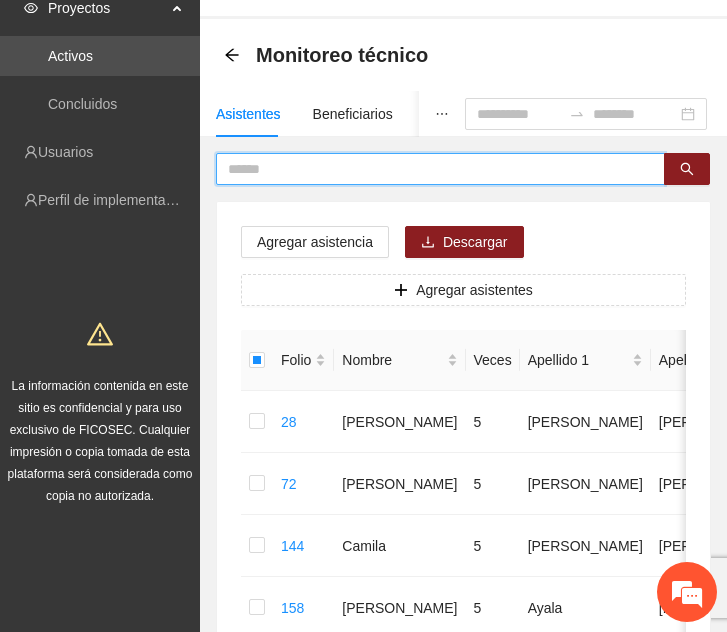 click at bounding box center (432, 169) 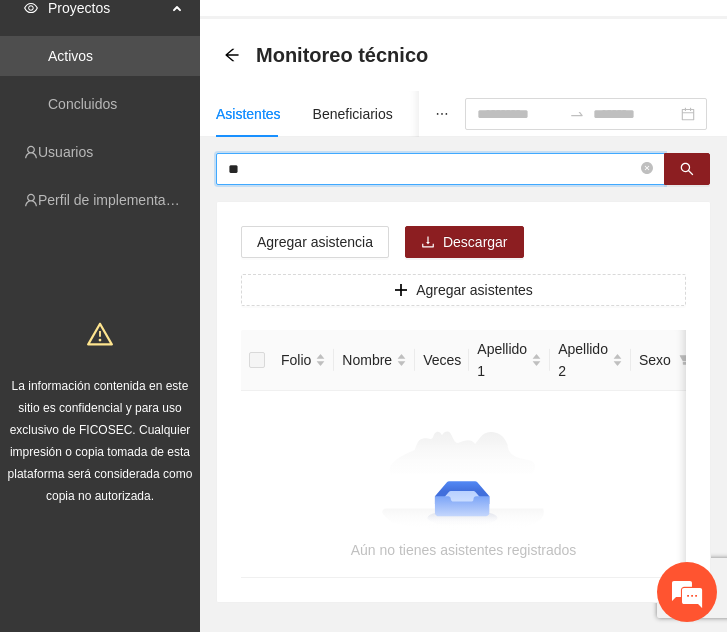 type on "*" 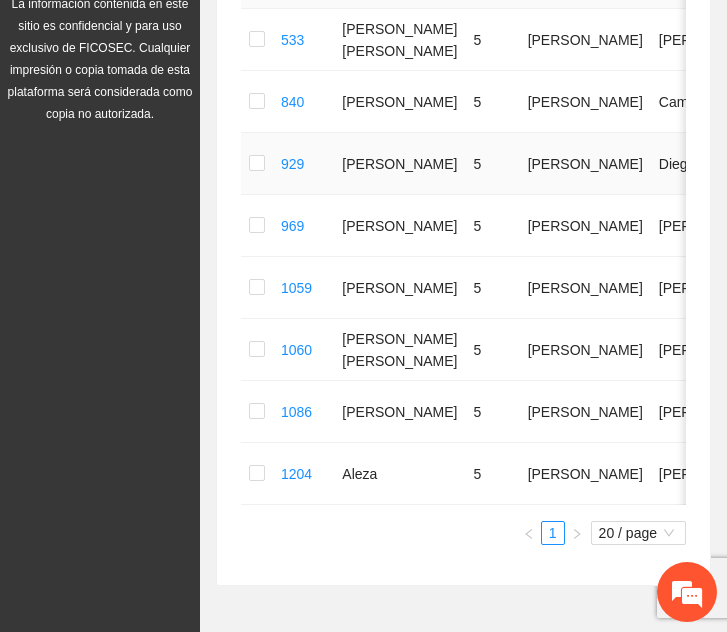 scroll, scrollTop: 0, scrollLeft: 0, axis: both 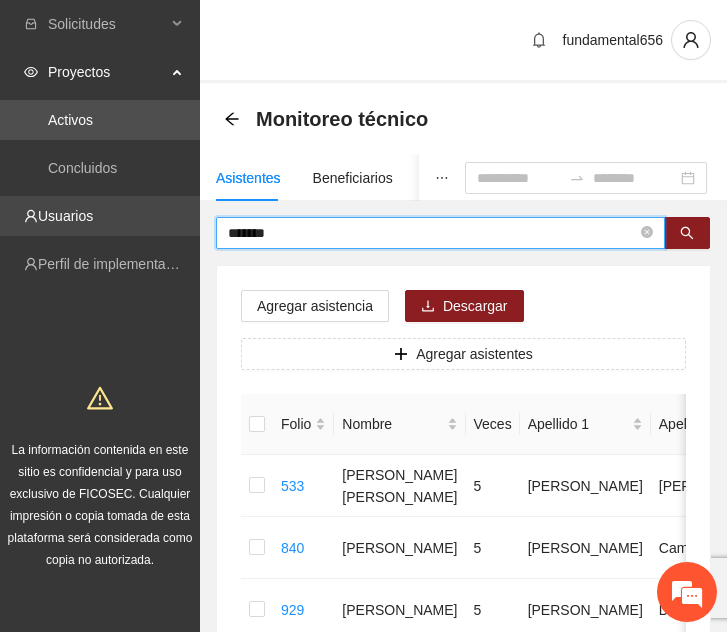 drag, startPoint x: 286, startPoint y: 228, endPoint x: 87, endPoint y: 231, distance: 199.02261 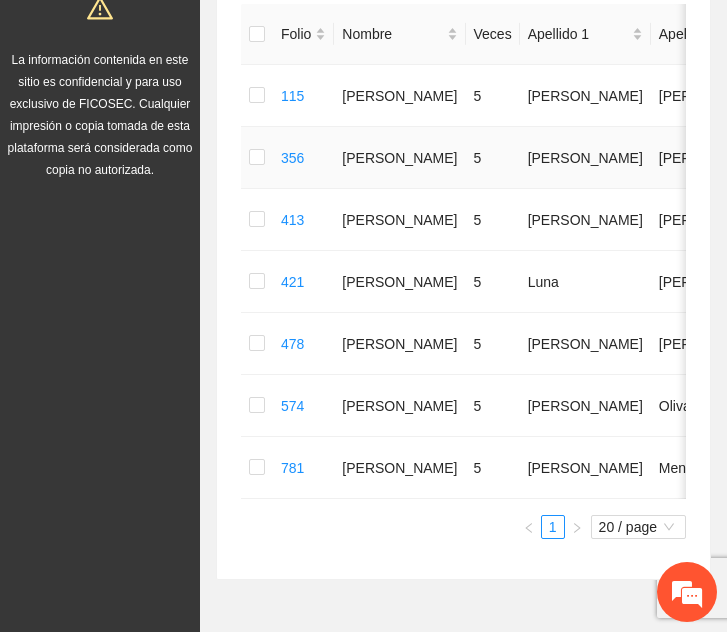 scroll, scrollTop: 0, scrollLeft: 0, axis: both 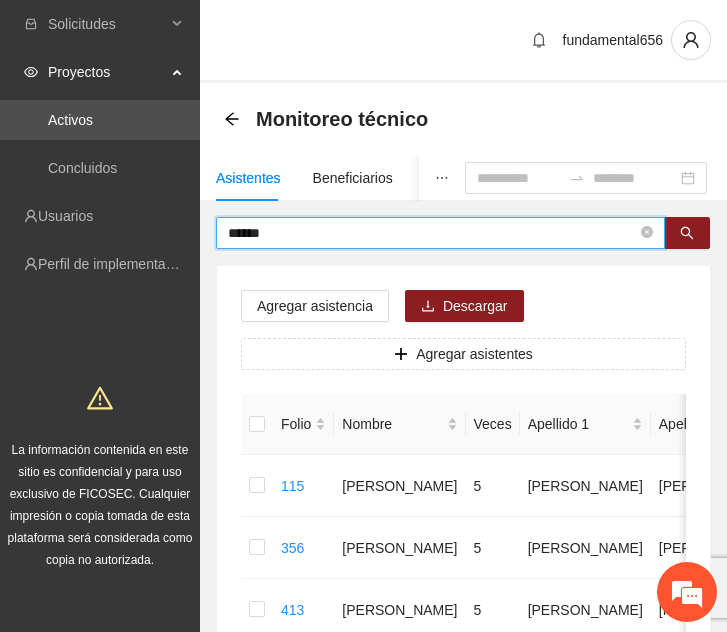 drag, startPoint x: 305, startPoint y: 230, endPoint x: 111, endPoint y: 238, distance: 194.16487 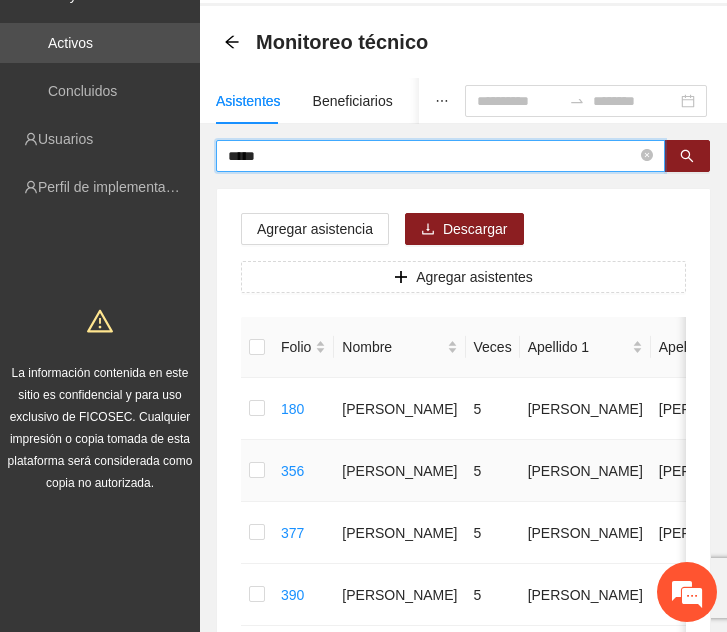 scroll, scrollTop: 0, scrollLeft: 0, axis: both 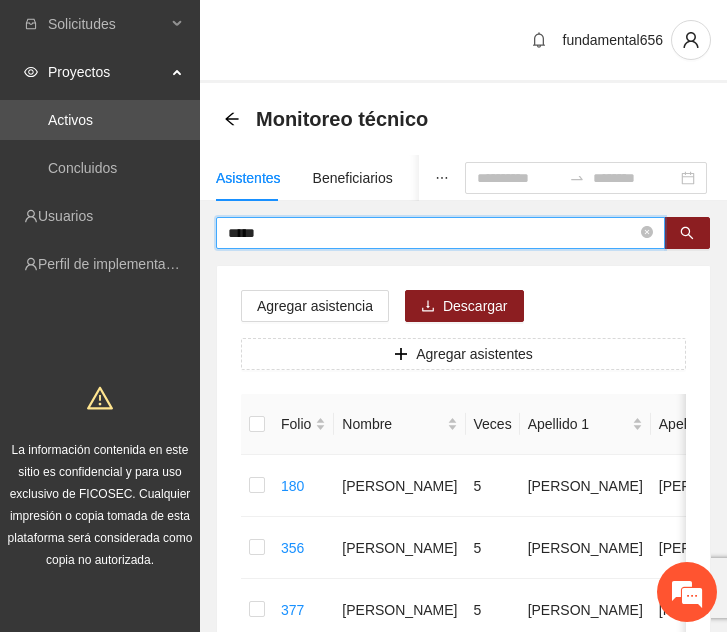 drag, startPoint x: 287, startPoint y: 231, endPoint x: 137, endPoint y: 243, distance: 150.47923 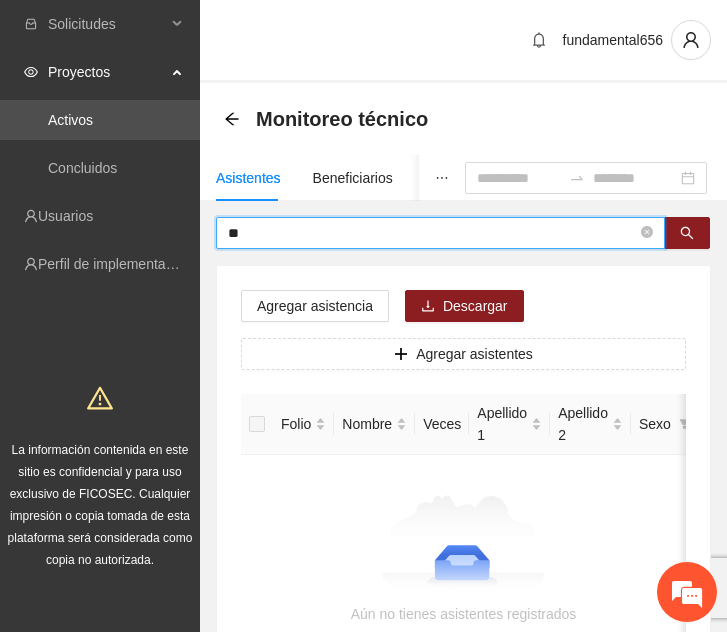type on "*" 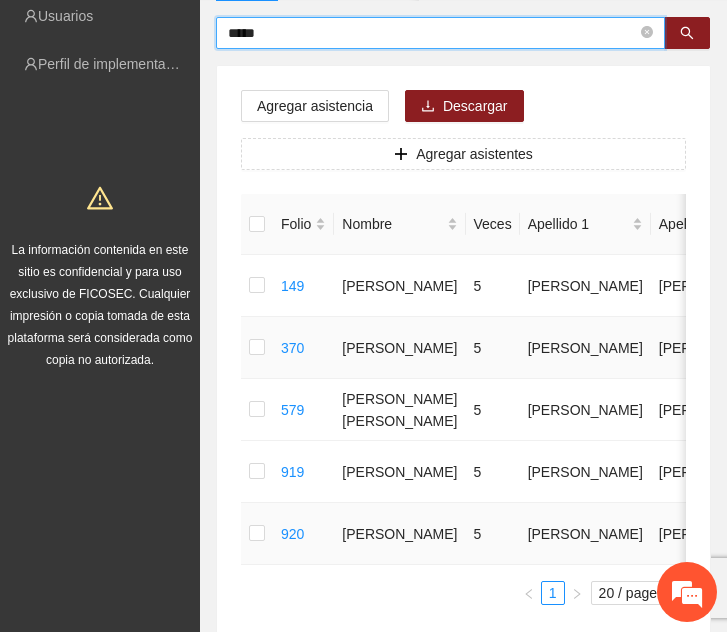 scroll, scrollTop: 0, scrollLeft: 0, axis: both 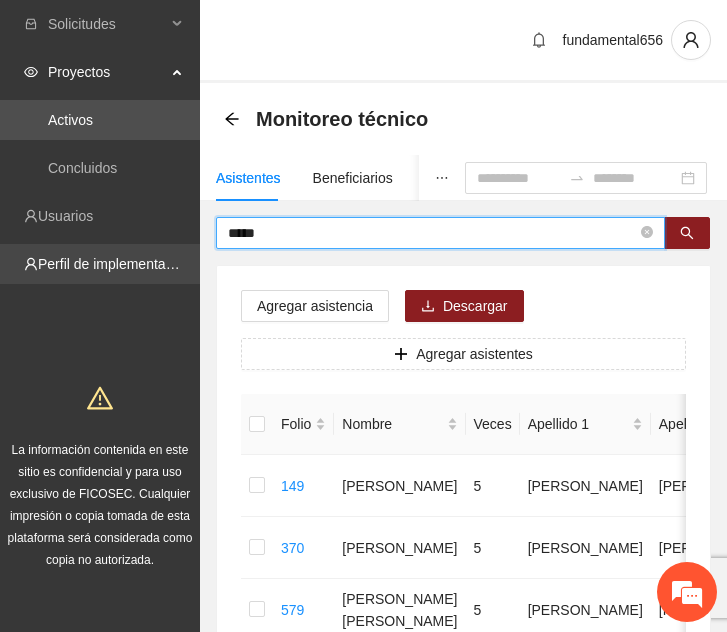 drag, startPoint x: 285, startPoint y: 224, endPoint x: 138, endPoint y: 255, distance: 150.23315 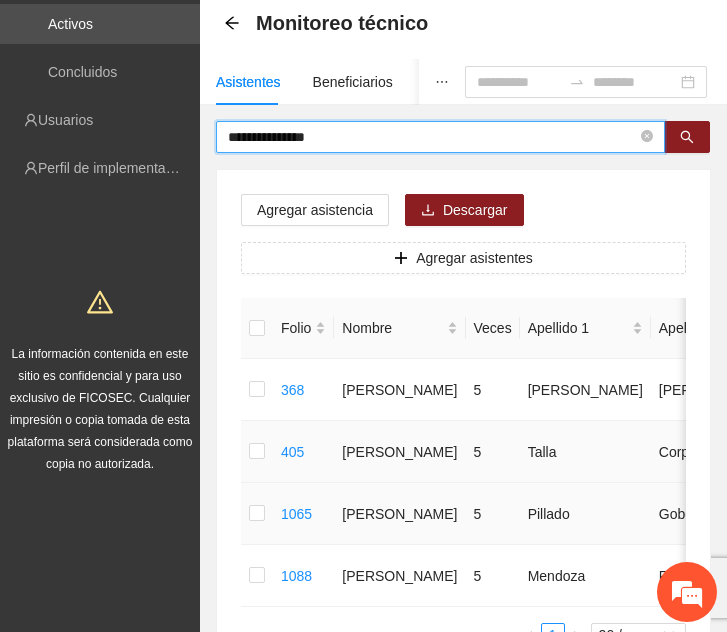 scroll, scrollTop: 100, scrollLeft: 0, axis: vertical 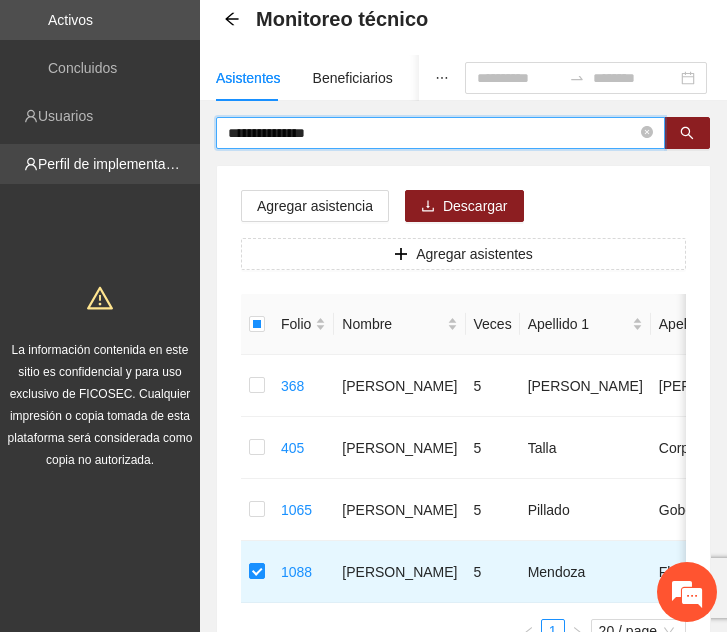 drag, startPoint x: 372, startPoint y: 125, endPoint x: 152, endPoint y: 146, distance: 221 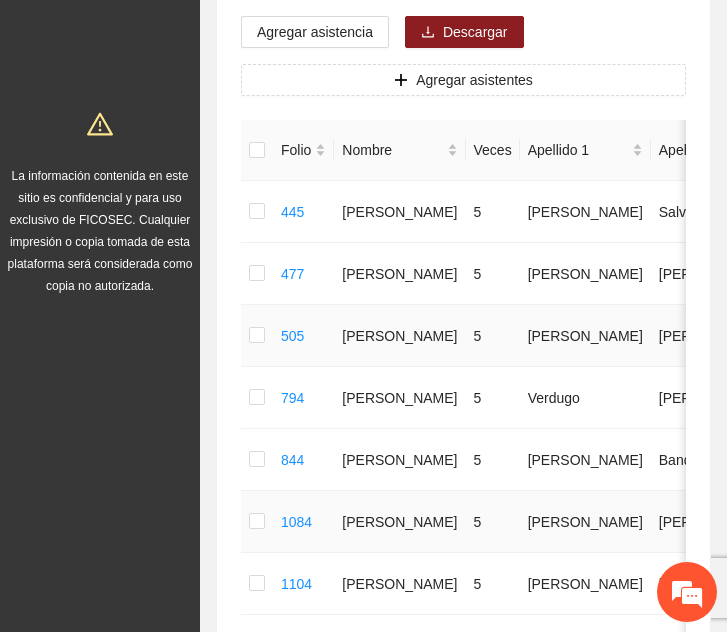 scroll, scrollTop: 275, scrollLeft: 0, axis: vertical 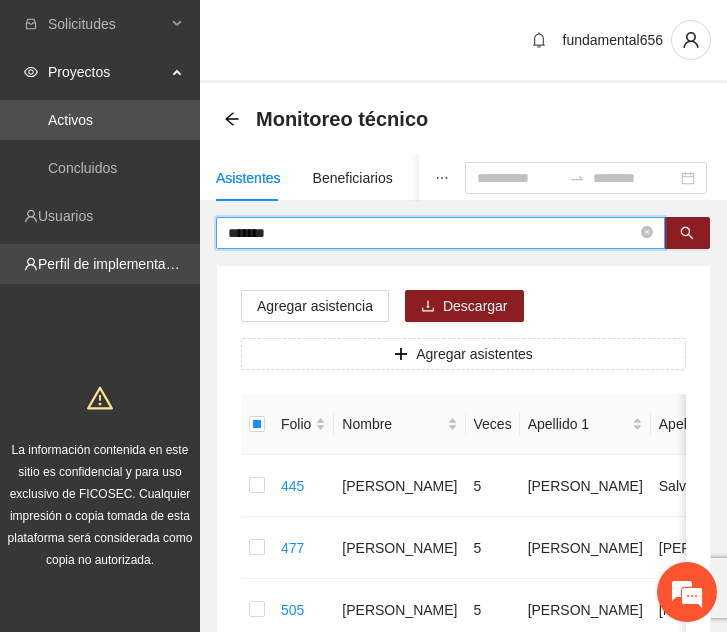 drag, startPoint x: 314, startPoint y: 231, endPoint x: 118, endPoint y: 246, distance: 196.57314 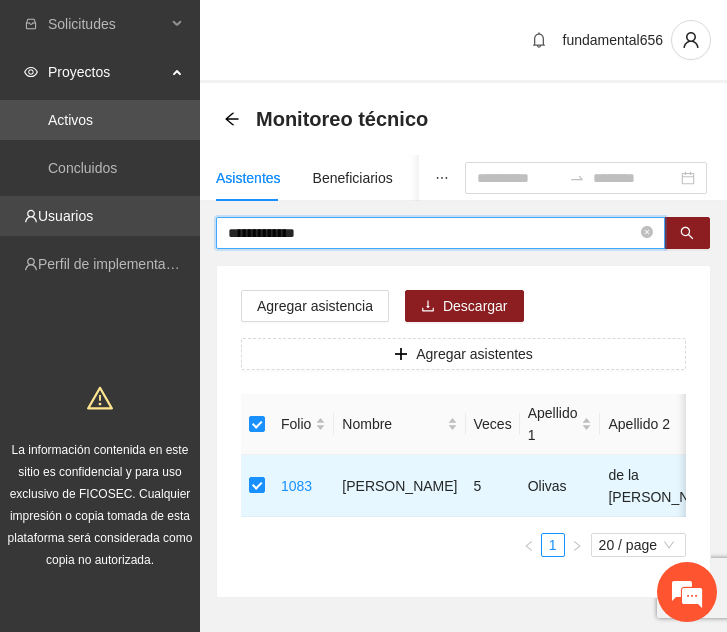 drag, startPoint x: 364, startPoint y: 227, endPoint x: 160, endPoint y: 221, distance: 204.08821 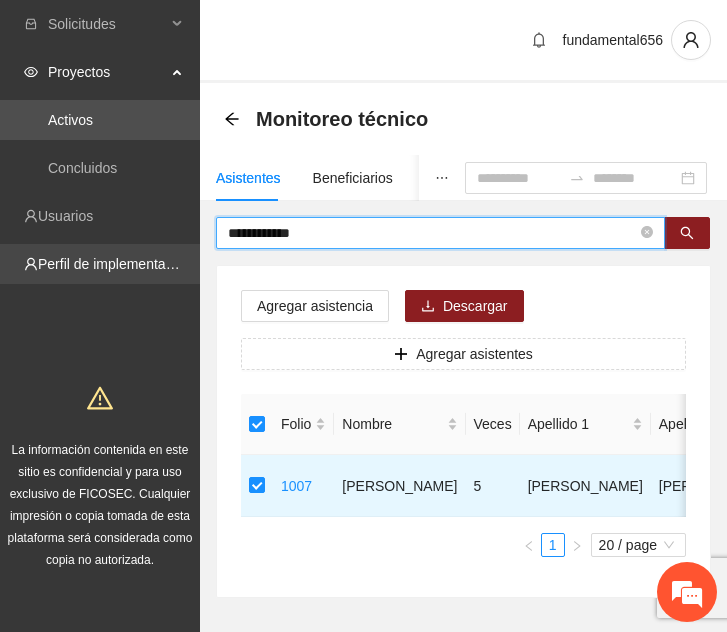 drag, startPoint x: 354, startPoint y: 229, endPoint x: 48, endPoint y: 252, distance: 306.86316 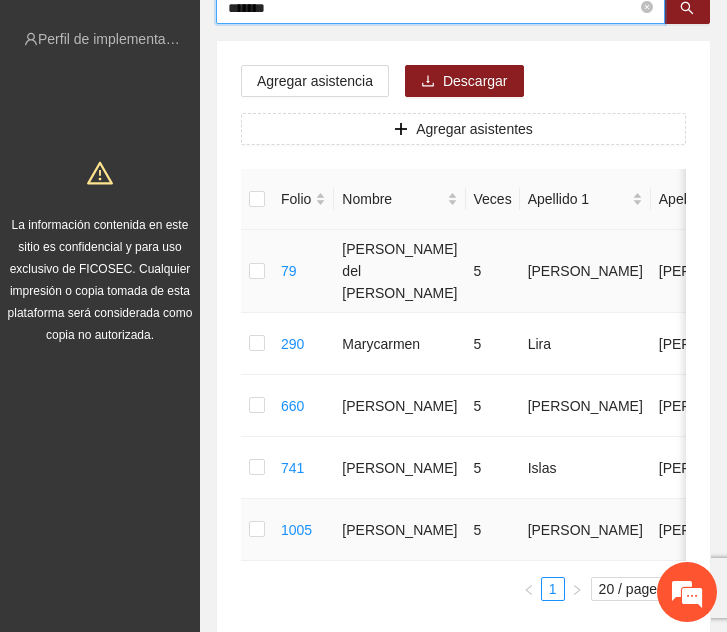 scroll, scrollTop: 257, scrollLeft: 0, axis: vertical 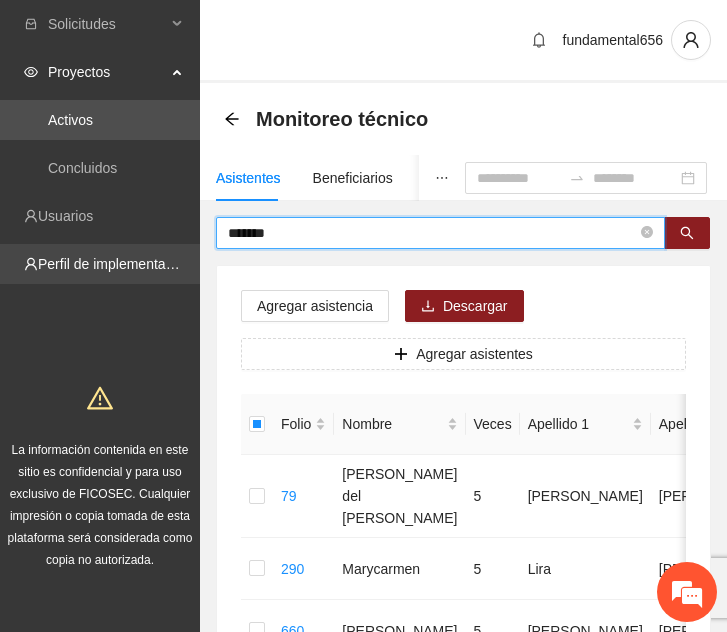 drag, startPoint x: 315, startPoint y: 238, endPoint x: 150, endPoint y: 245, distance: 165.14842 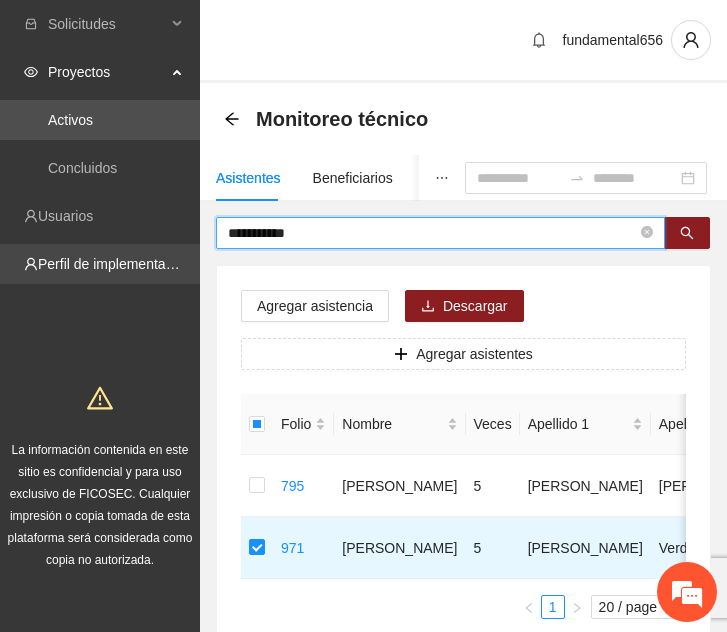 drag, startPoint x: 336, startPoint y: 233, endPoint x: 193, endPoint y: 250, distance: 144.00694 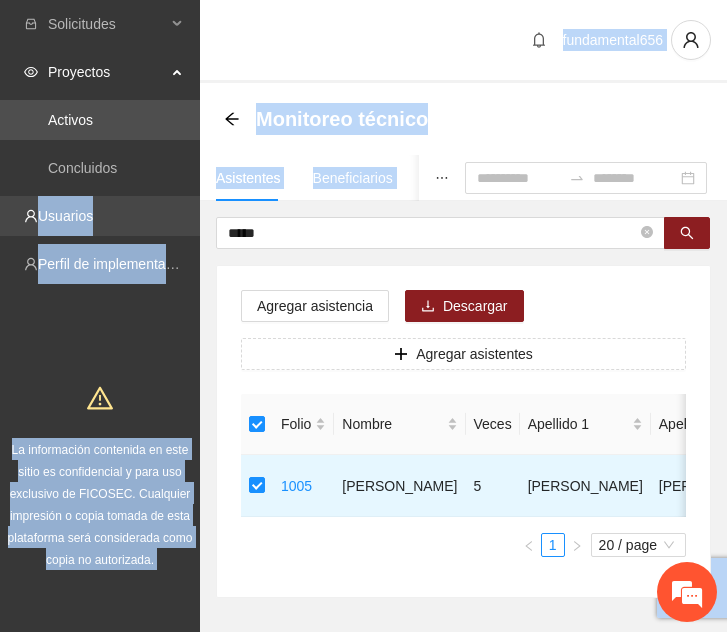 drag, startPoint x: 296, startPoint y: 219, endPoint x: 181, endPoint y: 226, distance: 115.212845 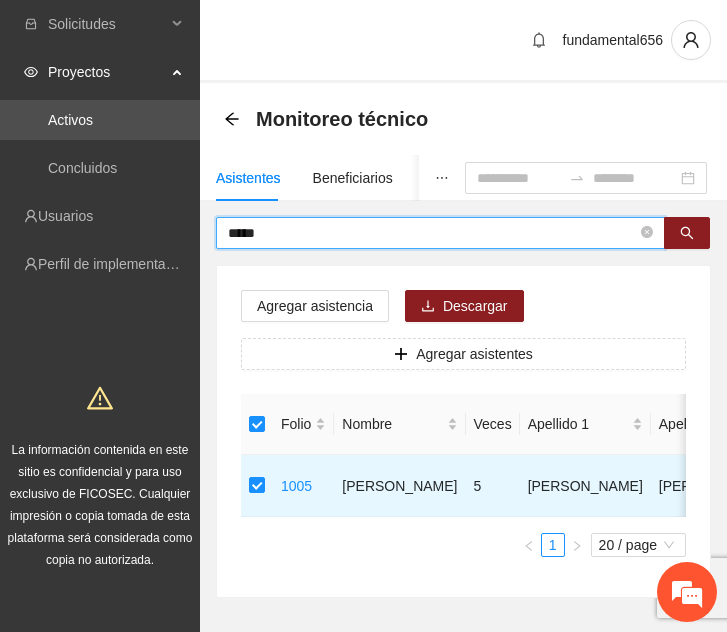 click on "*****" at bounding box center (432, 233) 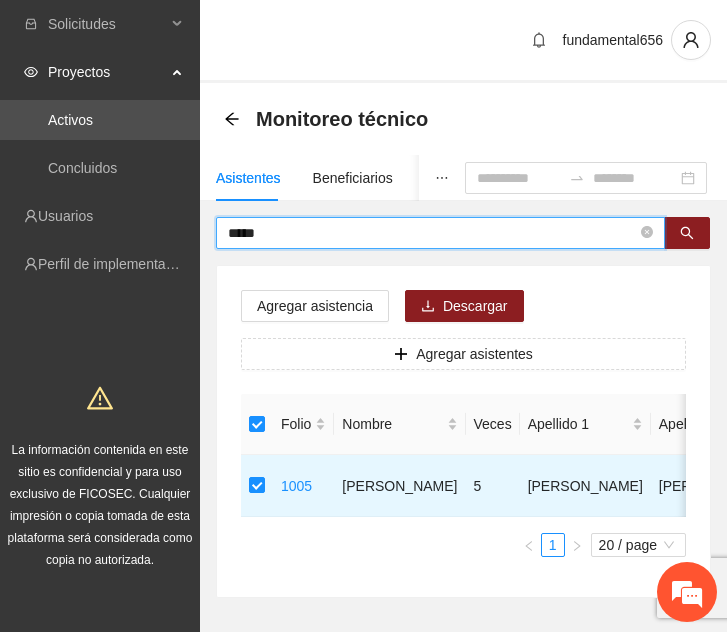 drag, startPoint x: 314, startPoint y: 241, endPoint x: 202, endPoint y: 234, distance: 112.21854 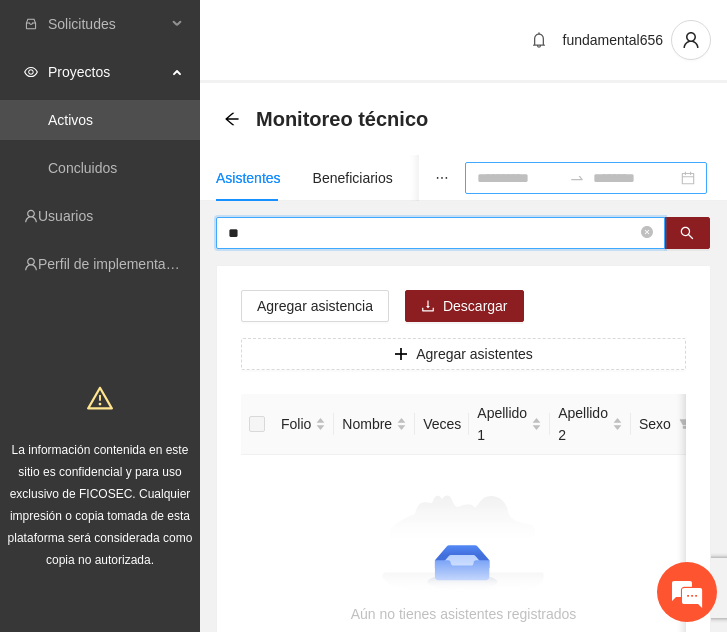 type on "*" 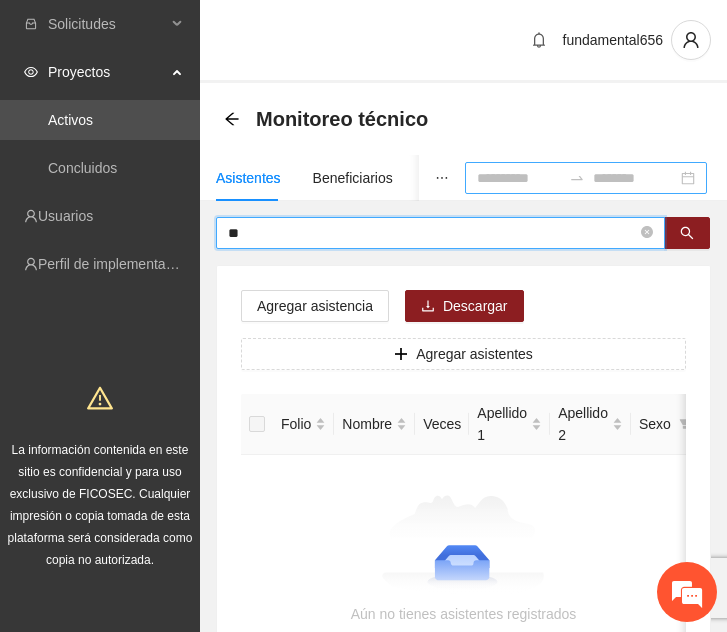 type on "*" 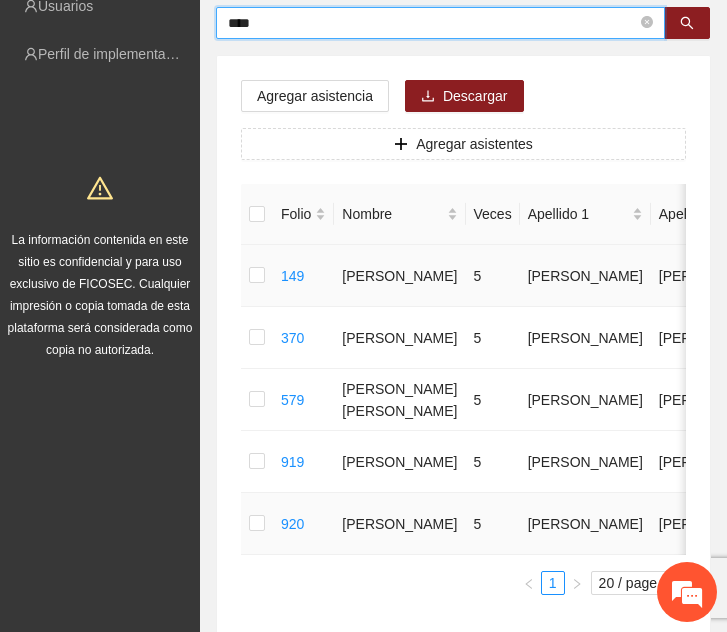 scroll, scrollTop: 124, scrollLeft: 0, axis: vertical 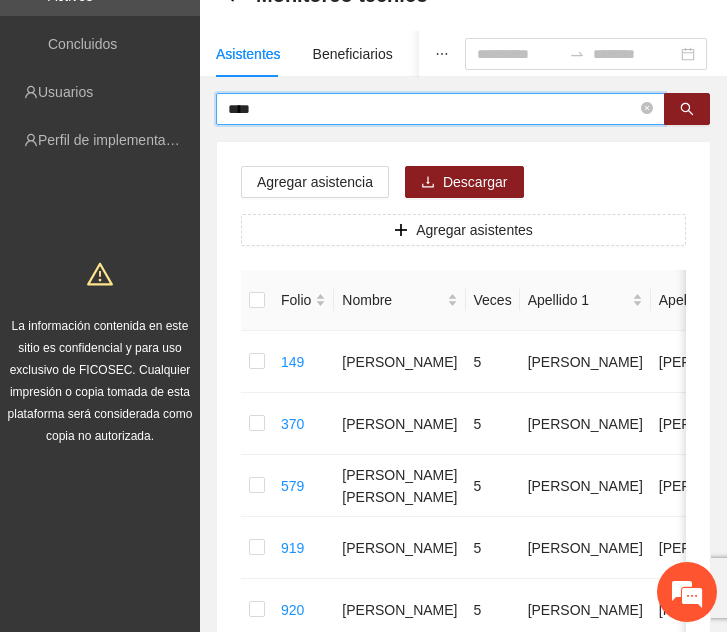 click on "****" at bounding box center (432, 109) 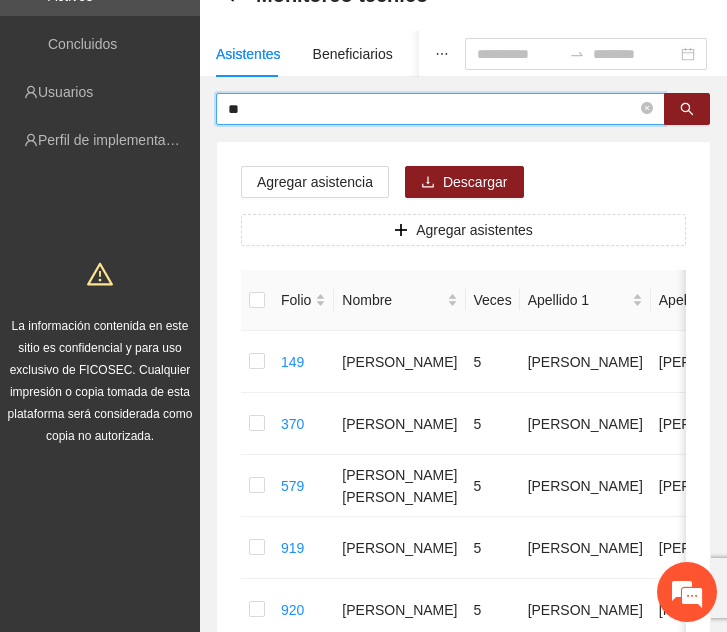 type on "*" 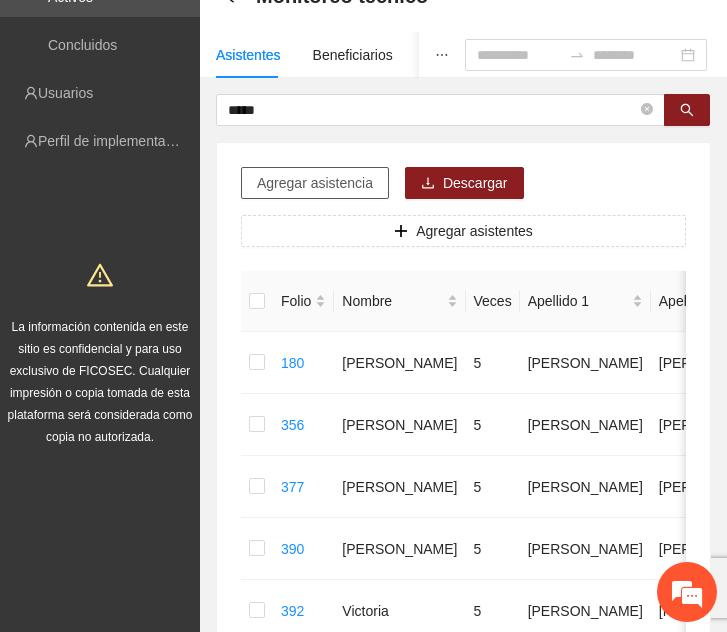 scroll, scrollTop: 122, scrollLeft: 0, axis: vertical 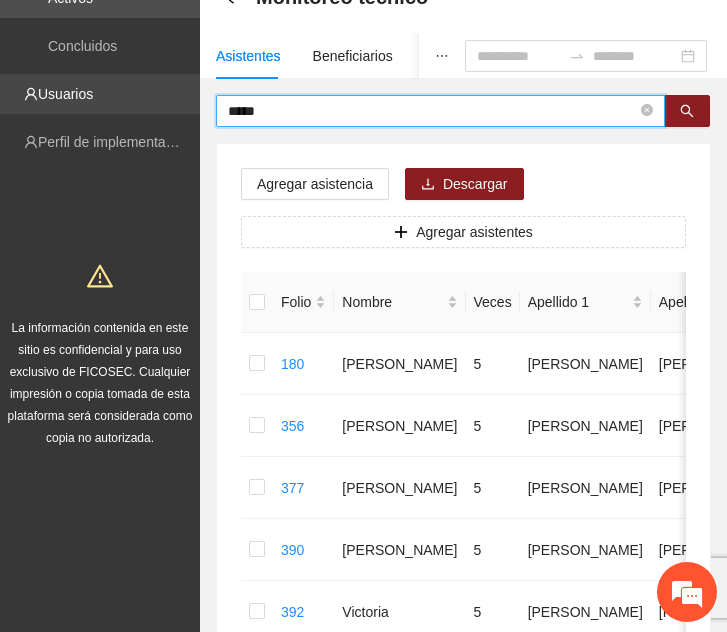 drag, startPoint x: 309, startPoint y: 110, endPoint x: 148, endPoint y: 108, distance: 161.01242 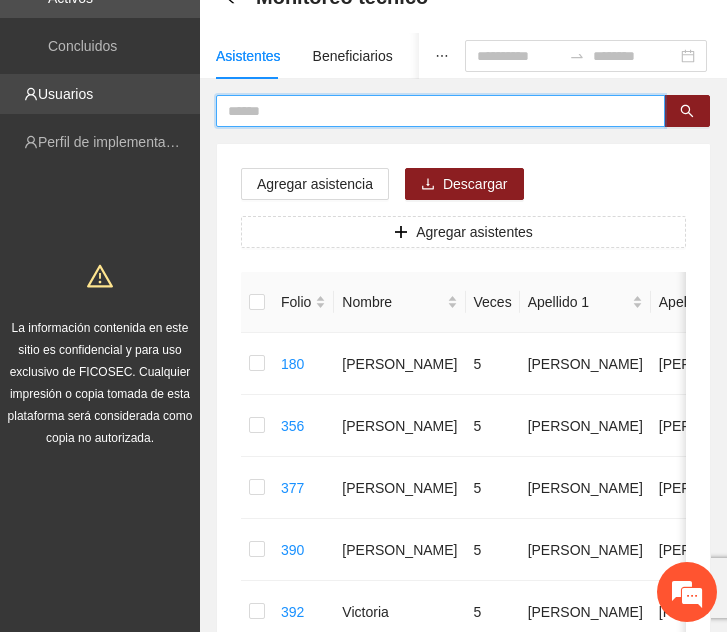 paste on "**********" 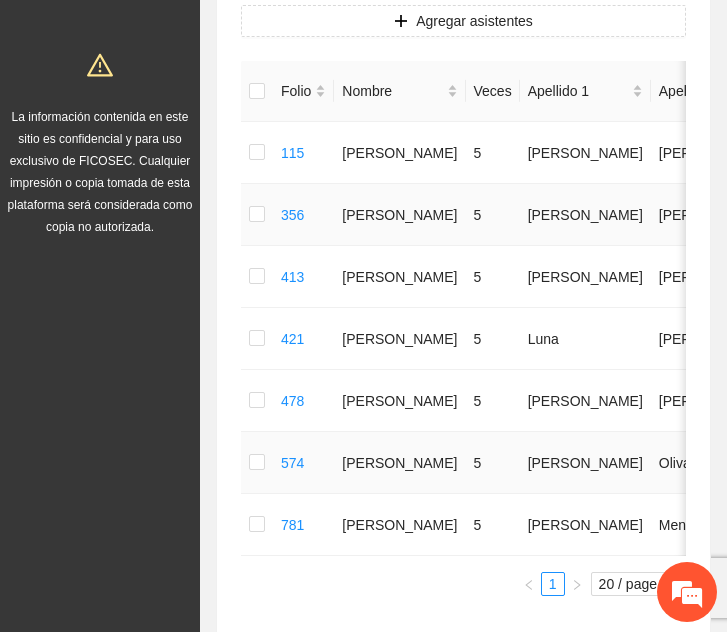 scroll, scrollTop: 0, scrollLeft: 0, axis: both 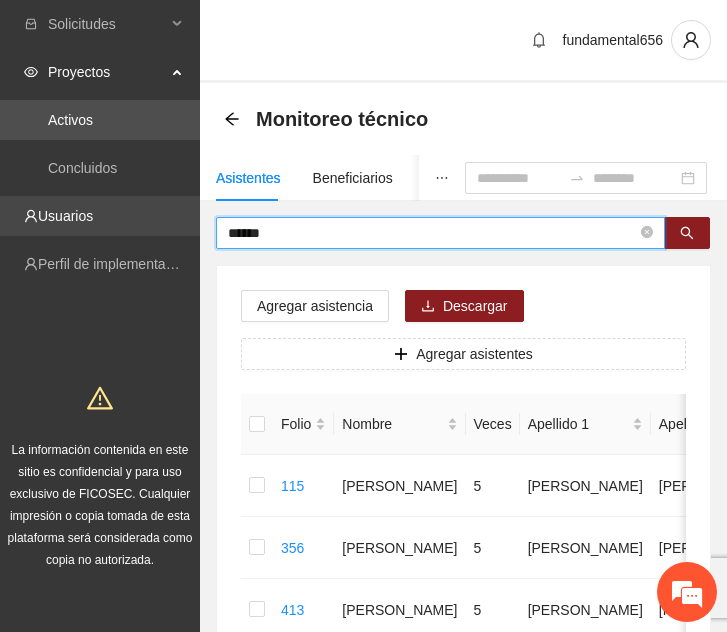 drag, startPoint x: 324, startPoint y: 229, endPoint x: 166, endPoint y: 231, distance: 158.01266 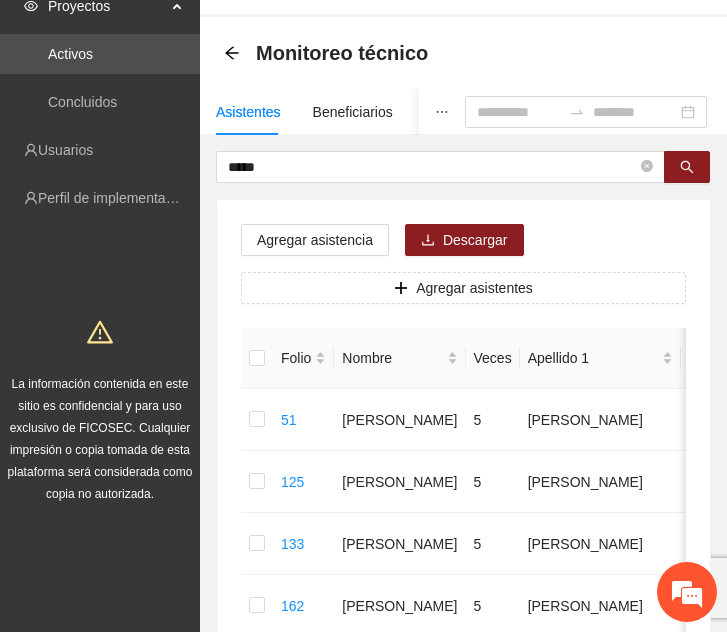 scroll, scrollTop: 0, scrollLeft: 0, axis: both 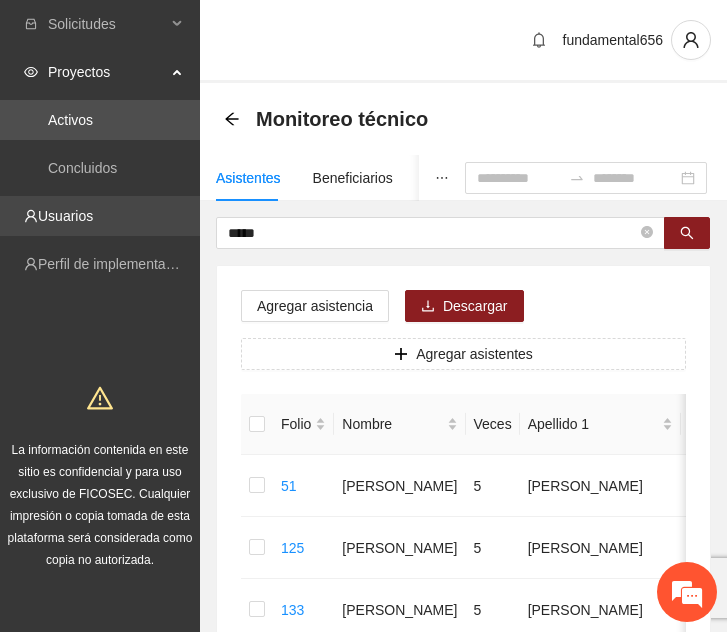 drag, startPoint x: 303, startPoint y: 235, endPoint x: 79, endPoint y: 228, distance: 224.10934 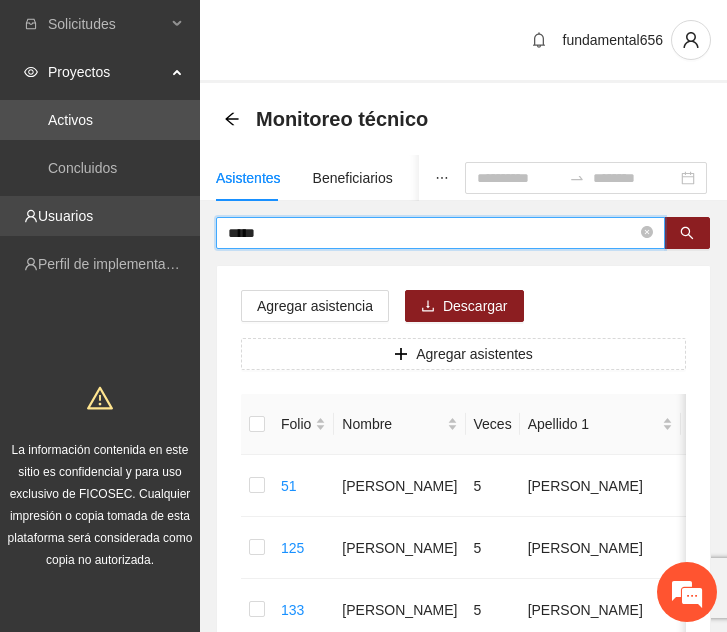 paste on "*" 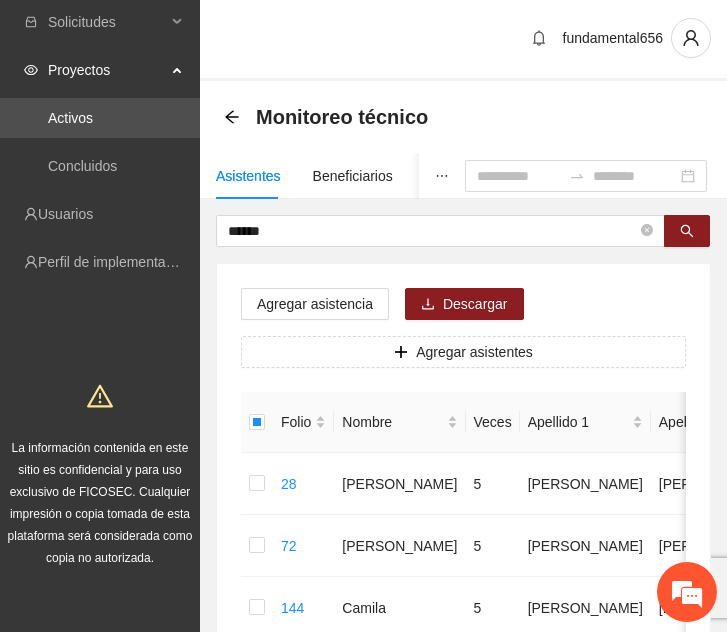 scroll, scrollTop: 0, scrollLeft: 0, axis: both 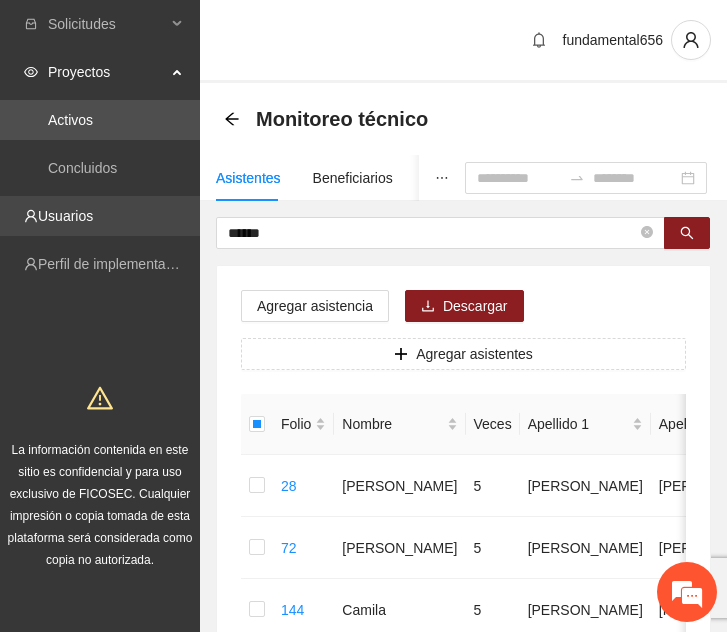 drag, startPoint x: 280, startPoint y: 233, endPoint x: 120, endPoint y: 211, distance: 161.50542 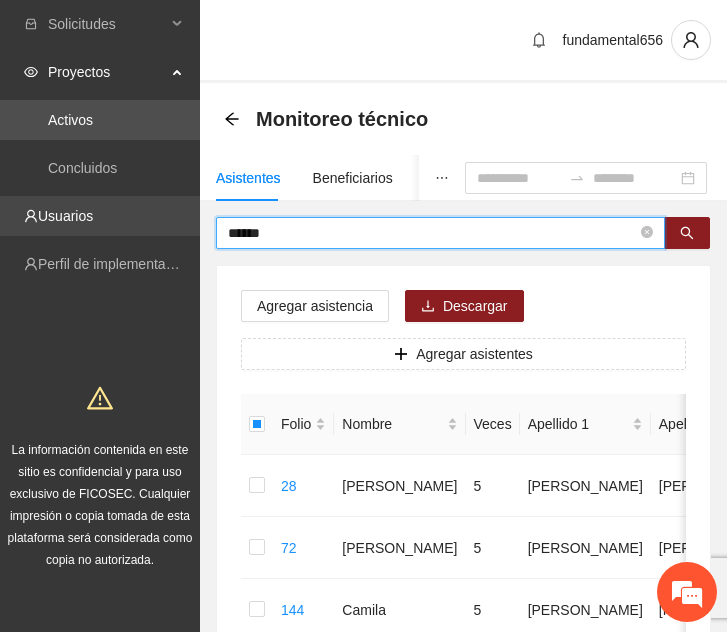 paste on "*****" 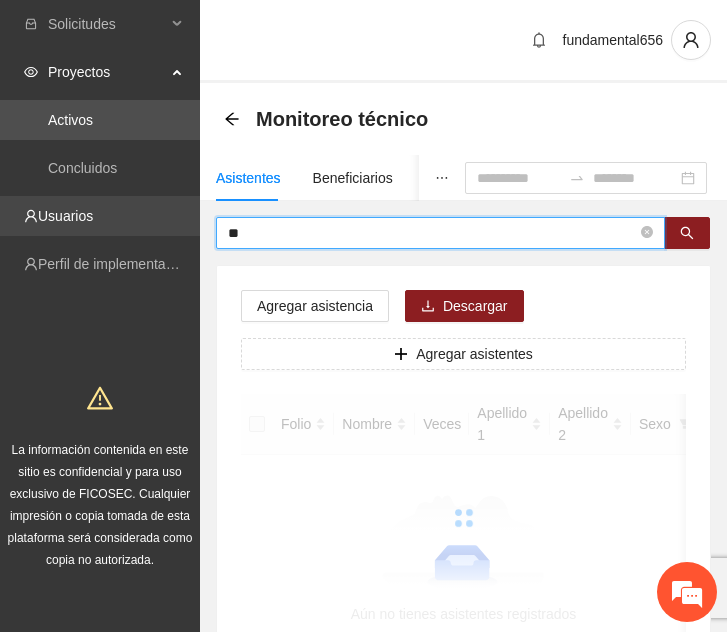 type on "*" 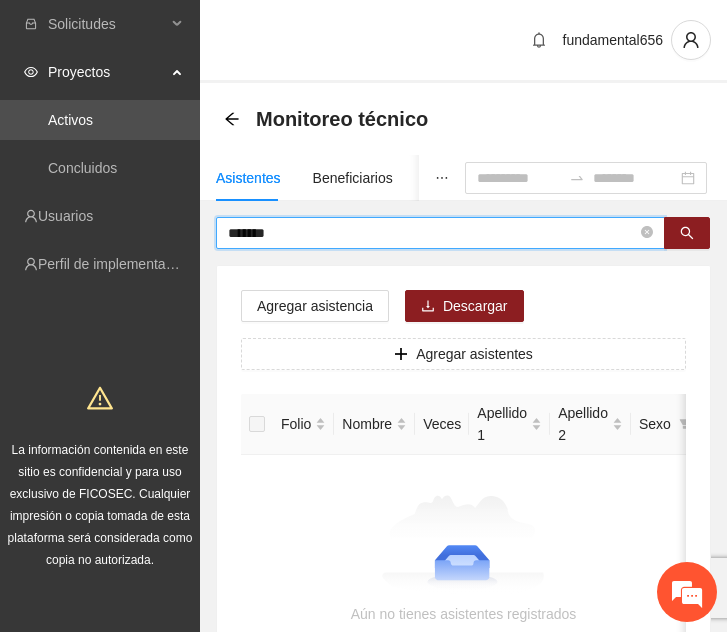 click on "*******" at bounding box center (432, 233) 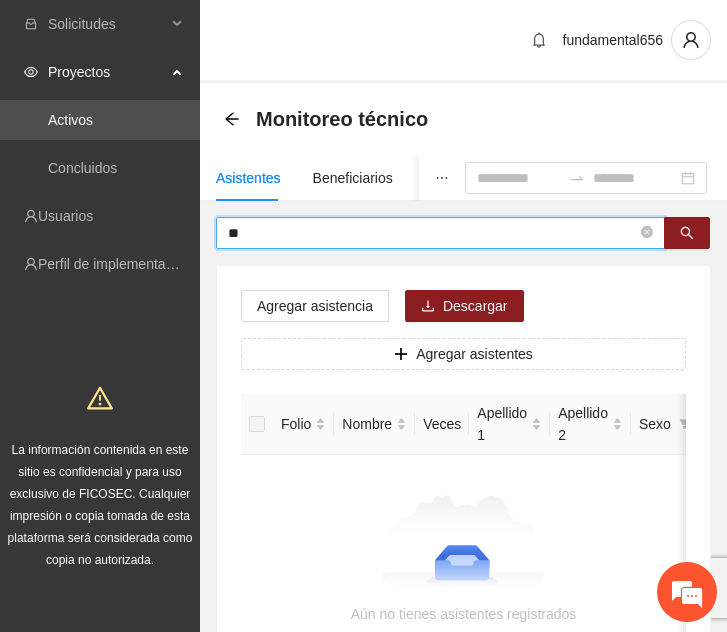 type on "*" 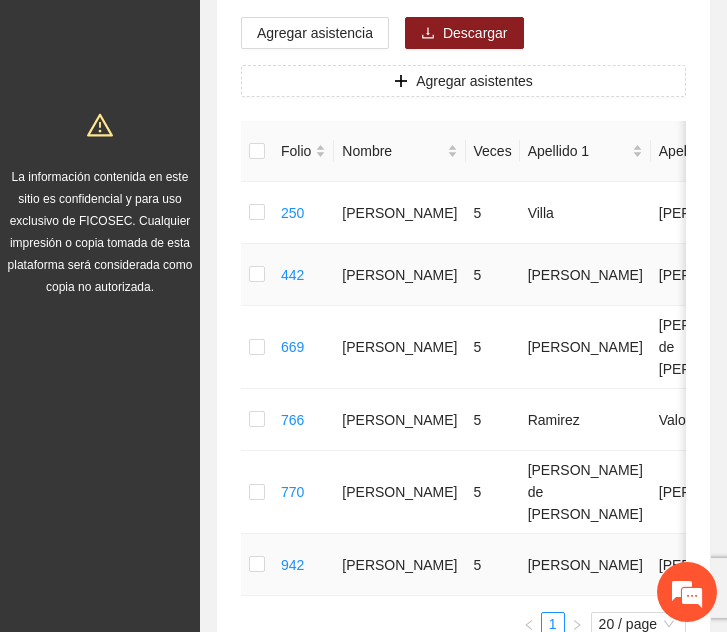 scroll, scrollTop: 274, scrollLeft: 0, axis: vertical 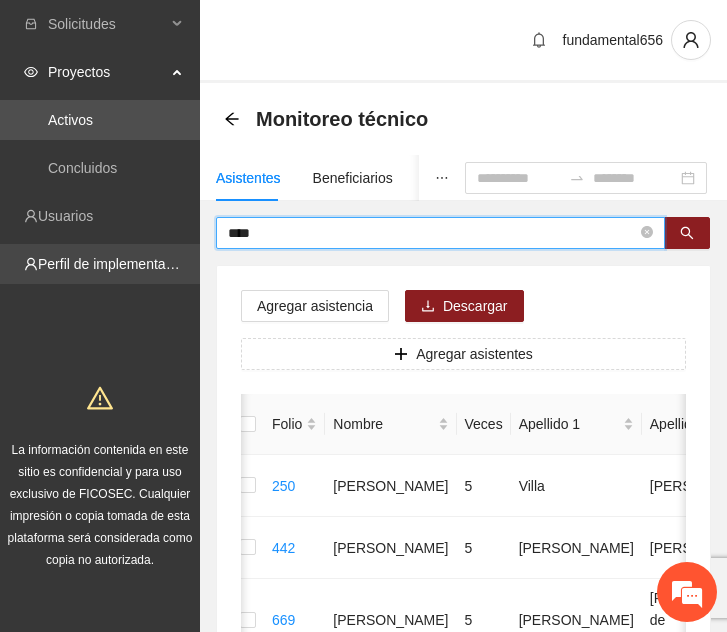 drag, startPoint x: 312, startPoint y: 230, endPoint x: 85, endPoint y: 247, distance: 227.63568 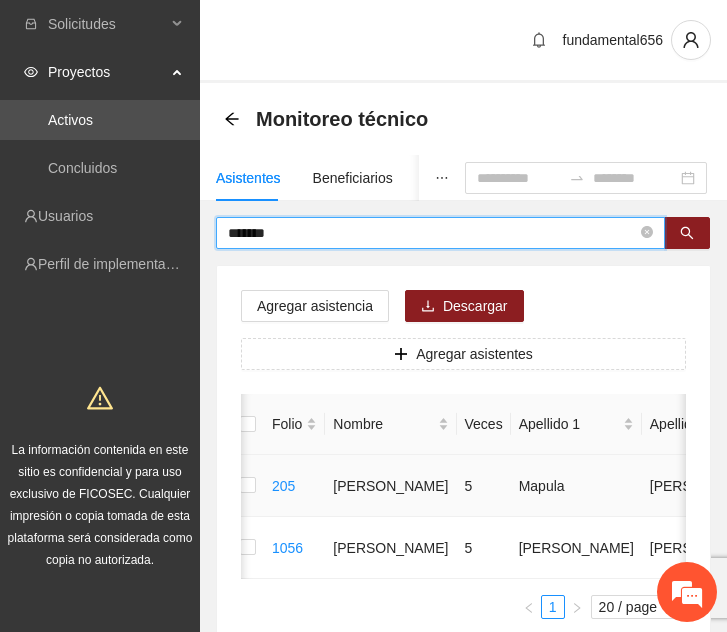 scroll, scrollTop: 0, scrollLeft: 0, axis: both 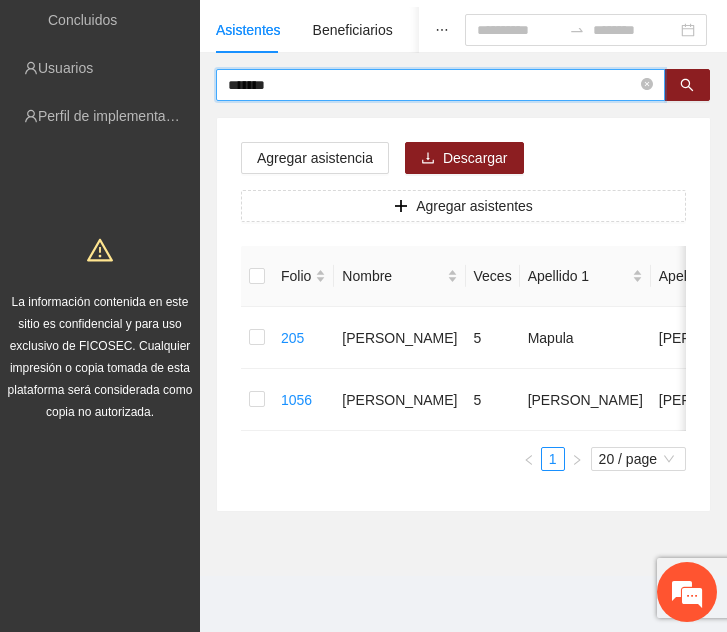 drag, startPoint x: 302, startPoint y: 79, endPoint x: 186, endPoint y: 76, distance: 116.03879 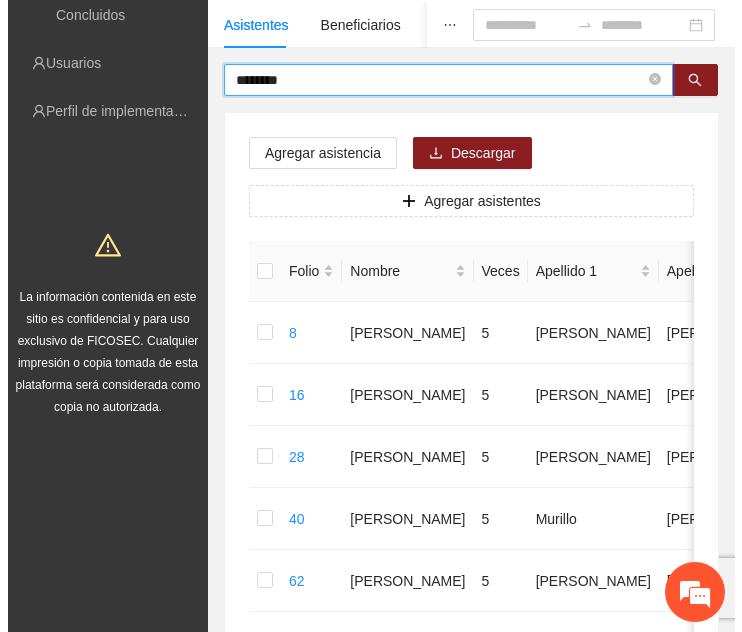 scroll, scrollTop: 0, scrollLeft: 0, axis: both 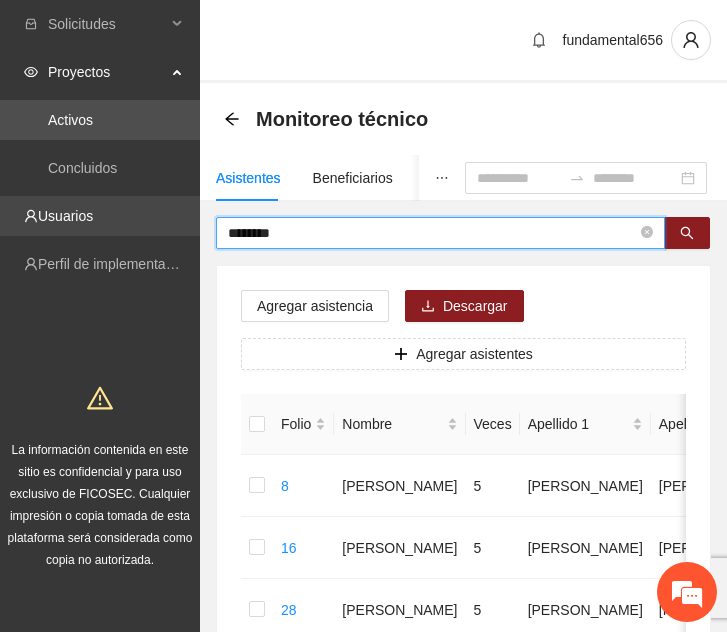 drag, startPoint x: 352, startPoint y: 231, endPoint x: 135, endPoint y: 232, distance: 217.0023 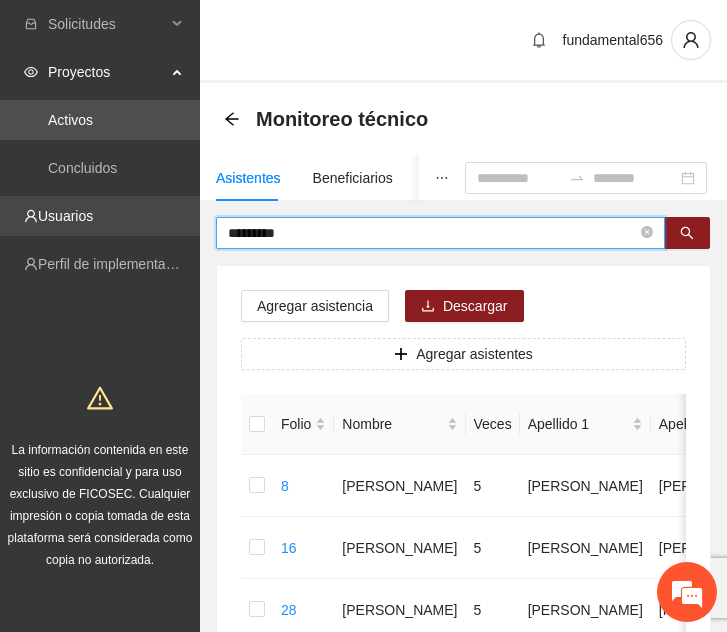 type on "*********" 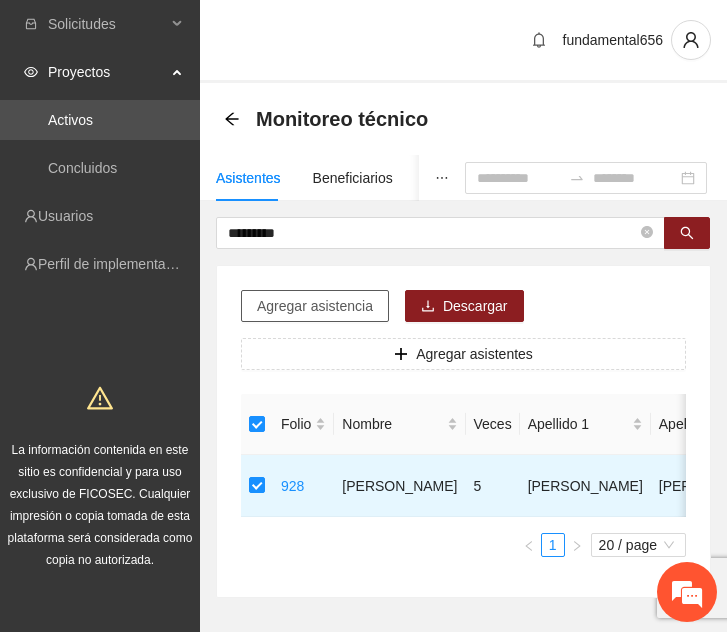 click on "Agregar asistencia" at bounding box center [315, 306] 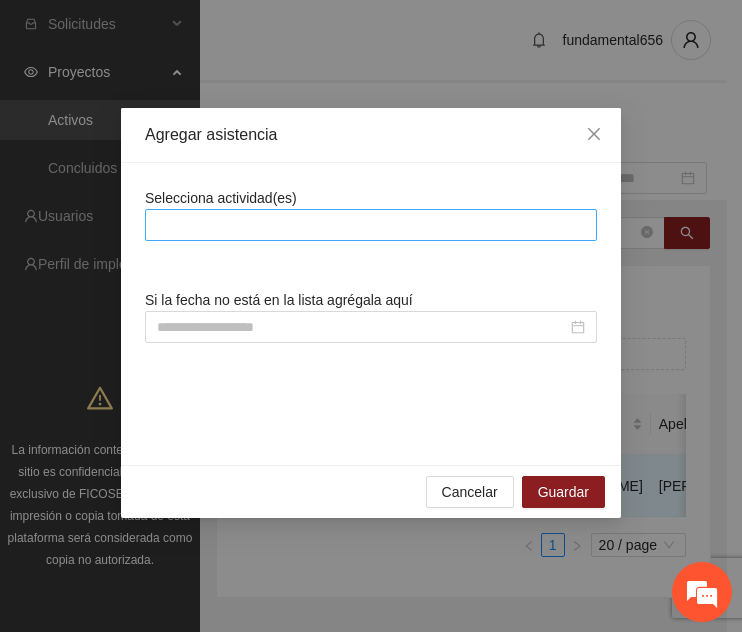 click at bounding box center (371, 225) 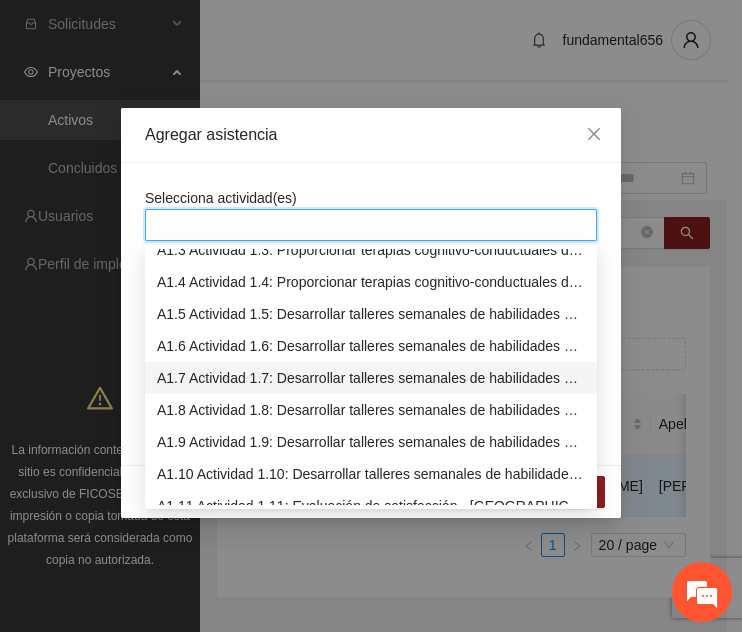 scroll, scrollTop: 80, scrollLeft: 0, axis: vertical 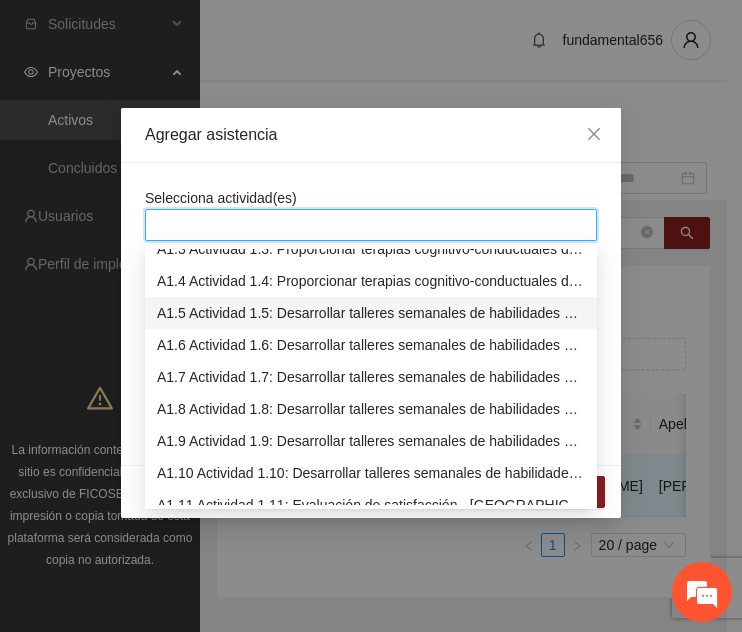 click on "A1.5 Actividad 1.5:  Desarrollar talleres semanales de habilidades para la vida, temática: deporte formativo en las instituciones educativas de, [GEOGRAPHIC_DATA], [GEOGRAPHIC_DATA]." at bounding box center (371, 313) 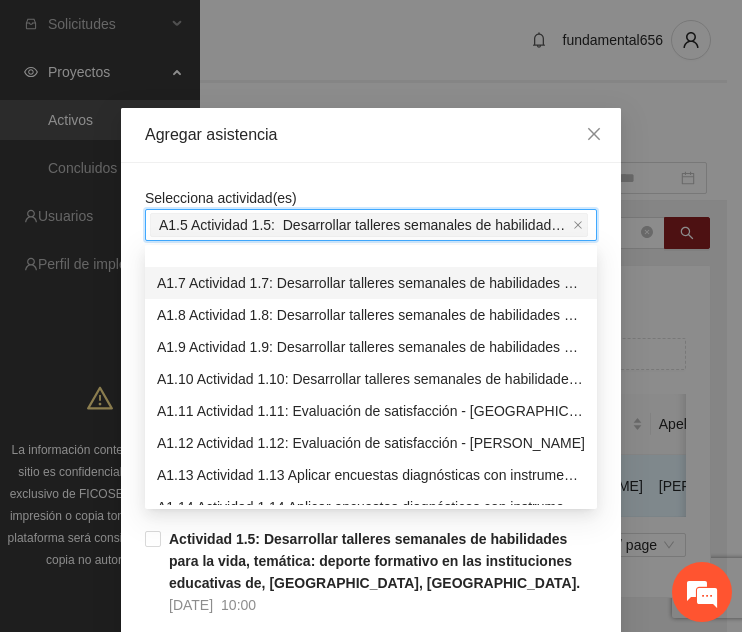 scroll, scrollTop: 252, scrollLeft: 0, axis: vertical 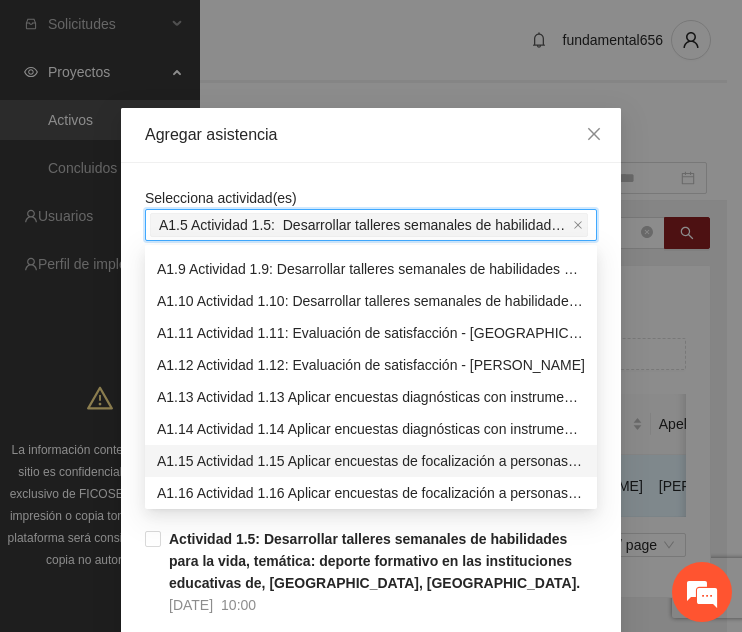 click on "A1.15 Actividad 1.15 Aplicar encuestas de focalización a personas escolarizadas  en [GEOGRAPHIC_DATA]" at bounding box center [371, 461] 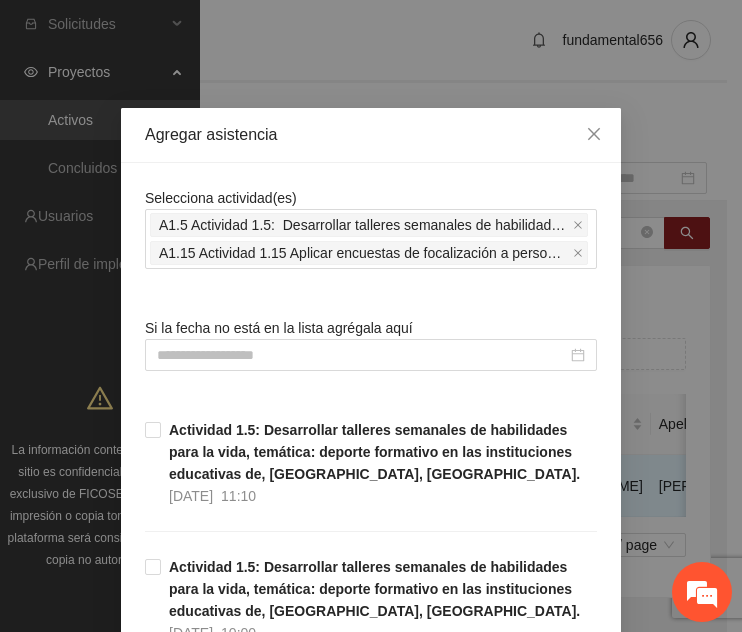 click on "Selecciona actividad(es) A1.5 Actividad 1.5:  Desarrollar talleres semanales de habilidades para la vida, temática: deporte formativo en las instituciones educativas de, [GEOGRAPHIC_DATA], [GEOGRAPHIC_DATA].
A1.15 Actividad 1.15 Aplicar encuestas de focalización a personas escolarizadas  en [GEOGRAPHIC_DATA]   Si la fecha no está en la lista agrégala aquí Actividad 1.5:  Desarrollar talleres semanales de habilidades para la vida, temática: deporte formativo en las instituciones educativas de, [GEOGRAPHIC_DATA], [GEOGRAPHIC_DATA]
[DATE] 11:10 Actividad 1.5:  Desarrollar talleres semanales de habilidades para la vida, temática: deporte formativo en las instituciones educativas de, [GEOGRAPHIC_DATA], [GEOGRAPHIC_DATA]
[DATE] 10:00 Actividad 1.5:  Desarrollar talleres semanales de habilidades para la vida, temática: deporte formativo en las instituciones educativas de, [GEOGRAPHIC_DATA], [GEOGRAPHIC_DATA]
[DATE] 10:00 [DATE] 09:10 [DATE] 09:10 [DATE] 08:20 [DATE] 08:20 [DATE] 07:30 [DATE] 11:10 [DATE] 10:00" at bounding box center (371, 5385) 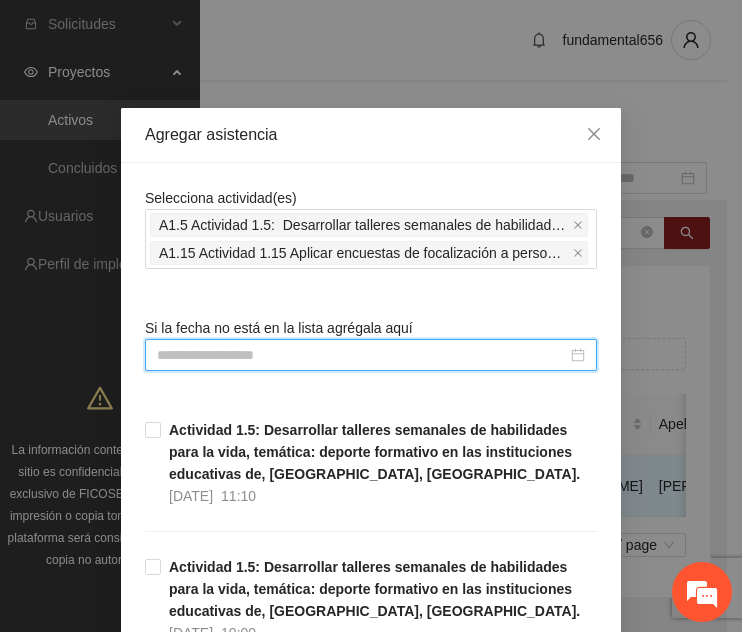 click at bounding box center (362, 355) 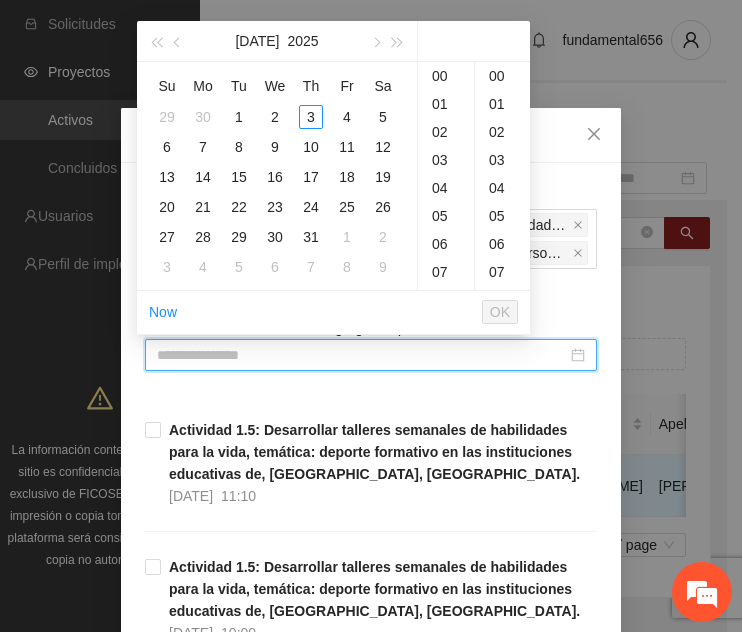 type on "**********" 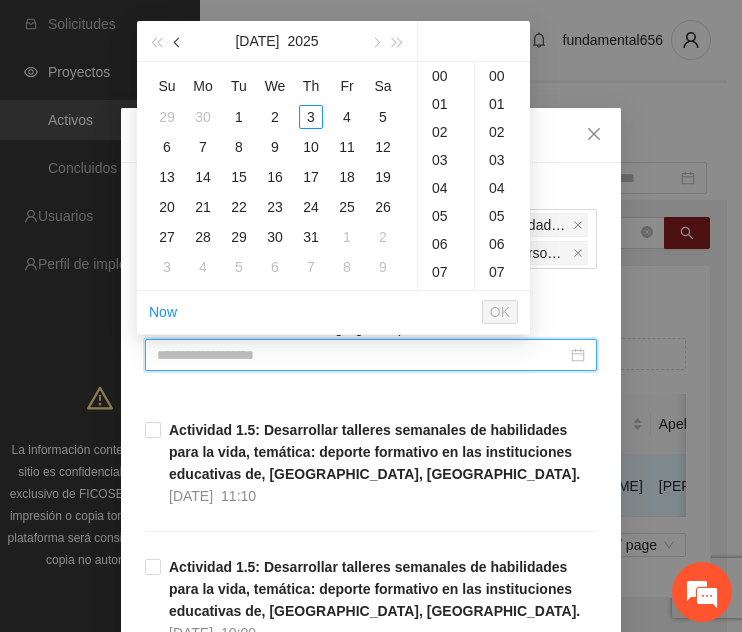click at bounding box center (179, 43) 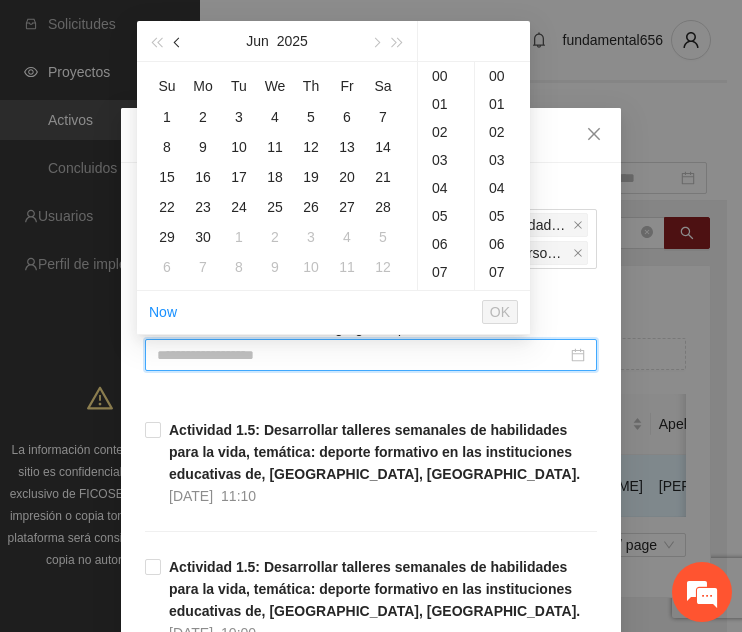 click at bounding box center (179, 43) 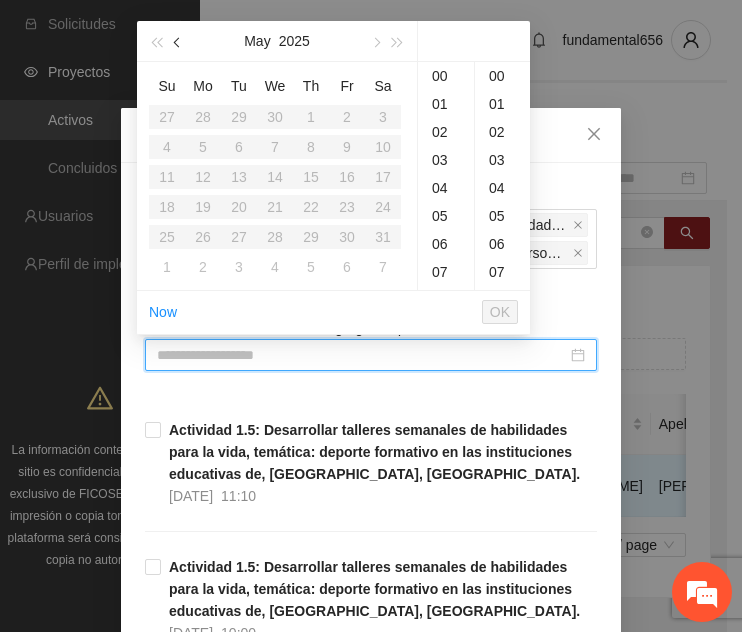 click at bounding box center (179, 43) 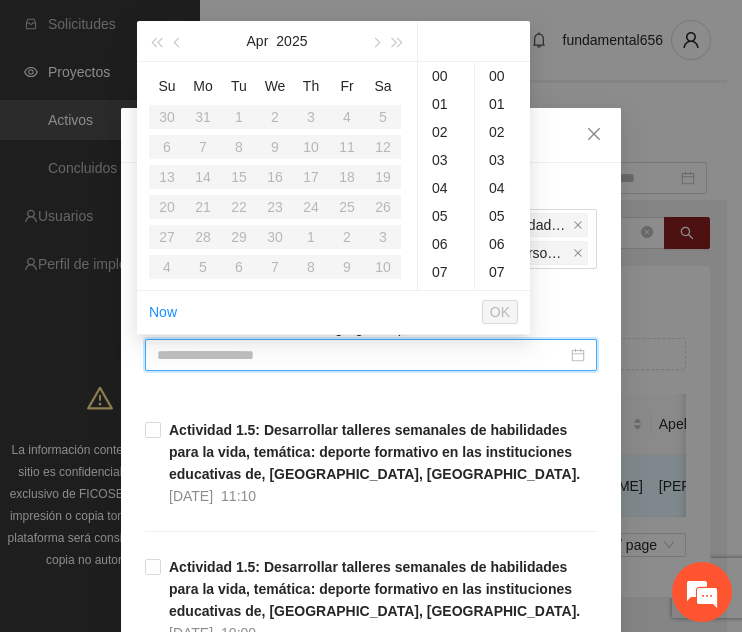 click on "Su Mo Tu We Th Fr Sa 30 31 1 2 3 4 5 6 7 8 9 10 11 12 13 14 15 16 17 18 19 20 21 22 23 24 25 26 27 28 29 30 1 2 3 4 5 6 7 8 9 10" at bounding box center (275, 176) 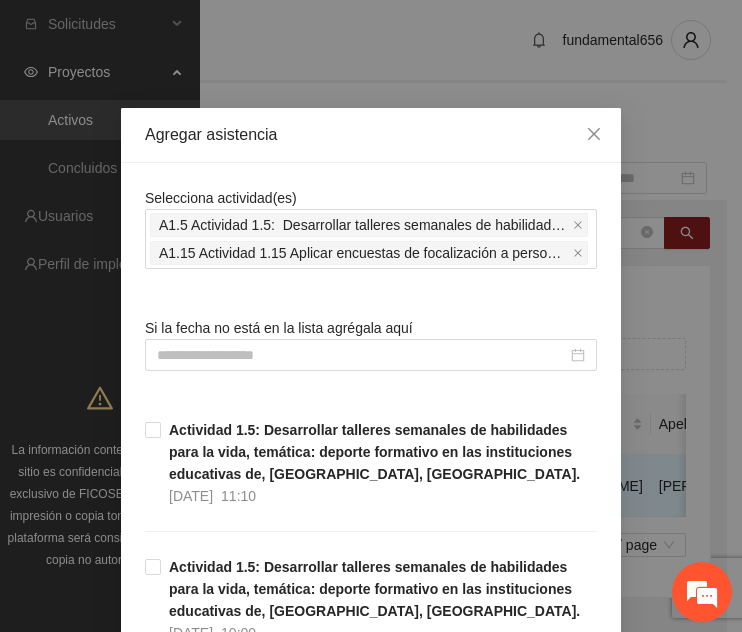 click on "Selecciona actividad(es) A1.5 Actividad 1.5:  Desarrollar talleres semanales de habilidades para la vida, temática: deporte formativo en las instituciones educativas de, [GEOGRAPHIC_DATA], [GEOGRAPHIC_DATA].
A1.15 Actividad 1.15 Aplicar encuestas de focalización a personas escolarizadas  en [GEOGRAPHIC_DATA]   Si la fecha no está en la lista agrégala aquí Actividad 1.5:  Desarrollar talleres semanales de habilidades para la vida, temática: deporte formativo en las instituciones educativas de, [GEOGRAPHIC_DATA], [GEOGRAPHIC_DATA]
[DATE] 11:10 Actividad 1.5:  Desarrollar talleres semanales de habilidades para la vida, temática: deporte formativo en las instituciones educativas de, [GEOGRAPHIC_DATA], [GEOGRAPHIC_DATA]
[DATE] 10:00 Actividad 1.5:  Desarrollar talleres semanales de habilidades para la vida, temática: deporte formativo en las instituciones educativas de, [GEOGRAPHIC_DATA], [GEOGRAPHIC_DATA]
[DATE] 10:00 [DATE] 09:10 [DATE] 09:10 [DATE] 08:20 [DATE] 08:20 [DATE] 07:30 [DATE] 11:10 [DATE] 10:00" at bounding box center [371, 5385] 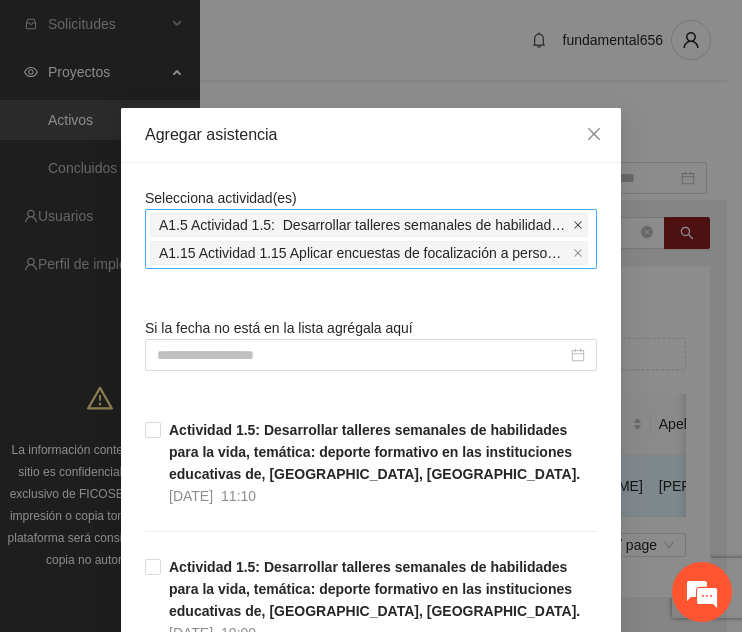 click 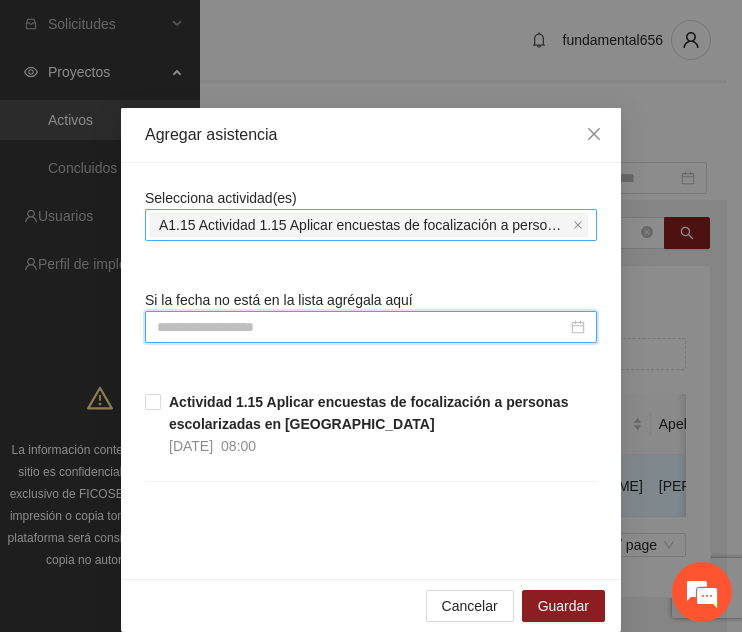 click at bounding box center (362, 327) 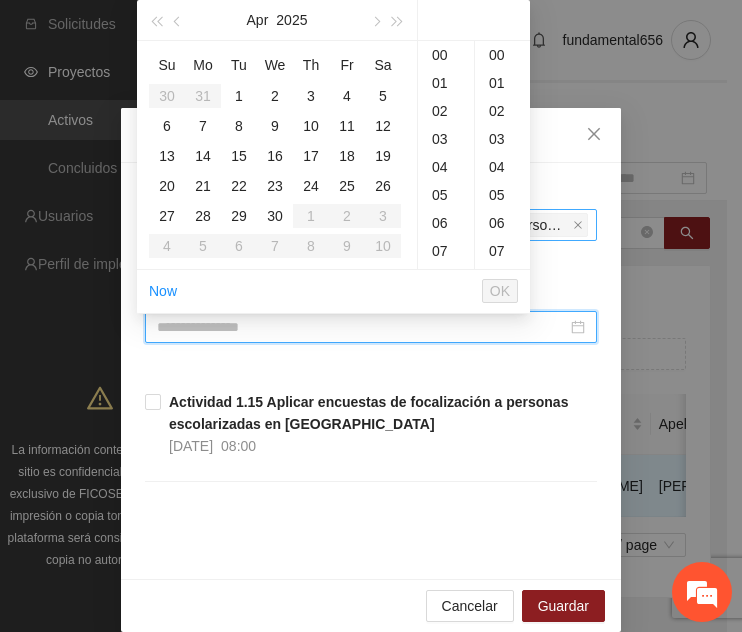 type on "**********" 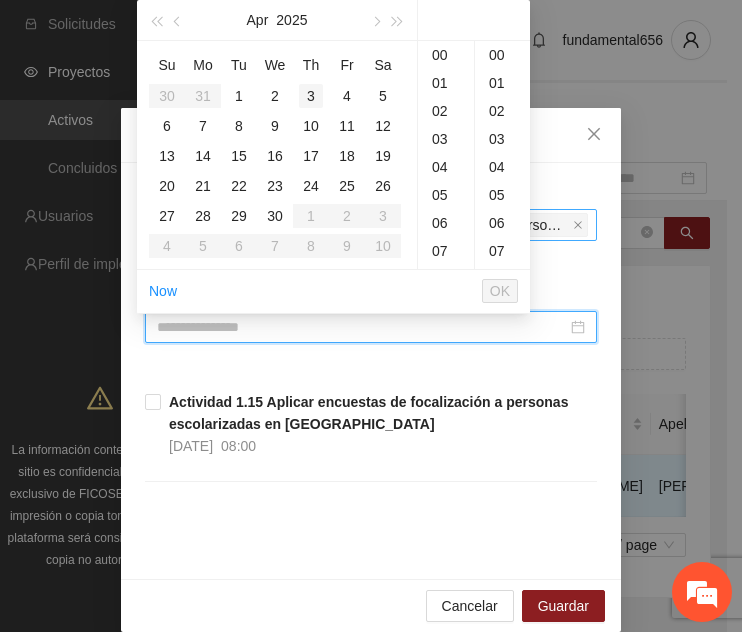 click on "3" at bounding box center [311, 96] 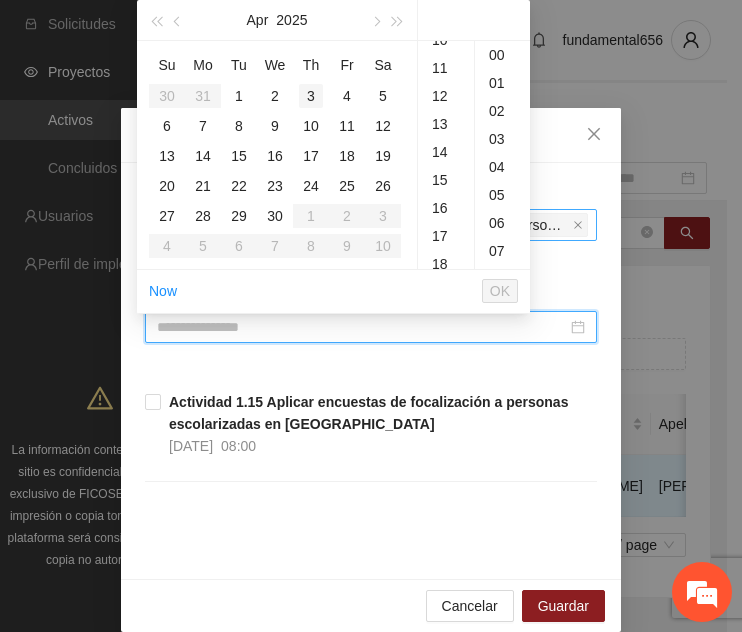 scroll, scrollTop: 736, scrollLeft: 0, axis: vertical 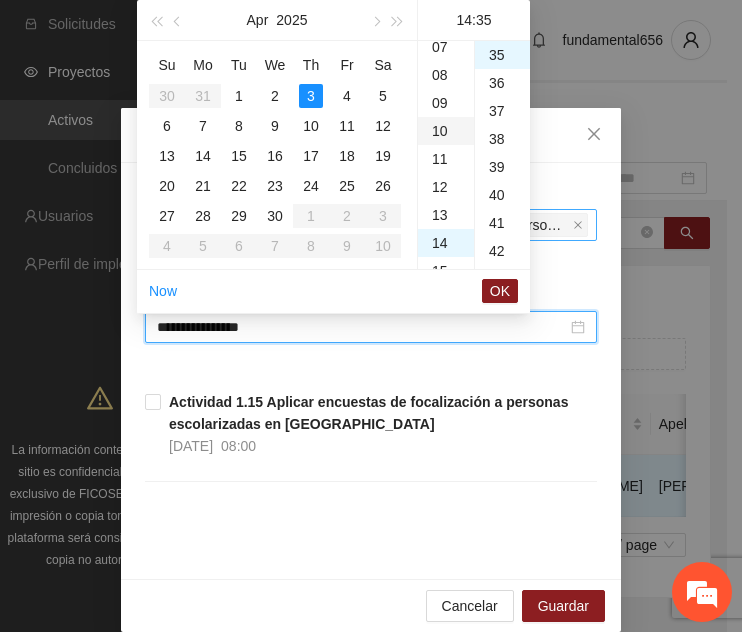 click on "10" at bounding box center (446, 131) 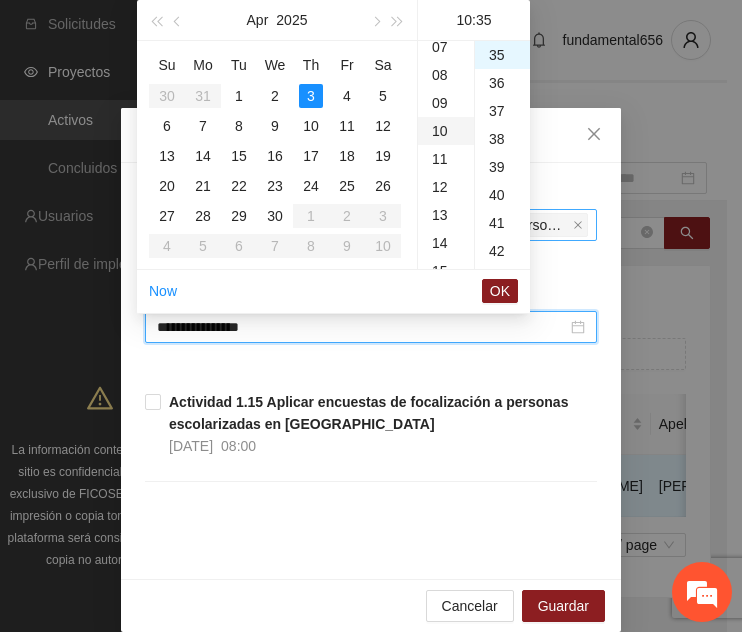 type on "**********" 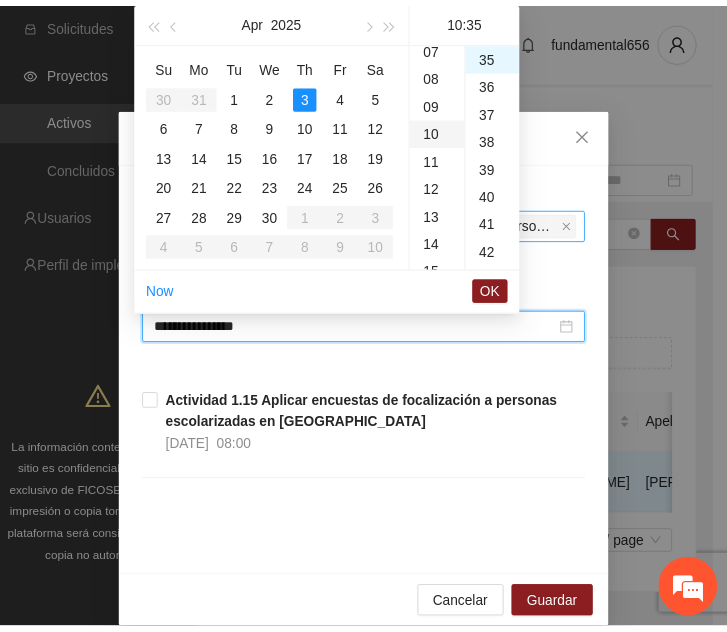 scroll, scrollTop: 280, scrollLeft: 0, axis: vertical 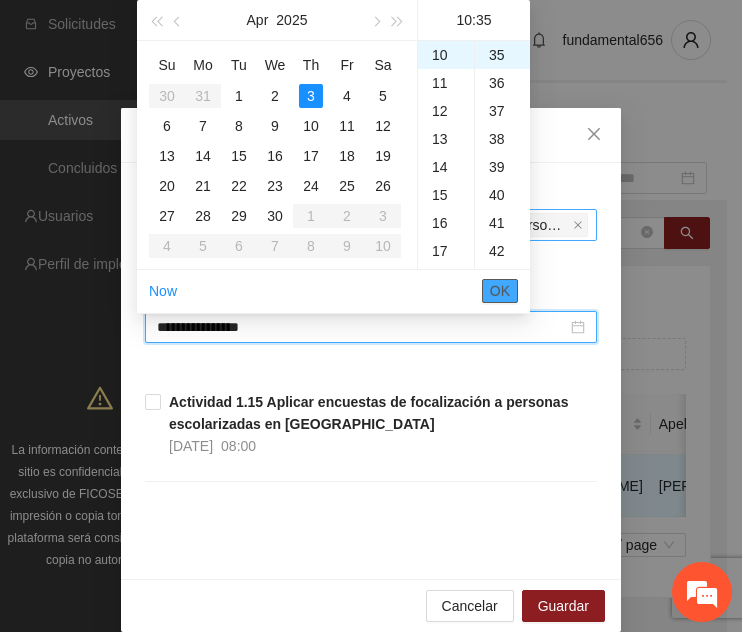 click on "OK" at bounding box center (500, 291) 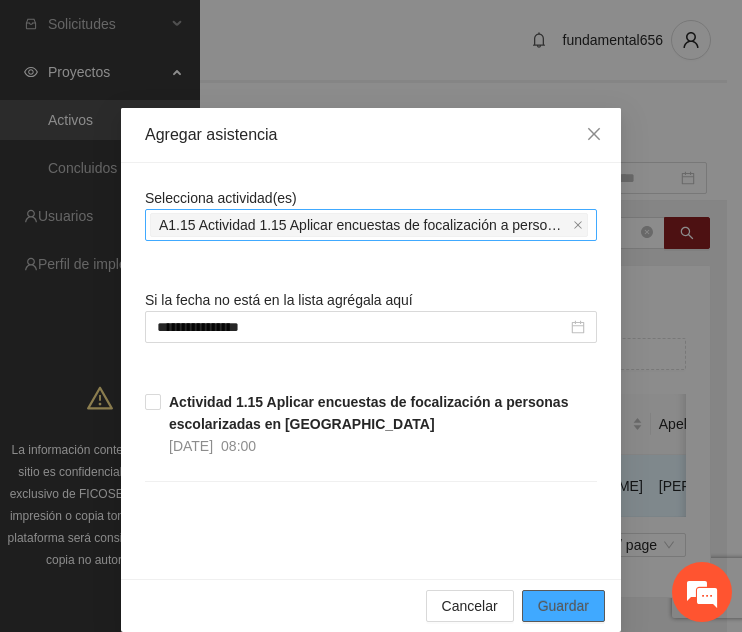 click on "Guardar" at bounding box center (563, 606) 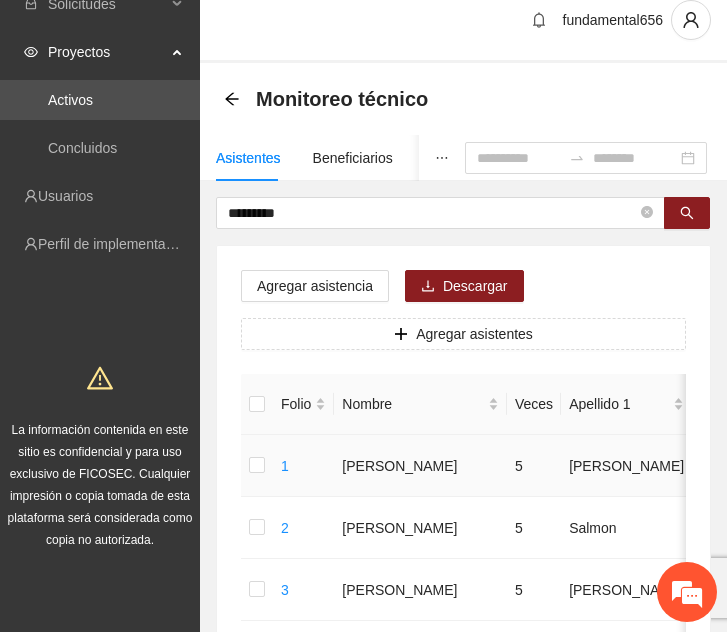 scroll, scrollTop: 0, scrollLeft: 0, axis: both 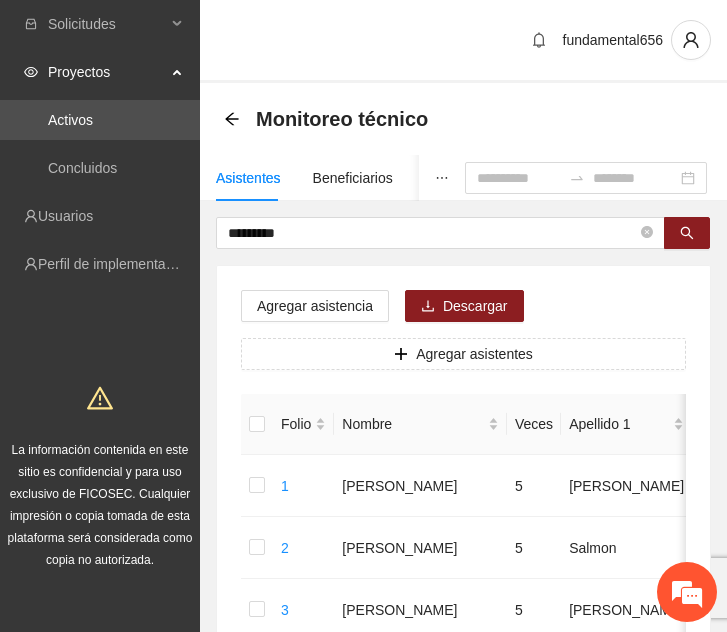 click on "Asistentes Beneficiarios Asistencias Objetivos y actividades Participantes Casos de éxito, retos y obstáculos Cronograma Visita de campo y entregables" at bounding box center (779, 178) 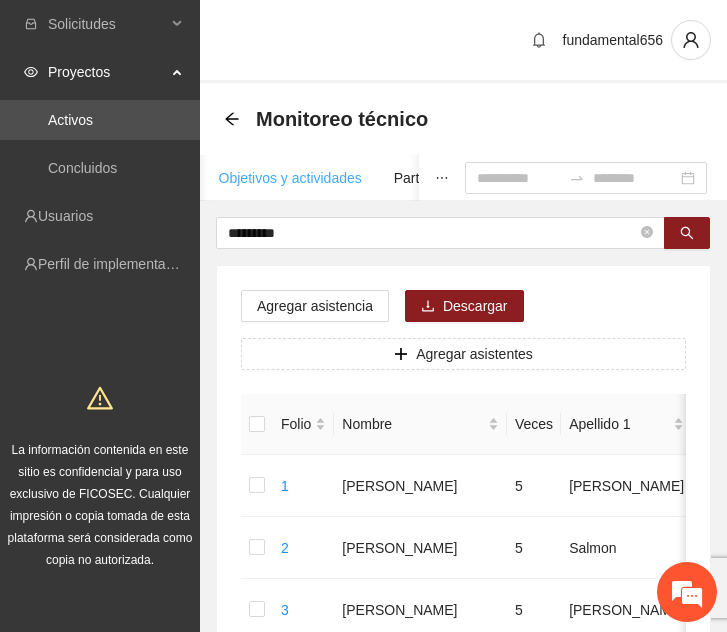 click on "Objetivos y actividades" at bounding box center (290, 178) 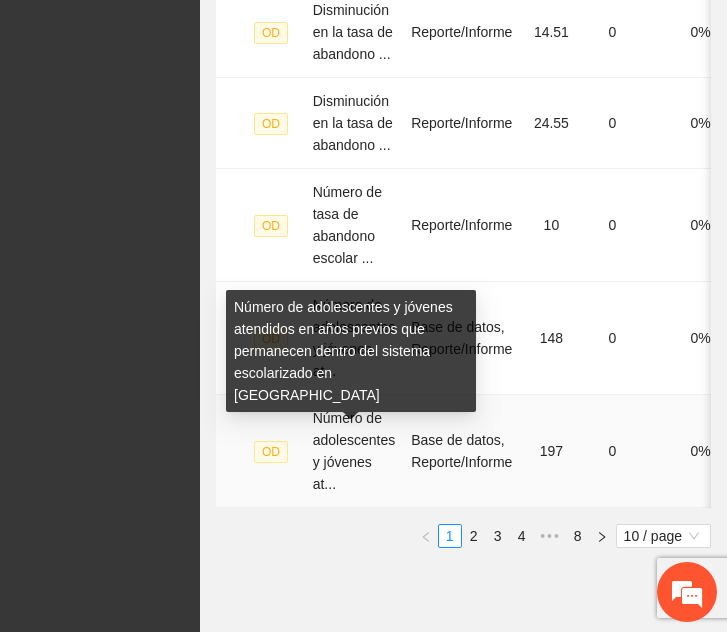 scroll, scrollTop: 1263, scrollLeft: 0, axis: vertical 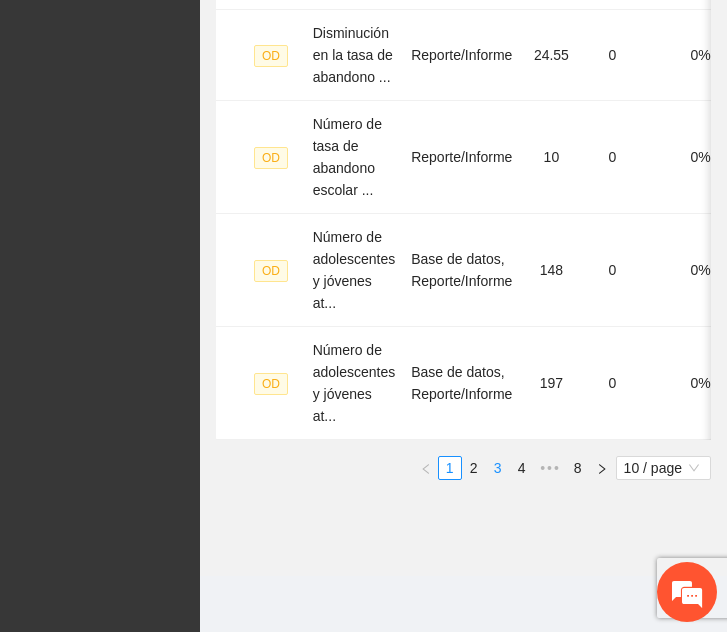 click on "3" at bounding box center [498, 468] 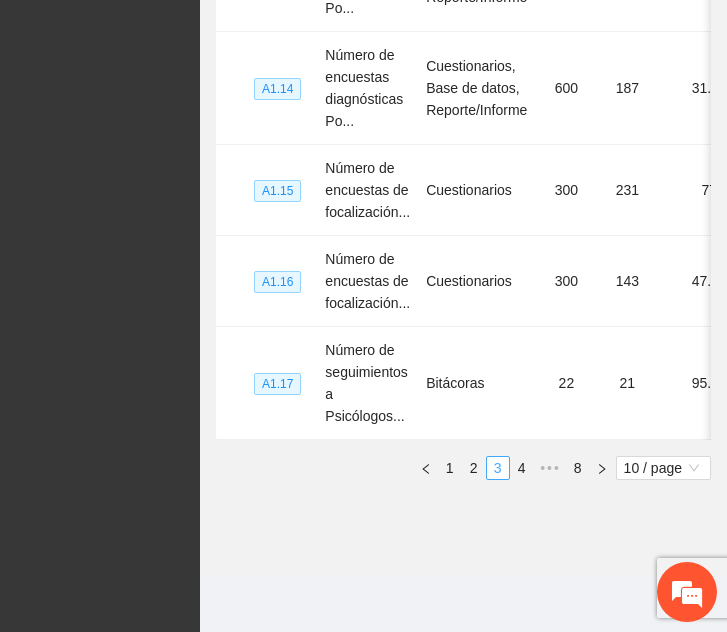 scroll, scrollTop: 1219, scrollLeft: 0, axis: vertical 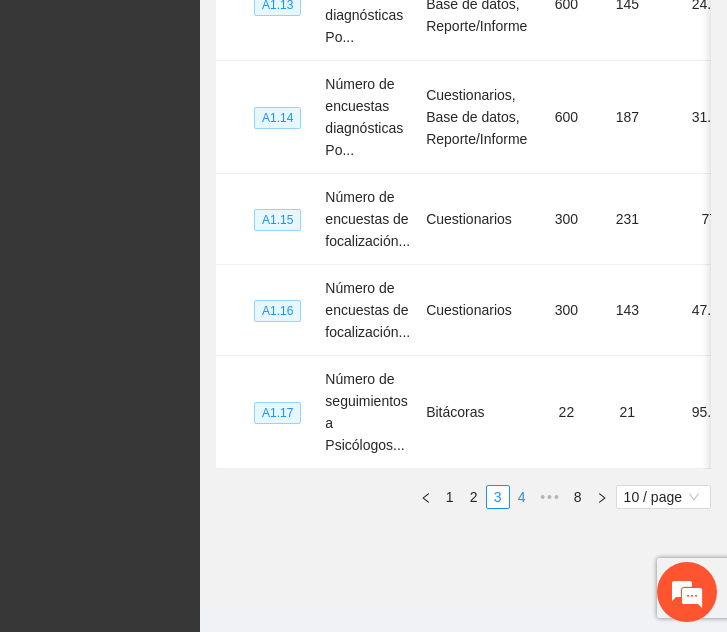 click on "4" at bounding box center [522, 497] 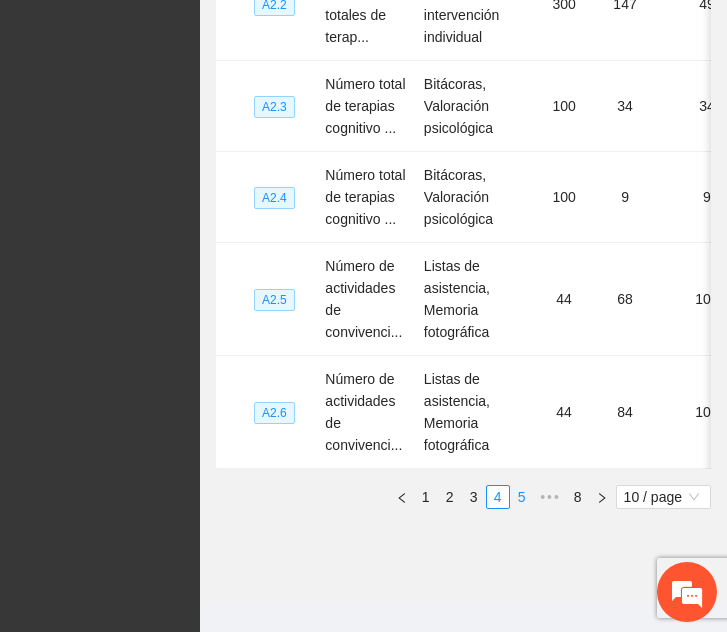 click on "5" at bounding box center [522, 497] 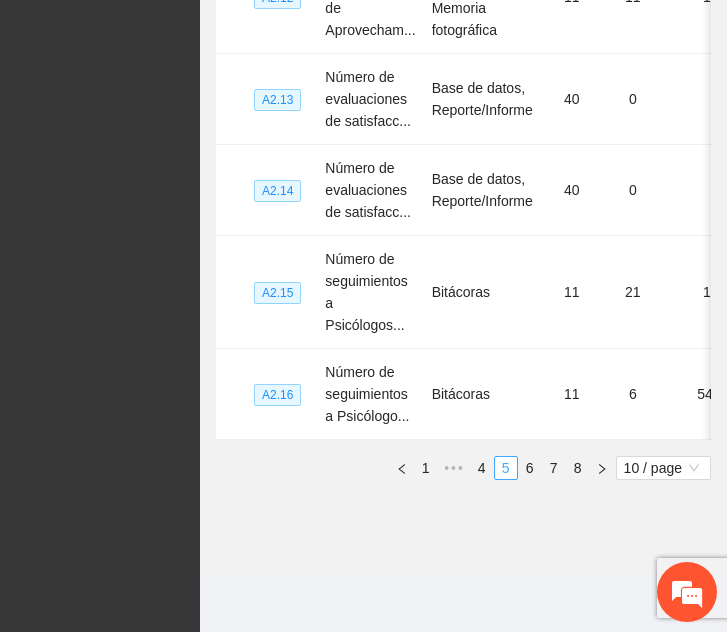 scroll, scrollTop: 1175, scrollLeft: 0, axis: vertical 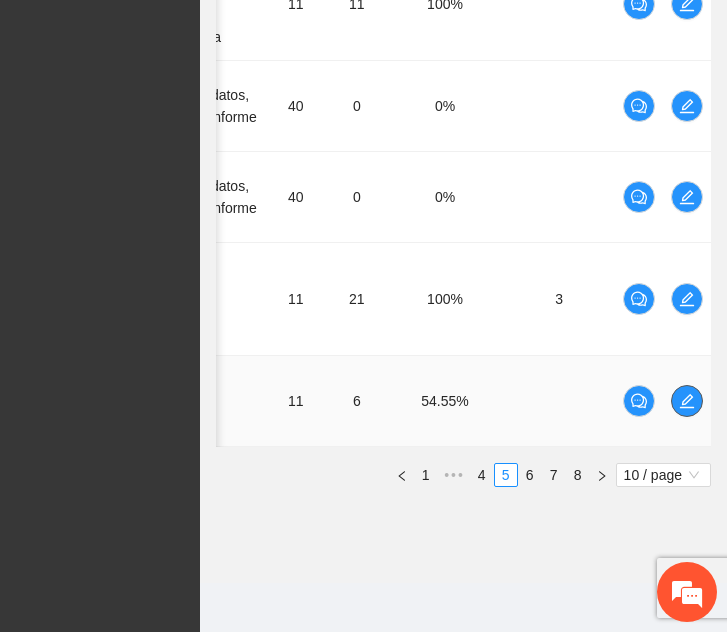 click 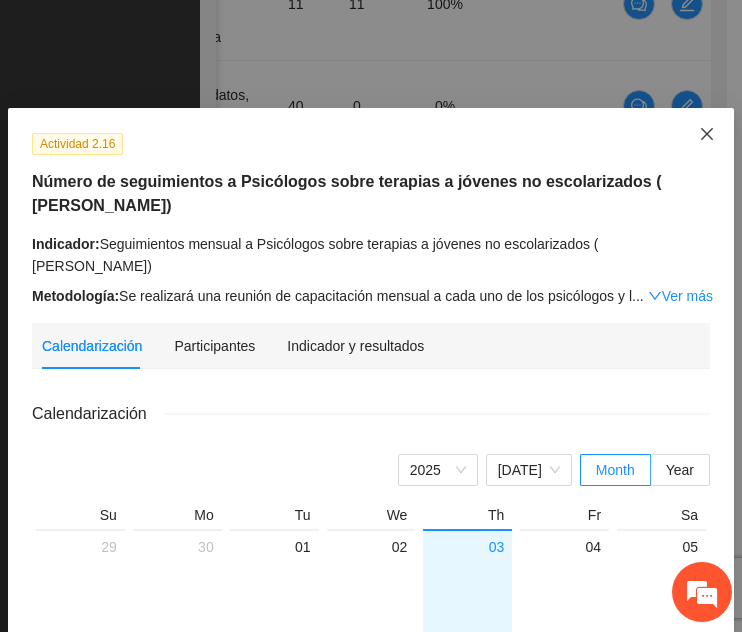 click at bounding box center (707, 135) 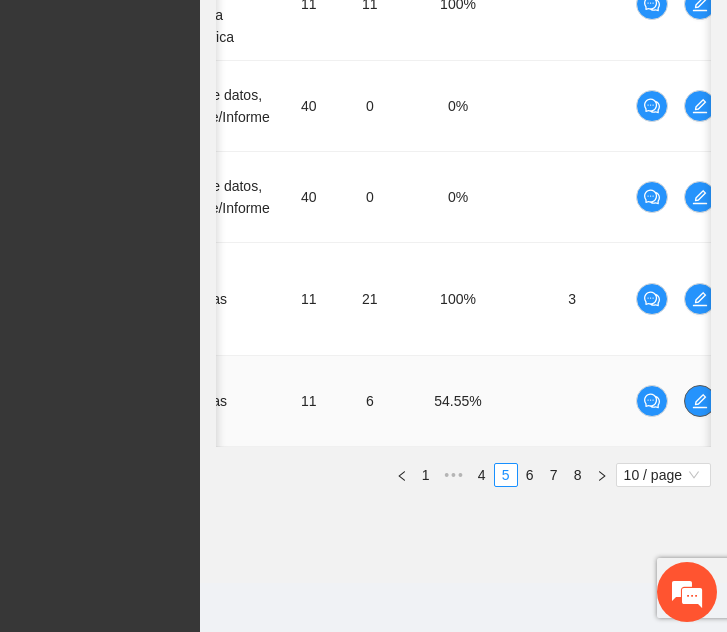 scroll, scrollTop: 0, scrollLeft: 0, axis: both 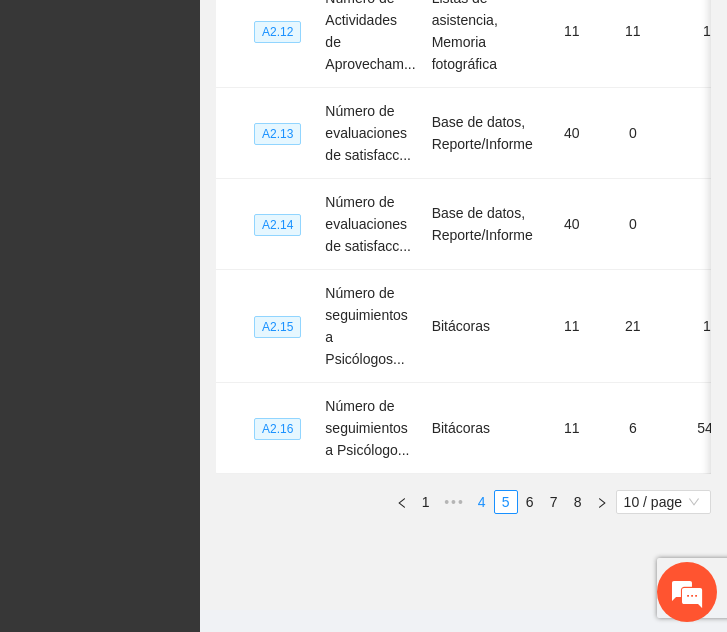 click on "4" at bounding box center (482, 502) 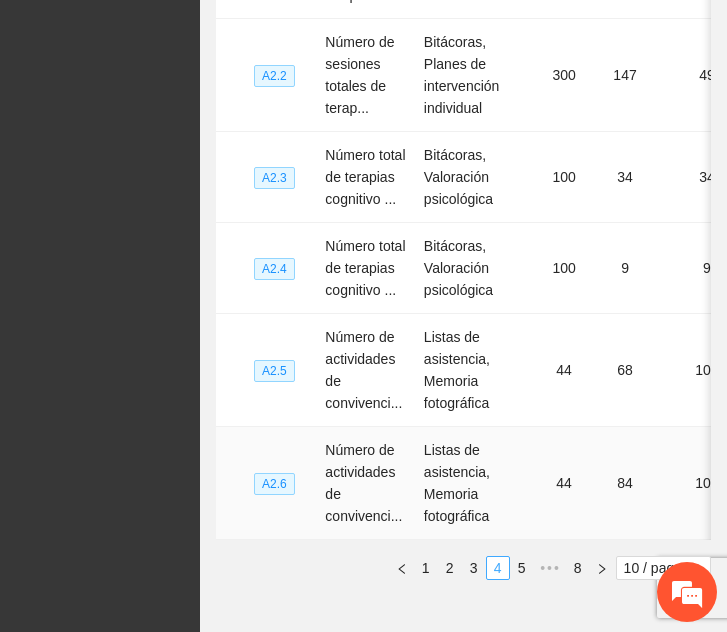 scroll, scrollTop: 1307, scrollLeft: 0, axis: vertical 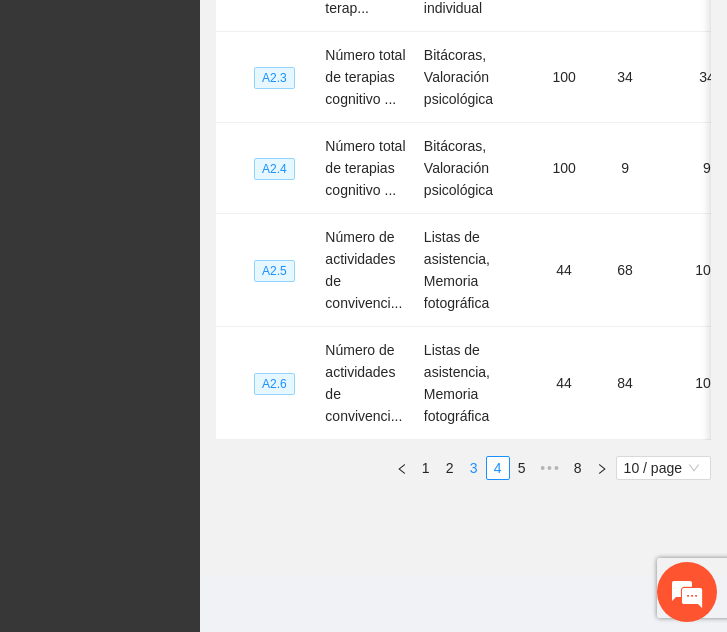 click on "3" at bounding box center [474, 468] 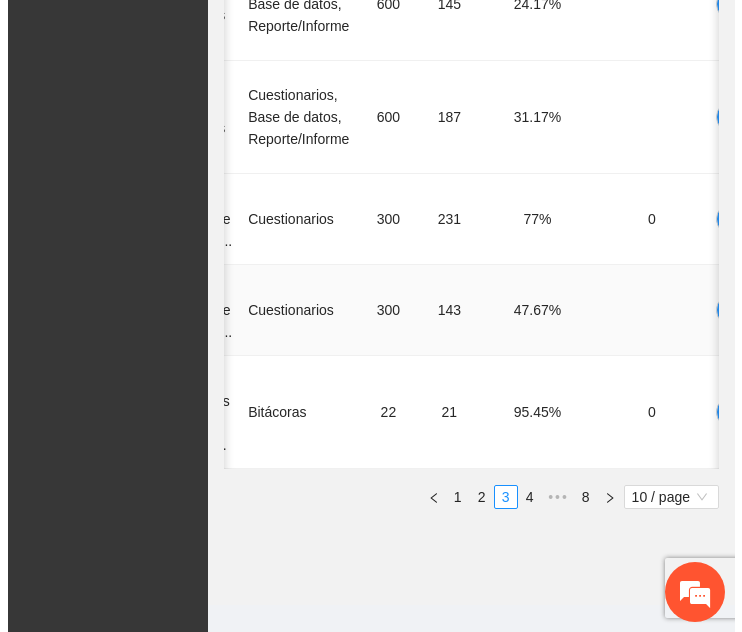 scroll, scrollTop: 0, scrollLeft: 273, axis: horizontal 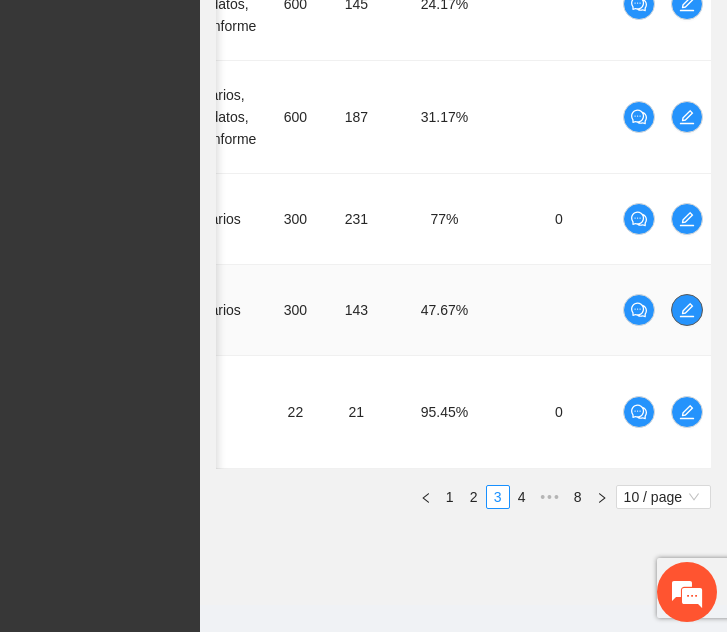 click 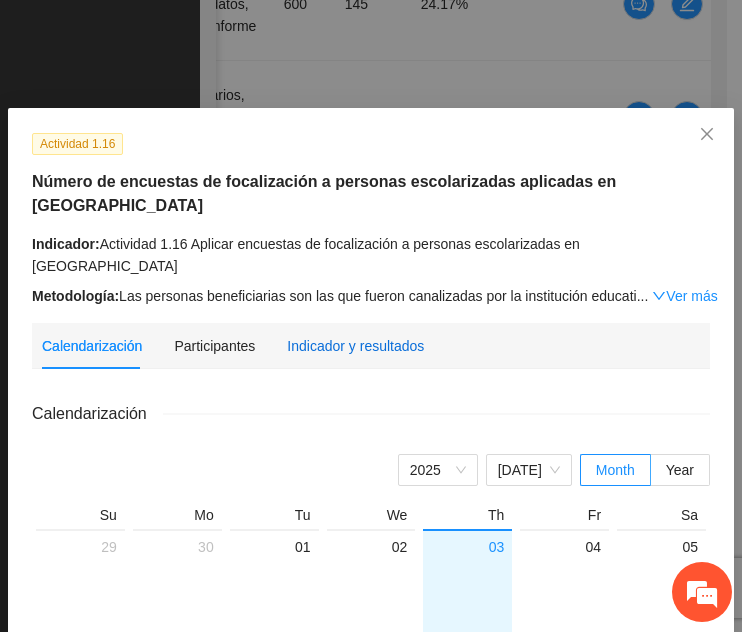 click on "Indicador y resultados" at bounding box center [355, 346] 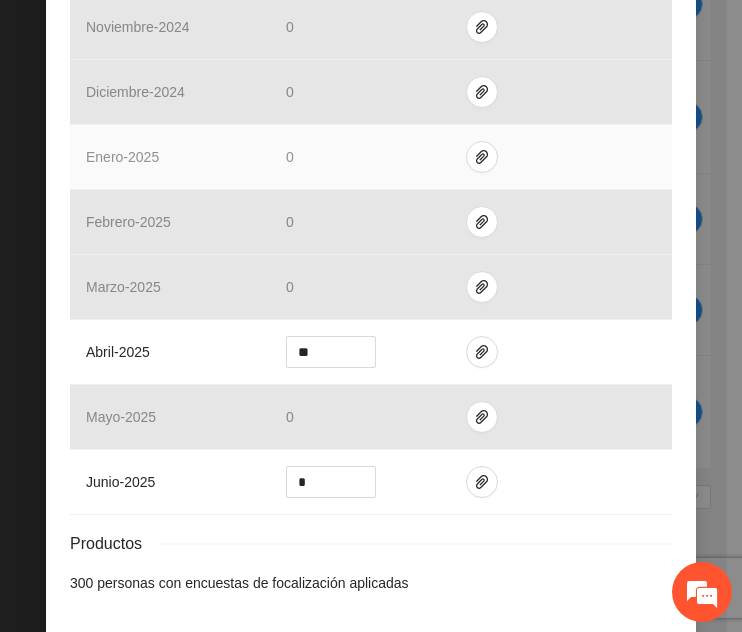 scroll, scrollTop: 777, scrollLeft: 0, axis: vertical 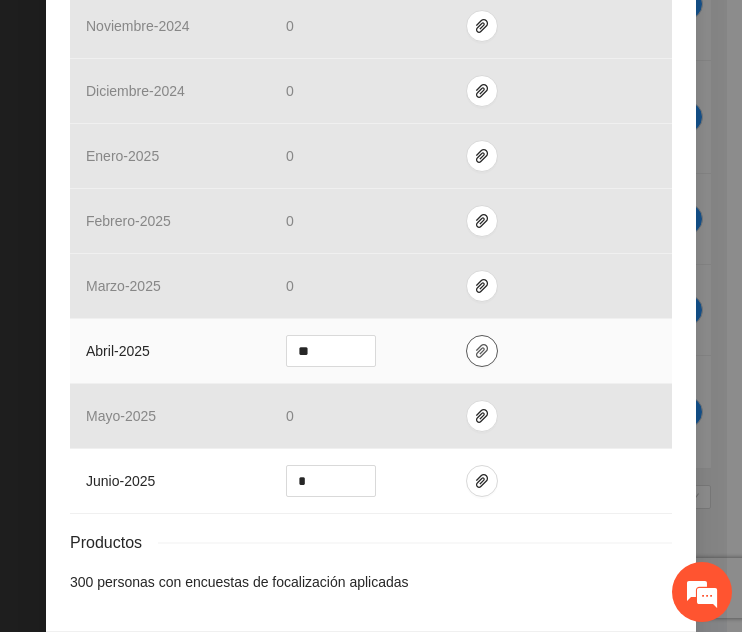 click 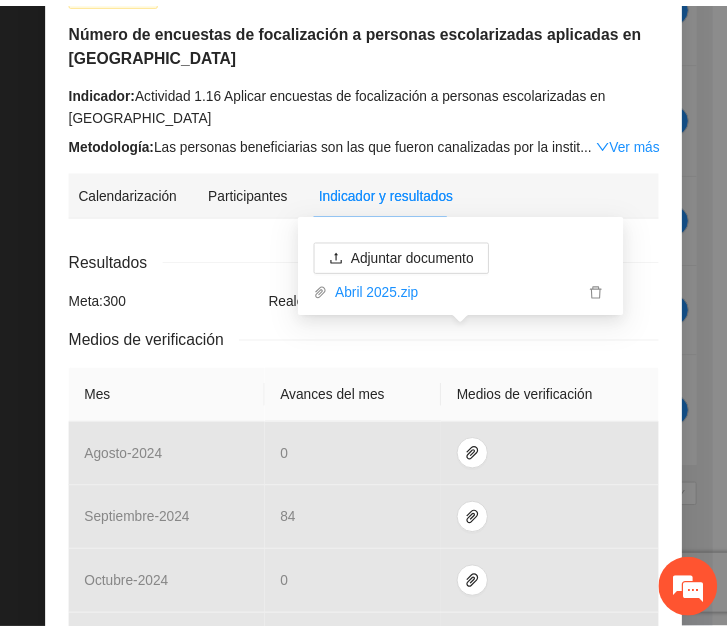 scroll, scrollTop: 0, scrollLeft: 0, axis: both 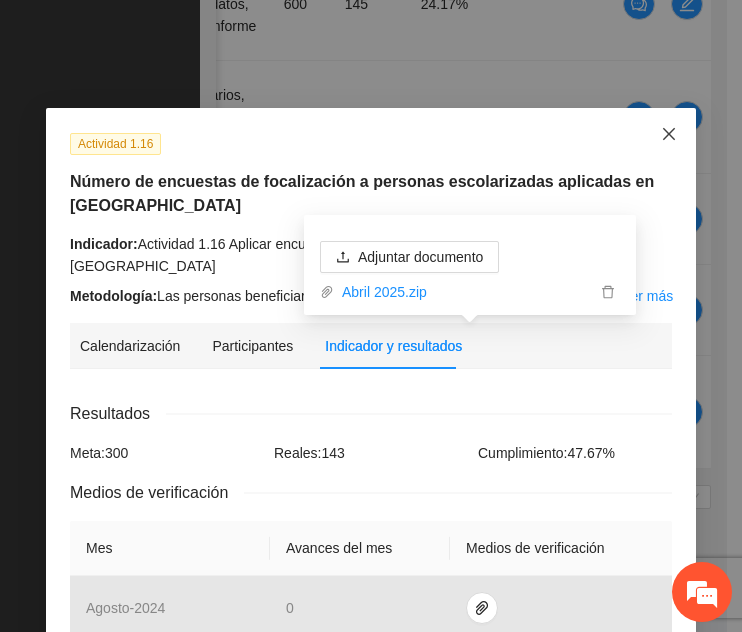click 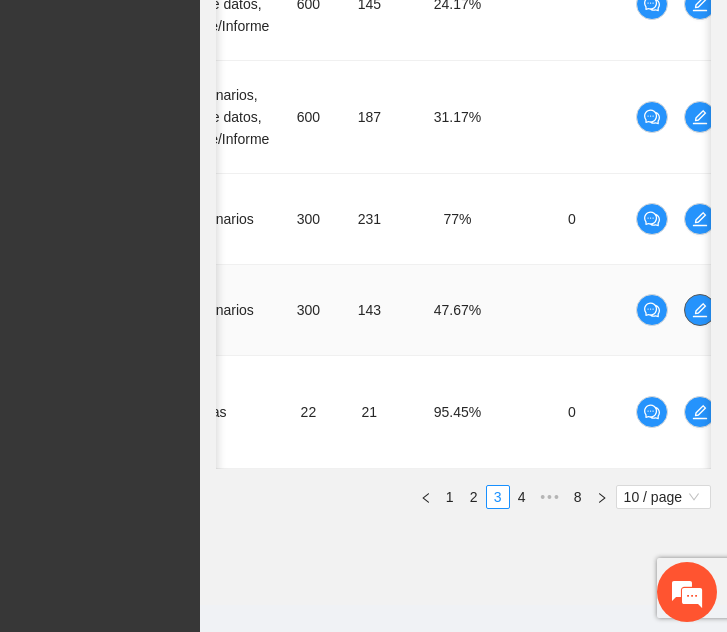 scroll, scrollTop: 0, scrollLeft: 0, axis: both 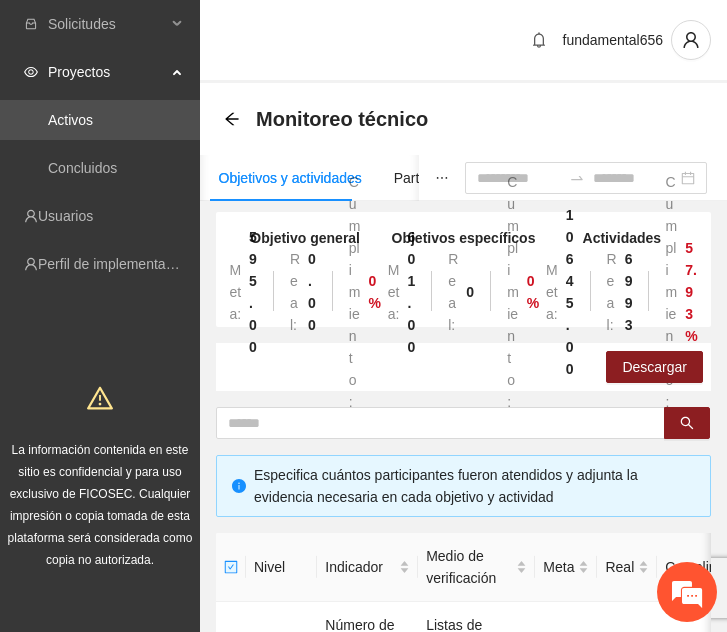 click on "Objetivos y actividades" at bounding box center [290, 178] 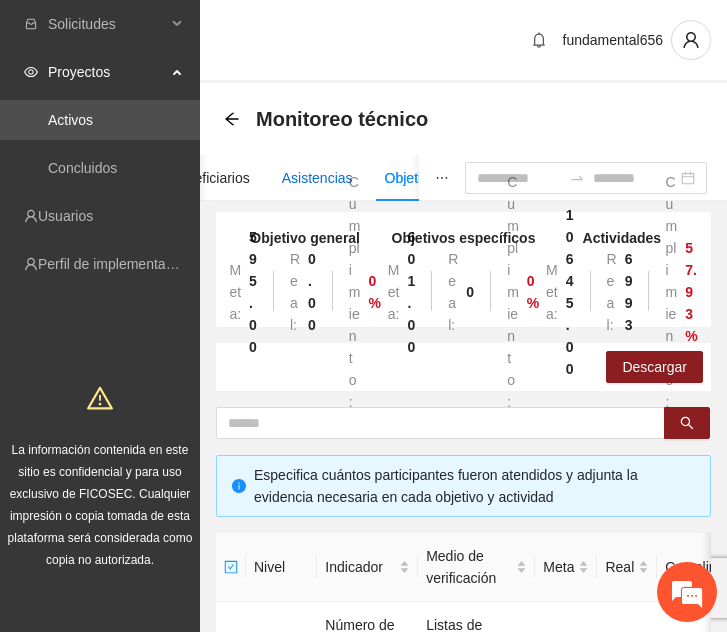 click on "Asistencias" at bounding box center (317, 178) 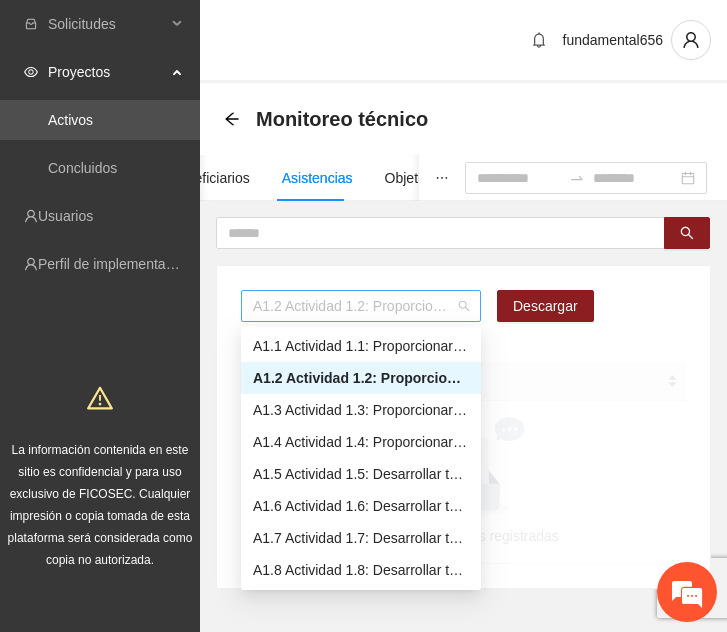 click on "A1.2 Actividad 1.2:  Proporcionar terapias cognitivo-conductuales a adolescentes y jóvenes con consumo de sustancia y/o comportamiento agresivo en  [PERSON_NAME]" at bounding box center [361, 306] 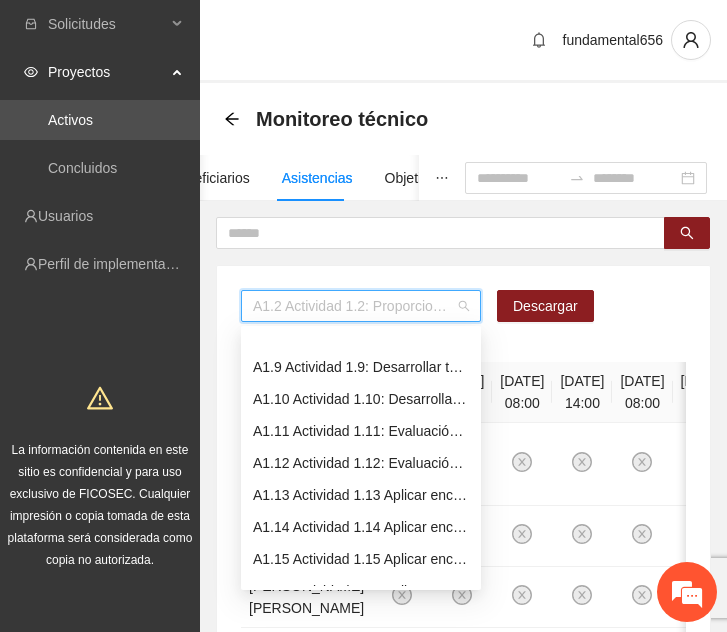 scroll, scrollTop: 270, scrollLeft: 0, axis: vertical 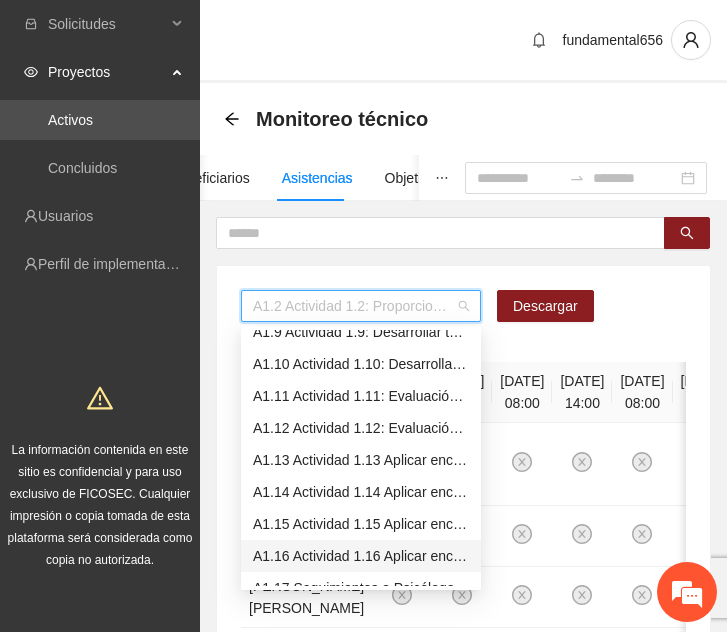 click on "A1.16 Actividad 1.16 Aplicar encuestas de focalización a personas escolarizadas  en [GEOGRAPHIC_DATA]" at bounding box center [361, 556] 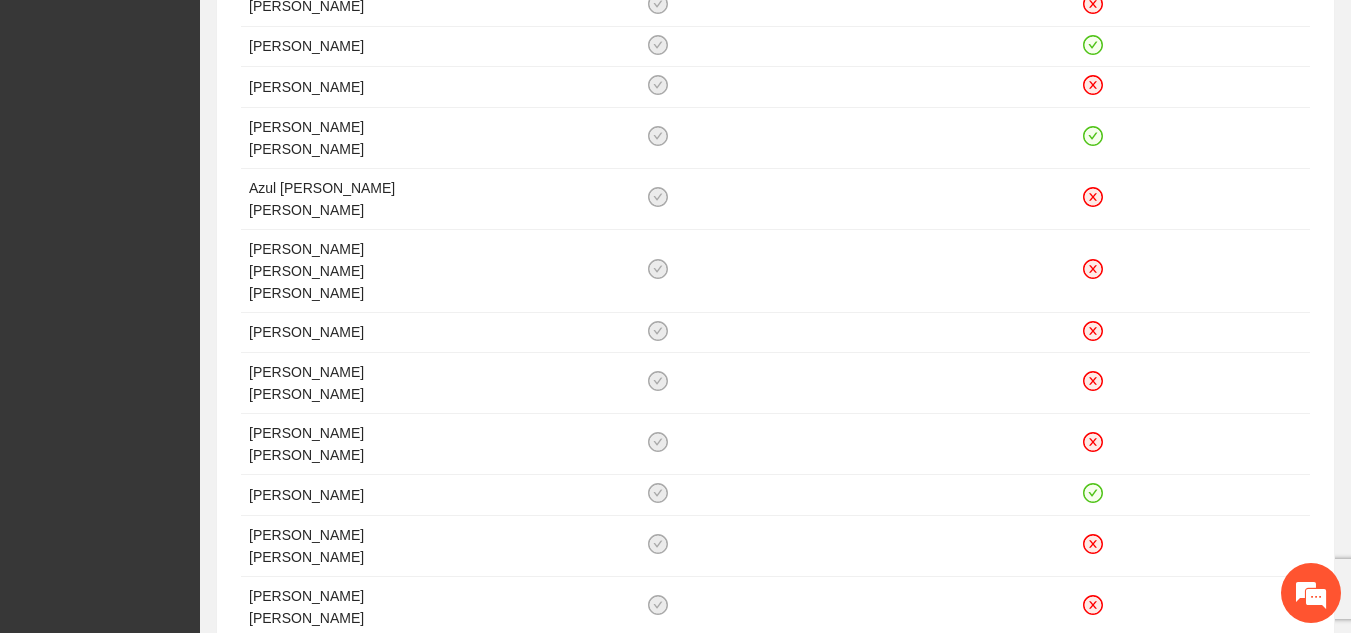 scroll, scrollTop: 902, scrollLeft: 0, axis: vertical 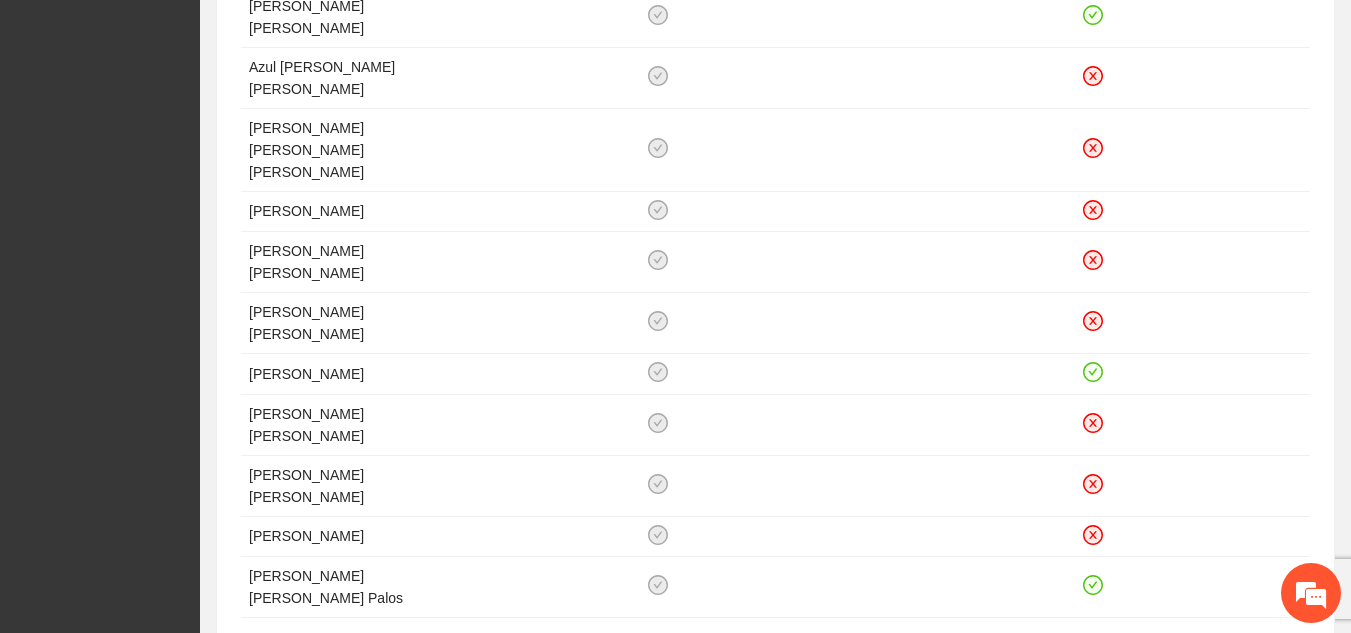 click on "10" at bounding box center (1174, 646) 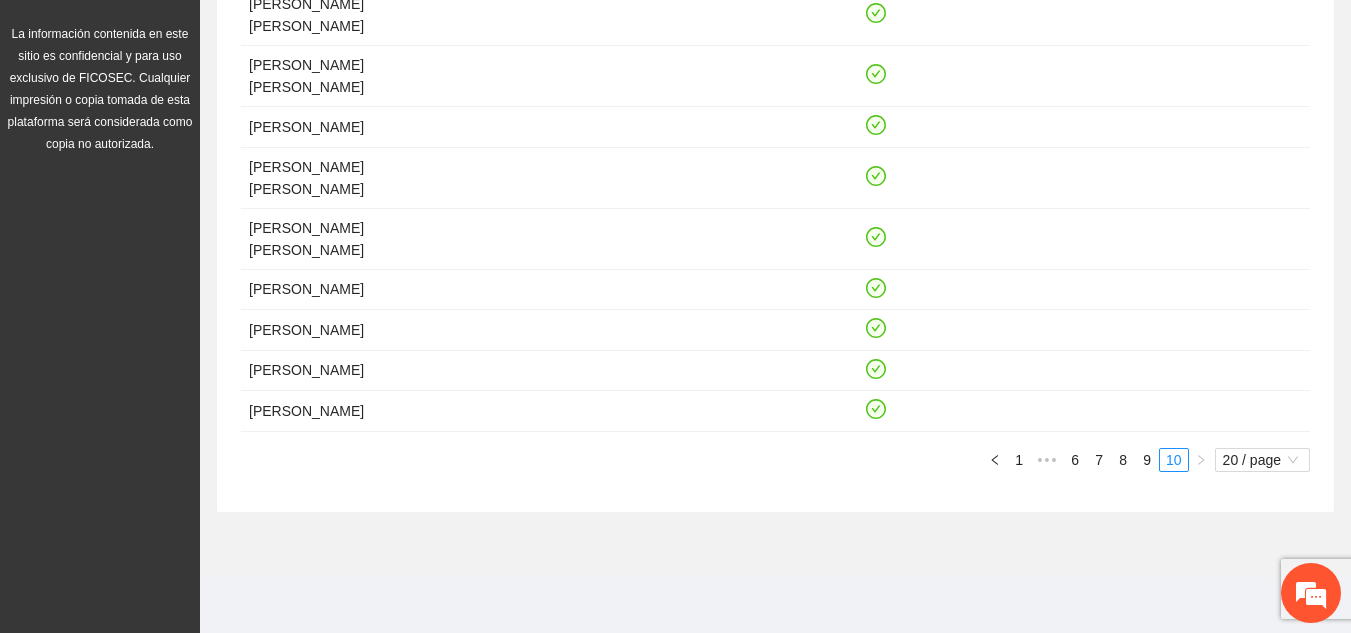 scroll, scrollTop: 416, scrollLeft: 0, axis: vertical 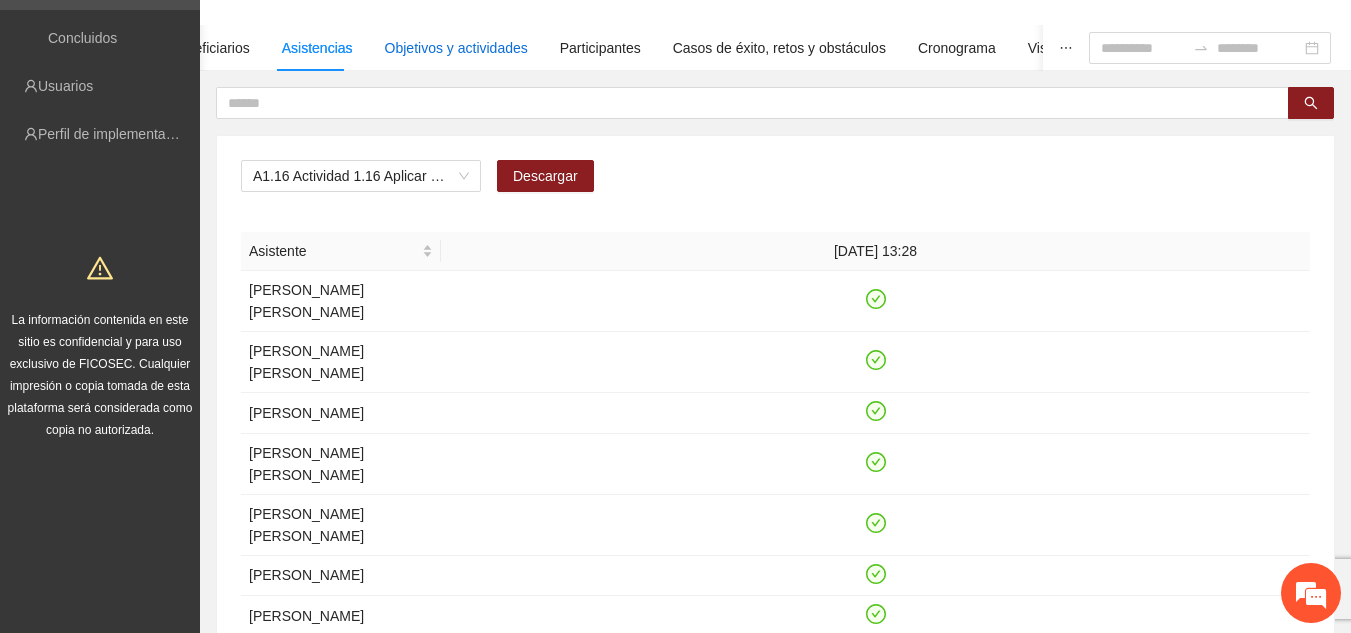 click on "Objetivos y actividades" at bounding box center (456, 48) 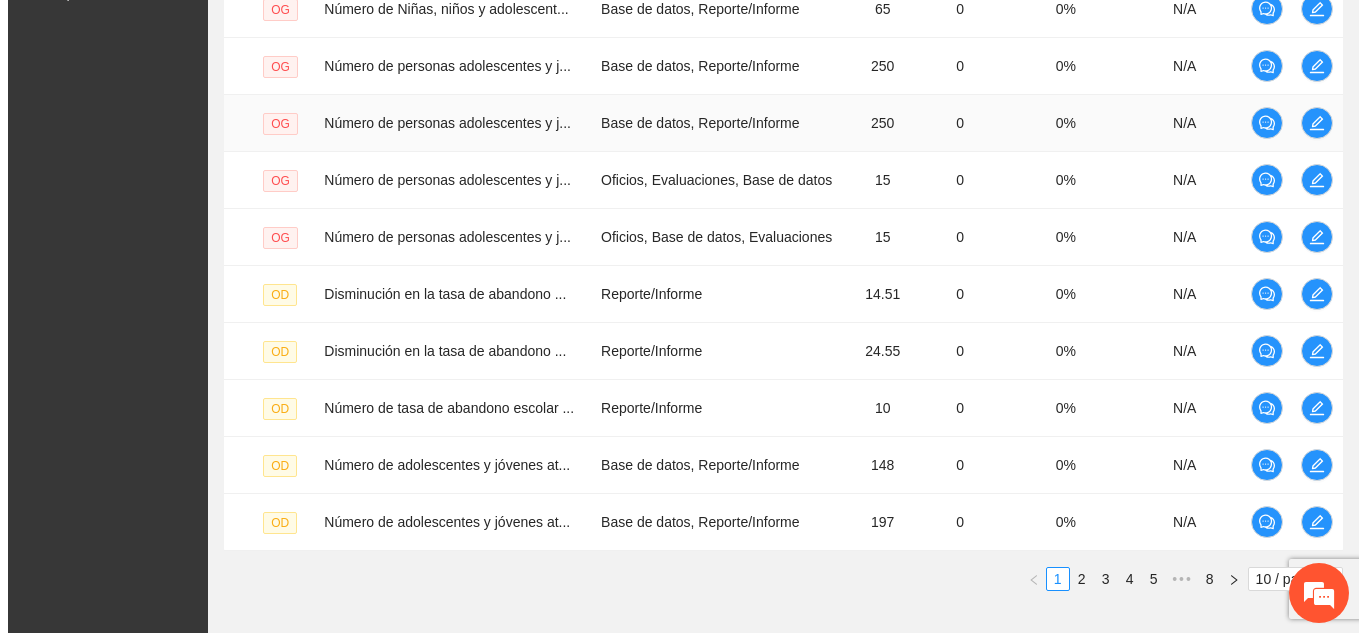 scroll, scrollTop: 676, scrollLeft: 0, axis: vertical 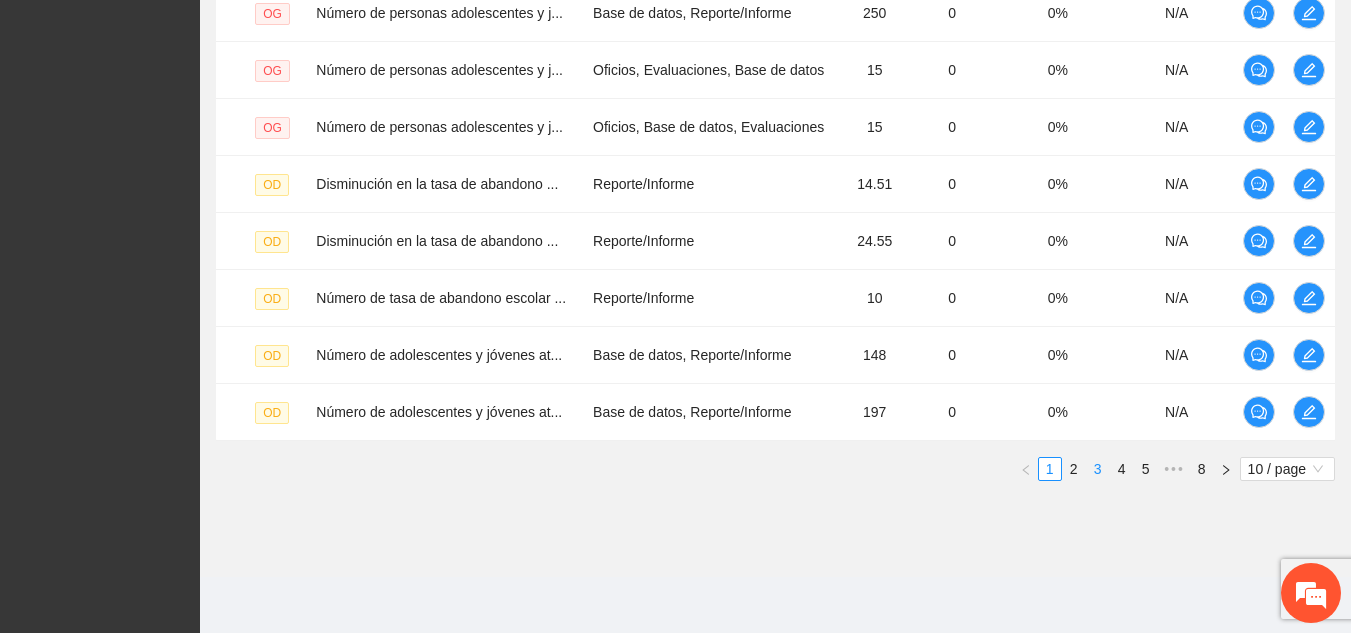 click on "3" at bounding box center [1098, 469] 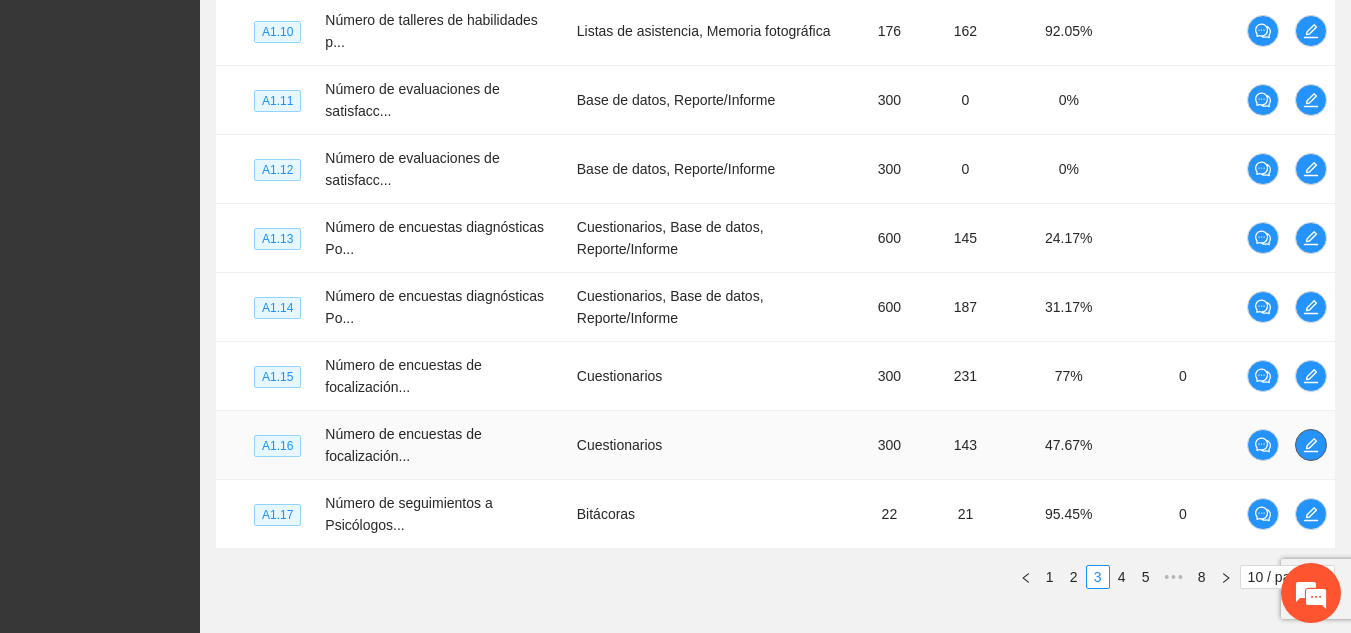 click at bounding box center (1311, 445) 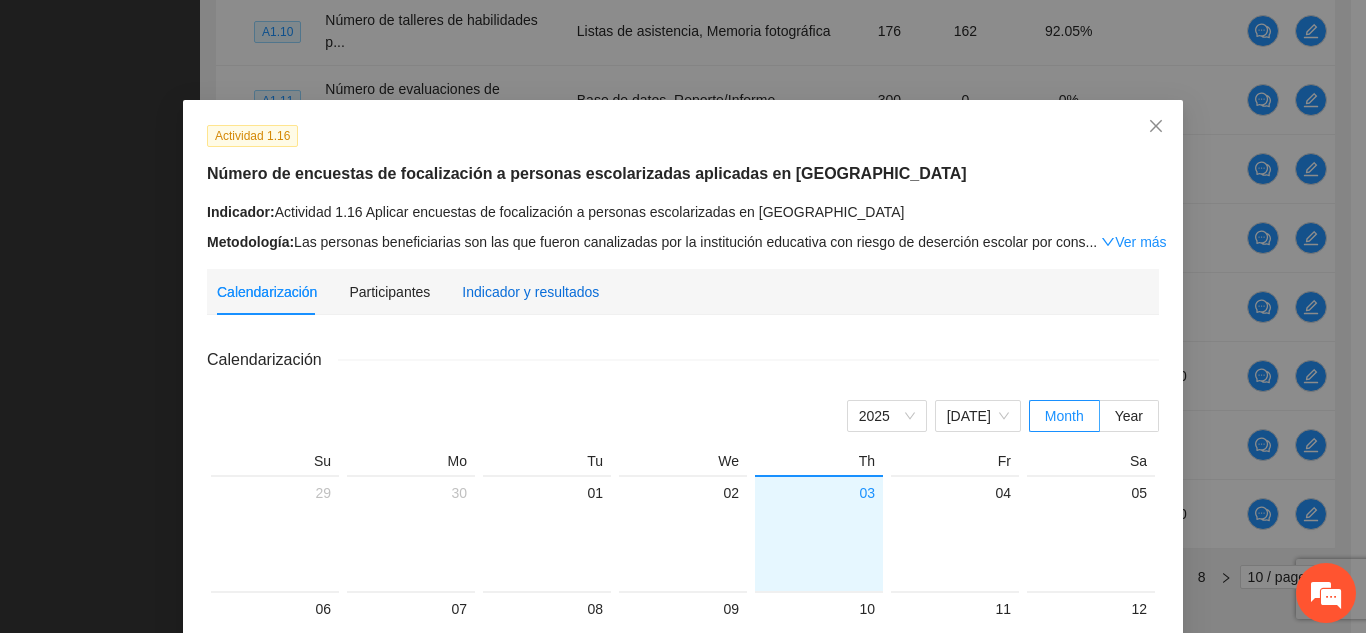 click on "Indicador y resultados" at bounding box center [530, 292] 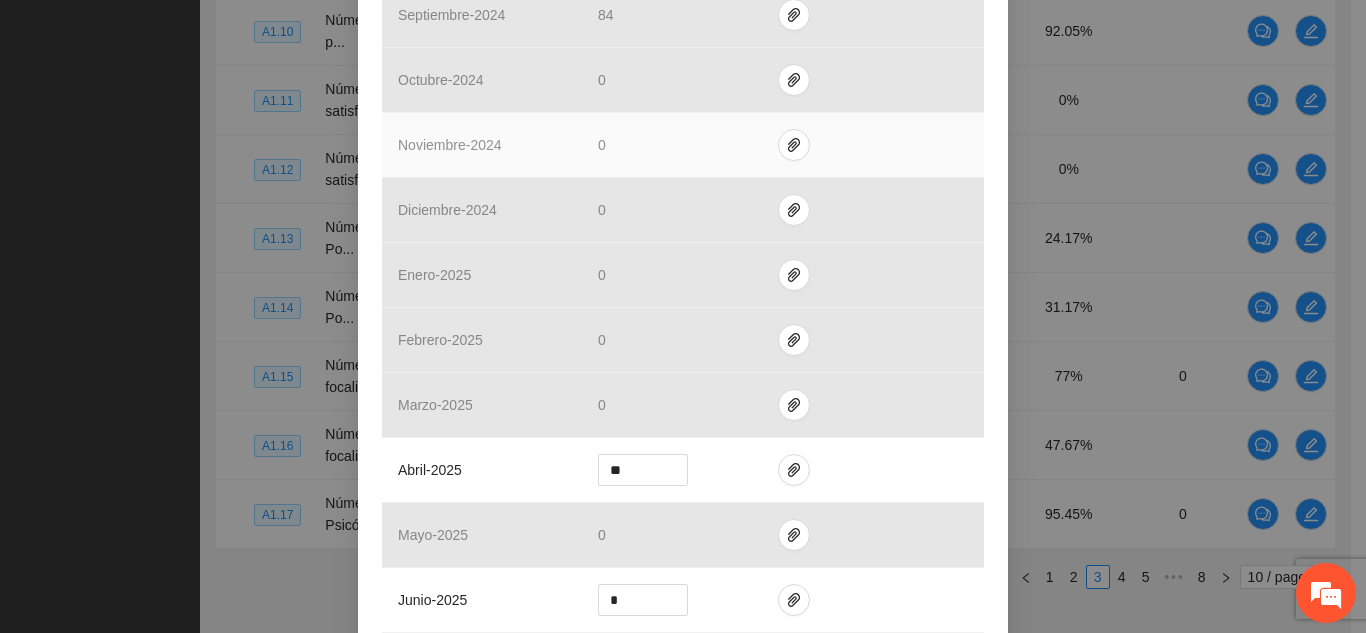 scroll, scrollTop: 651, scrollLeft: 0, axis: vertical 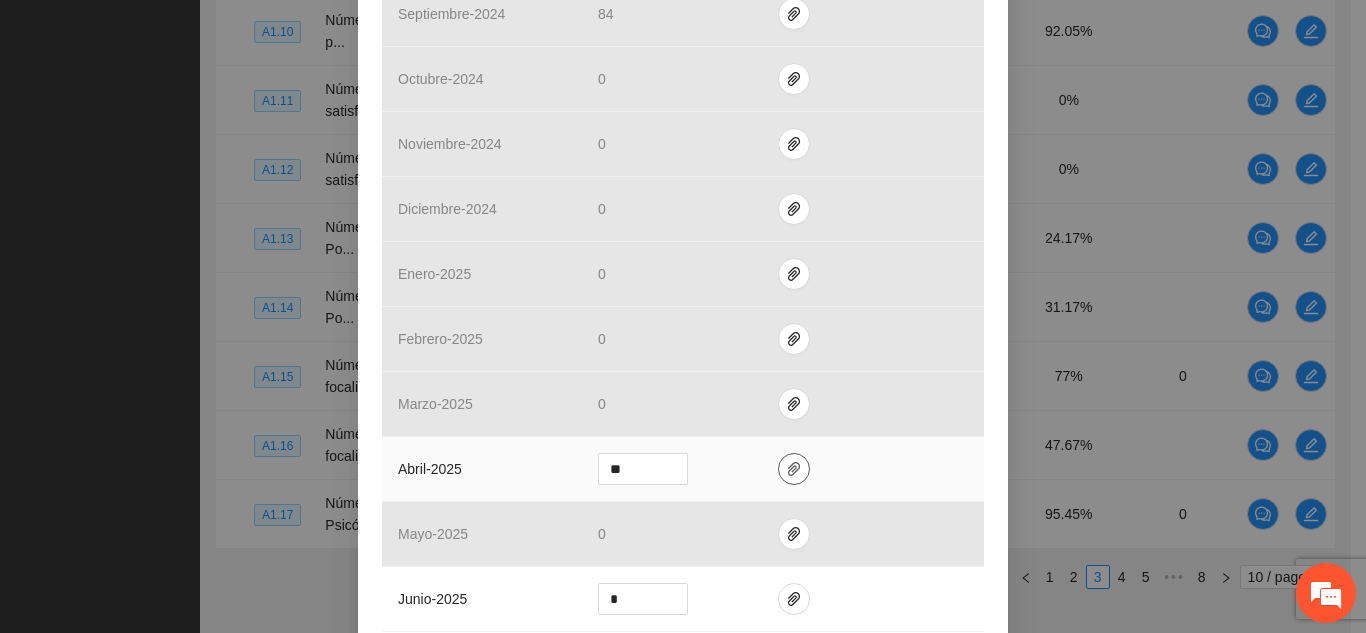 click 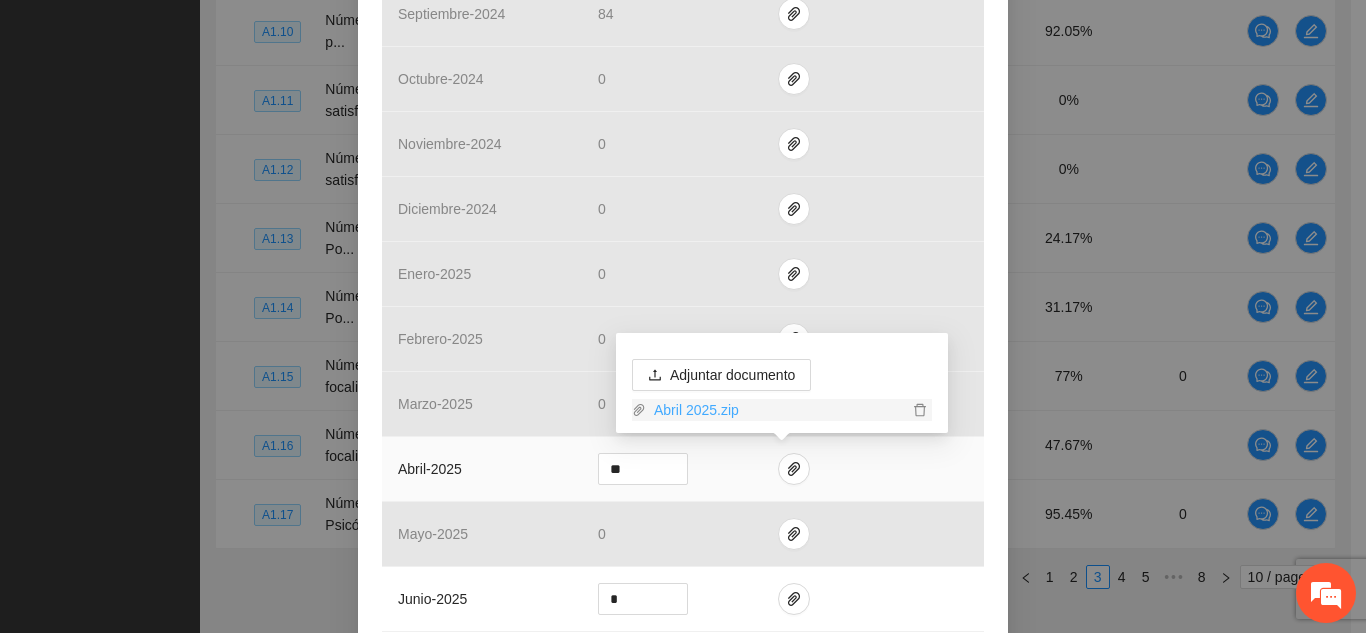 click on "Abril 2025.zip" at bounding box center [777, 410] 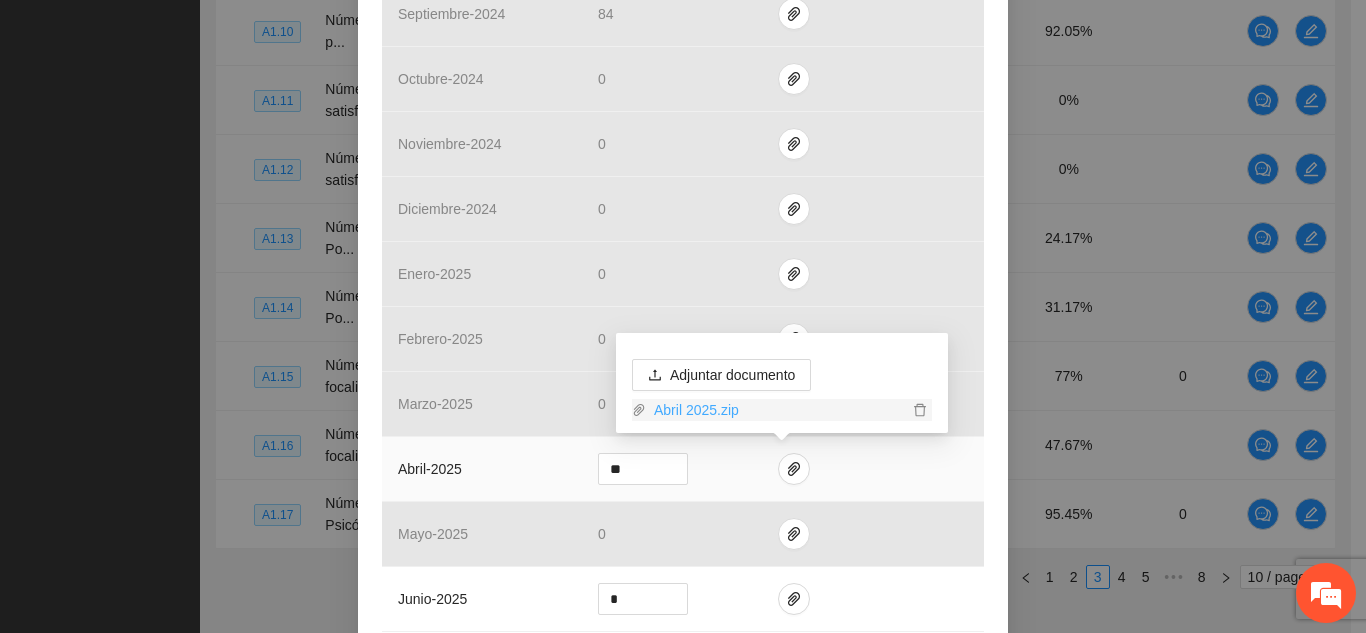 click on "Abril 2025.zip" at bounding box center [777, 410] 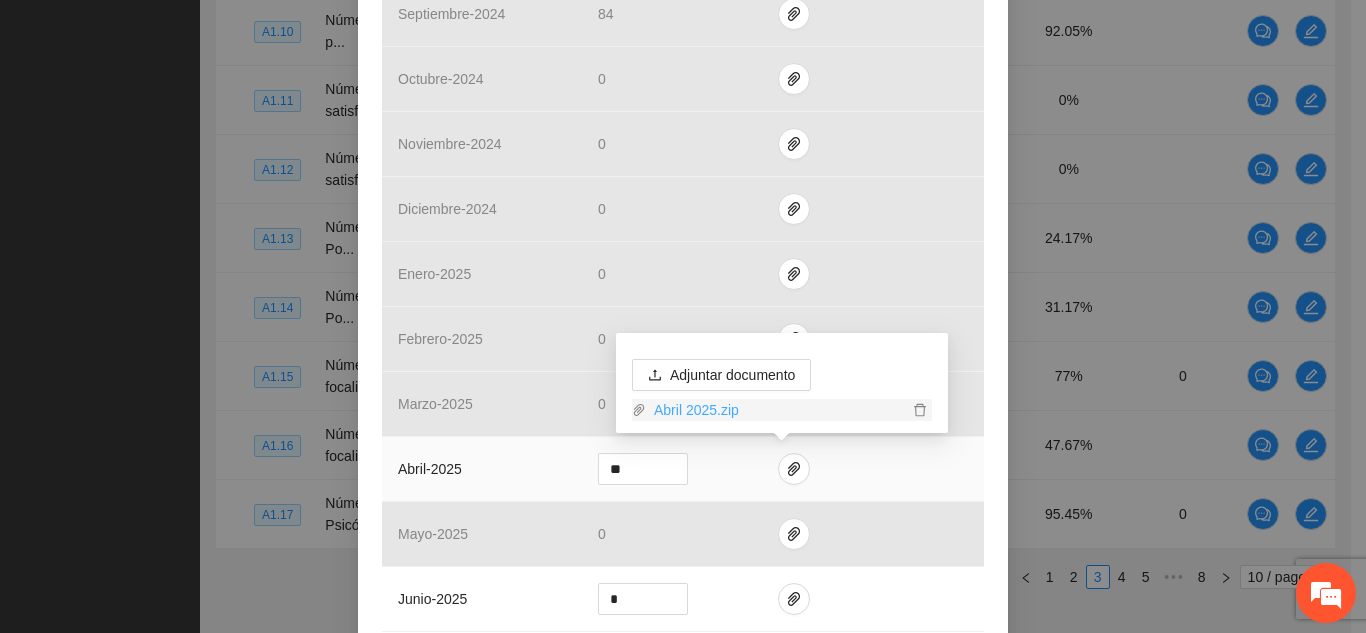 click on "Abril 2025.zip" at bounding box center (777, 410) 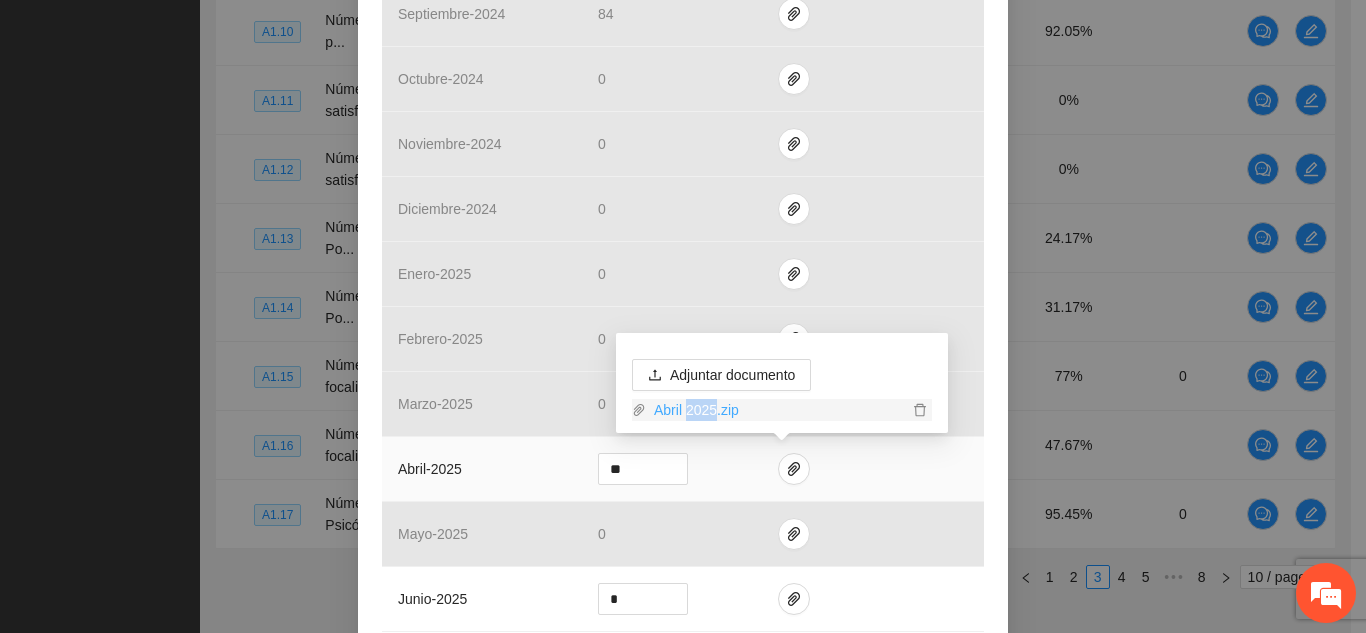 click on "Abril 2025.zip" at bounding box center (777, 410) 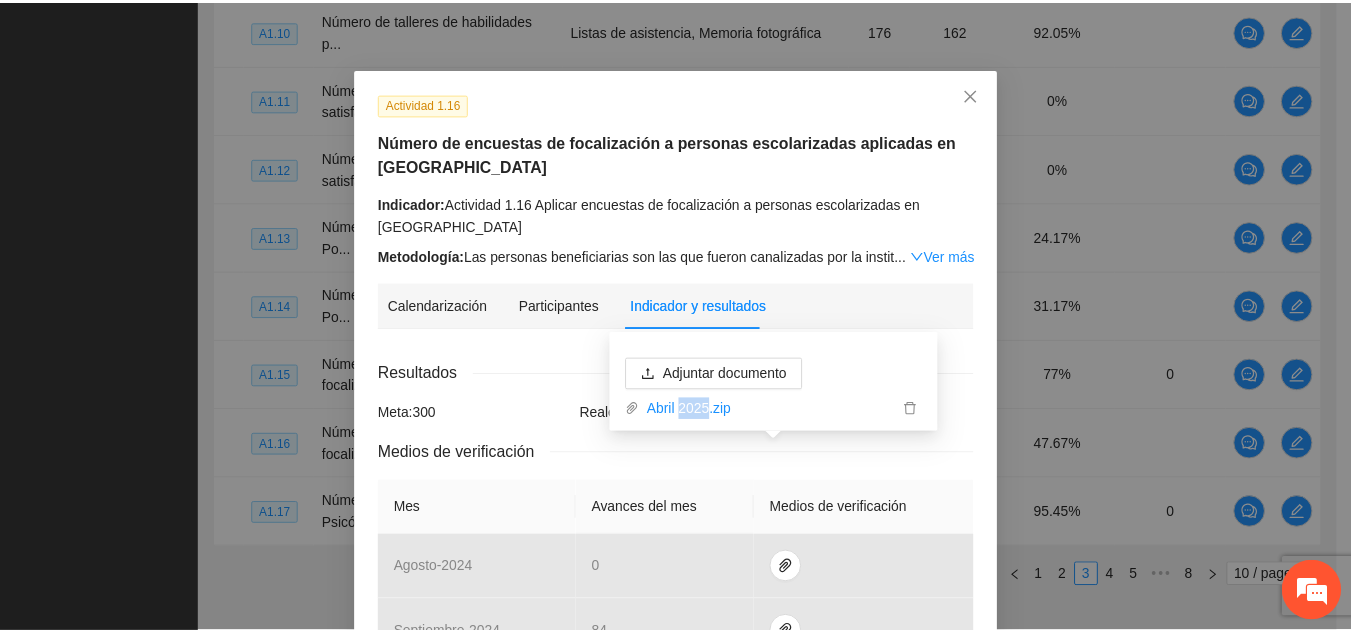 scroll, scrollTop: 0, scrollLeft: 0, axis: both 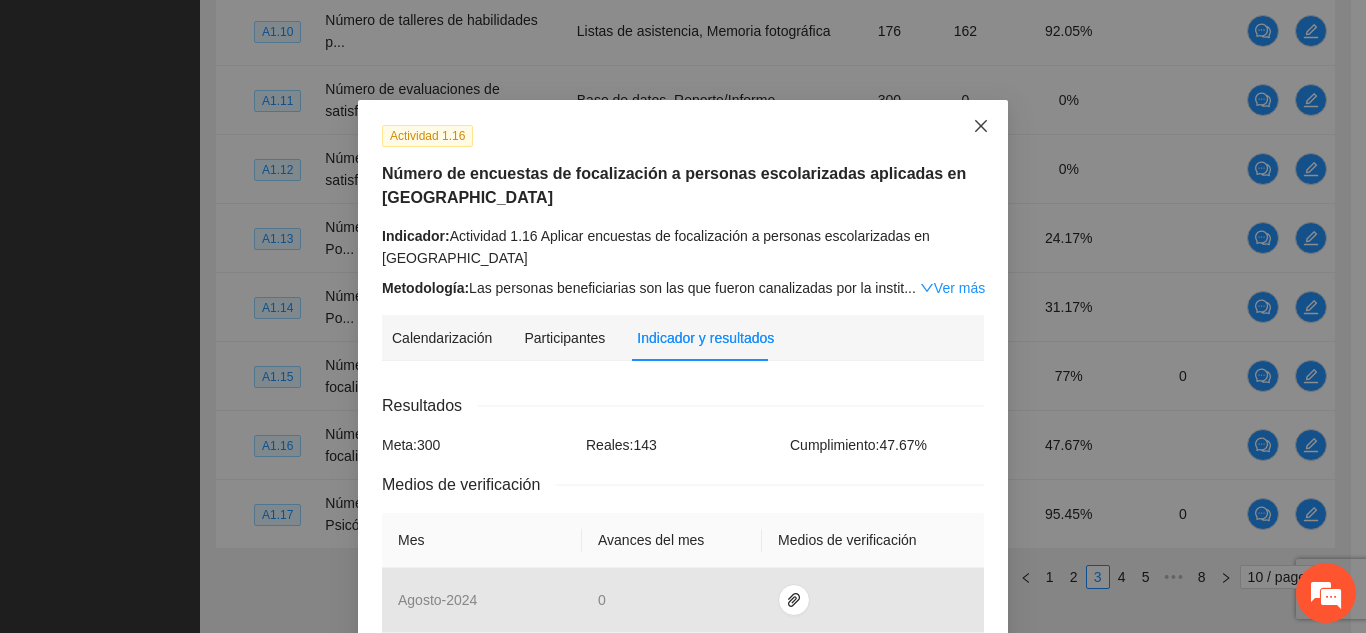 click at bounding box center [981, 127] 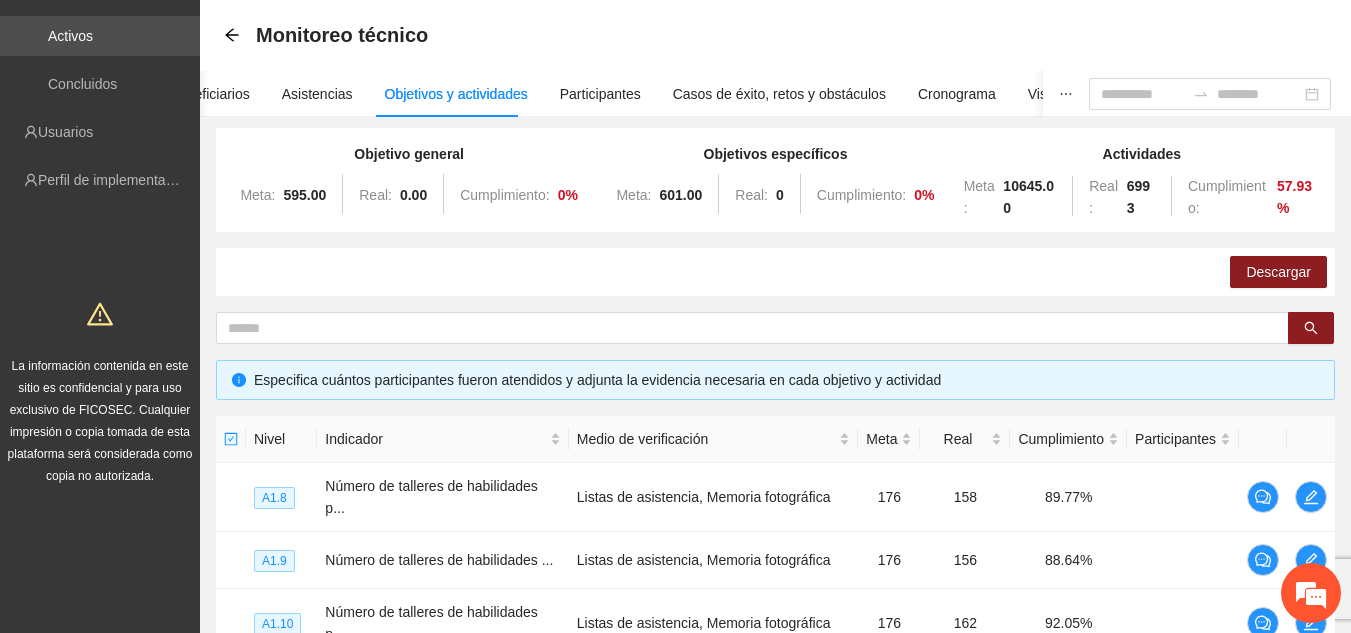 scroll, scrollTop: 0, scrollLeft: 0, axis: both 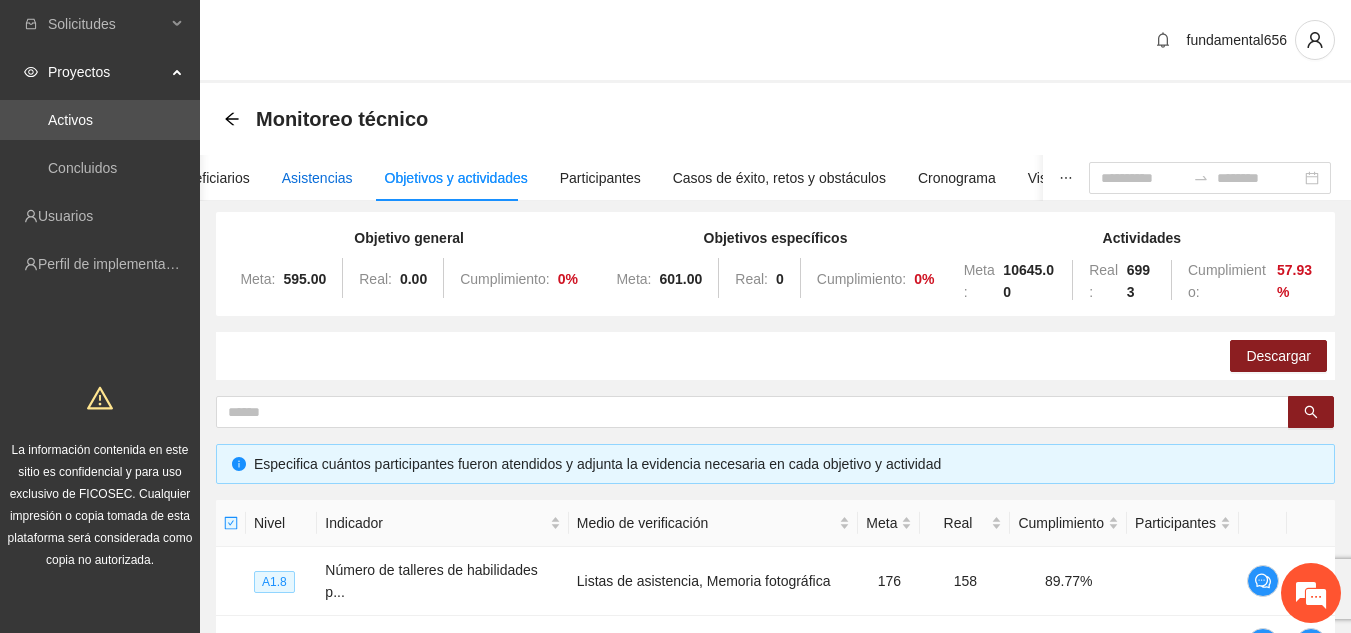 click on "Asistencias" at bounding box center [317, 178] 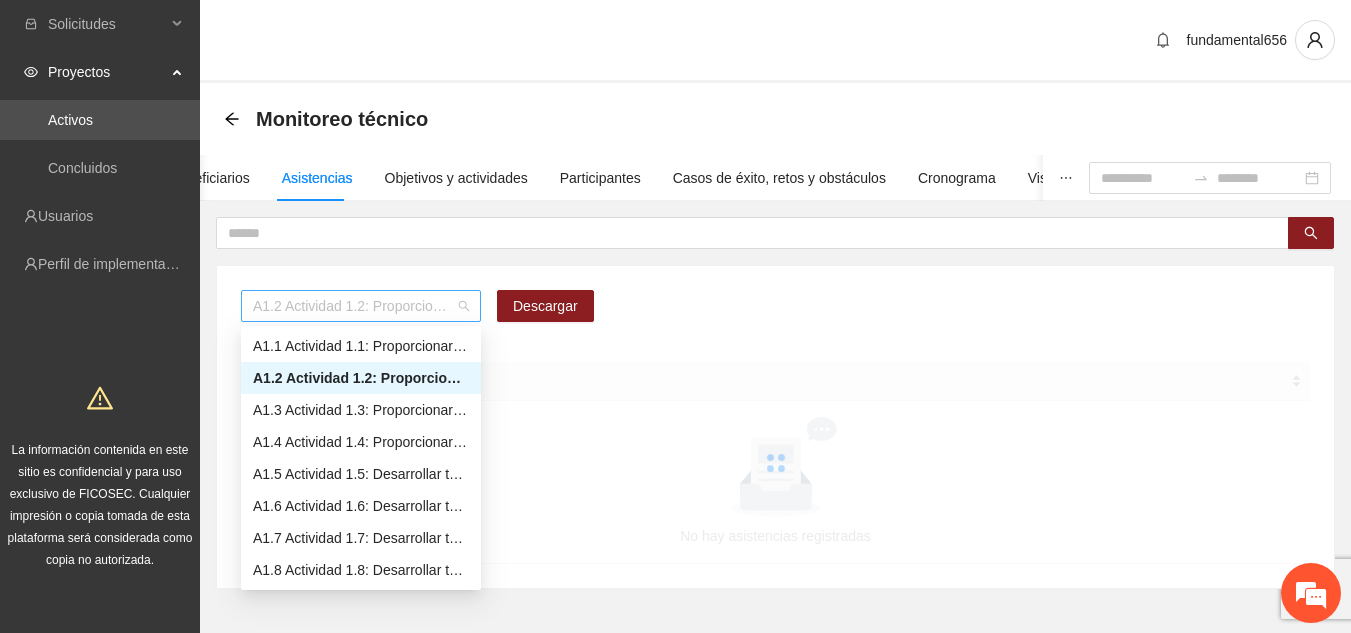 click on "A1.2 Actividad 1.2:  Proporcionar terapias cognitivo-conductuales a adolescentes y jóvenes con consumo de sustancia y/o comportamiento agresivo en  [PERSON_NAME]" at bounding box center (361, 306) 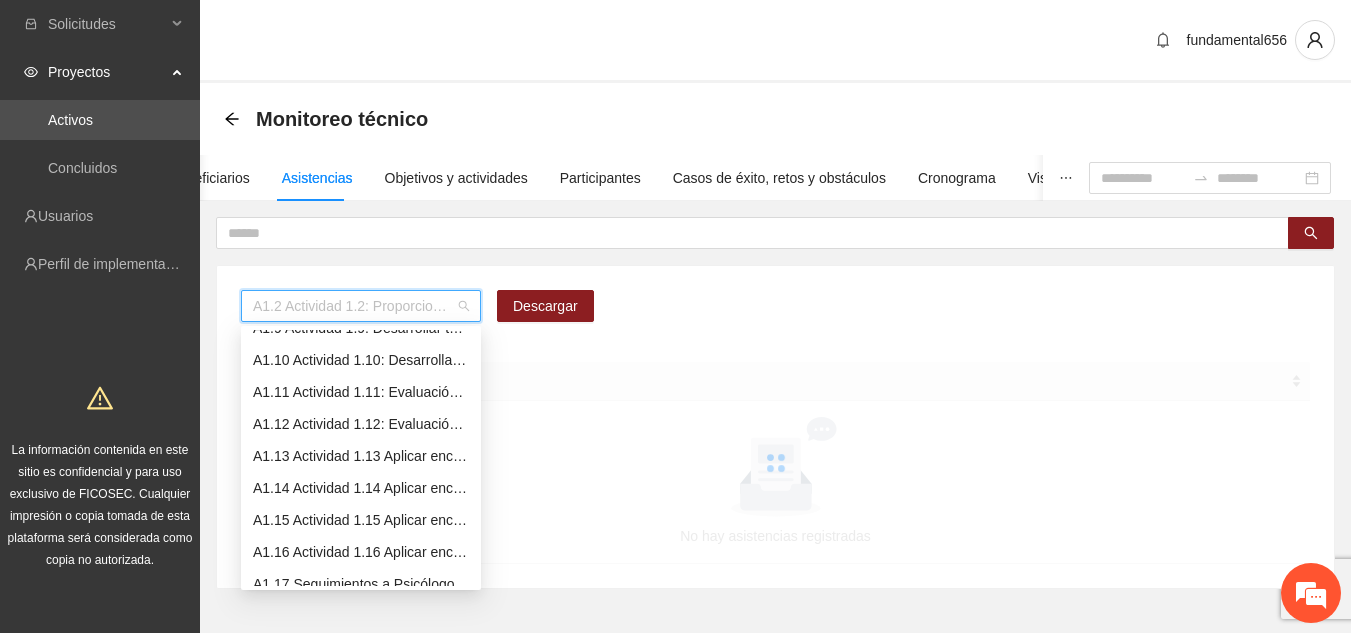 scroll, scrollTop: 298, scrollLeft: 0, axis: vertical 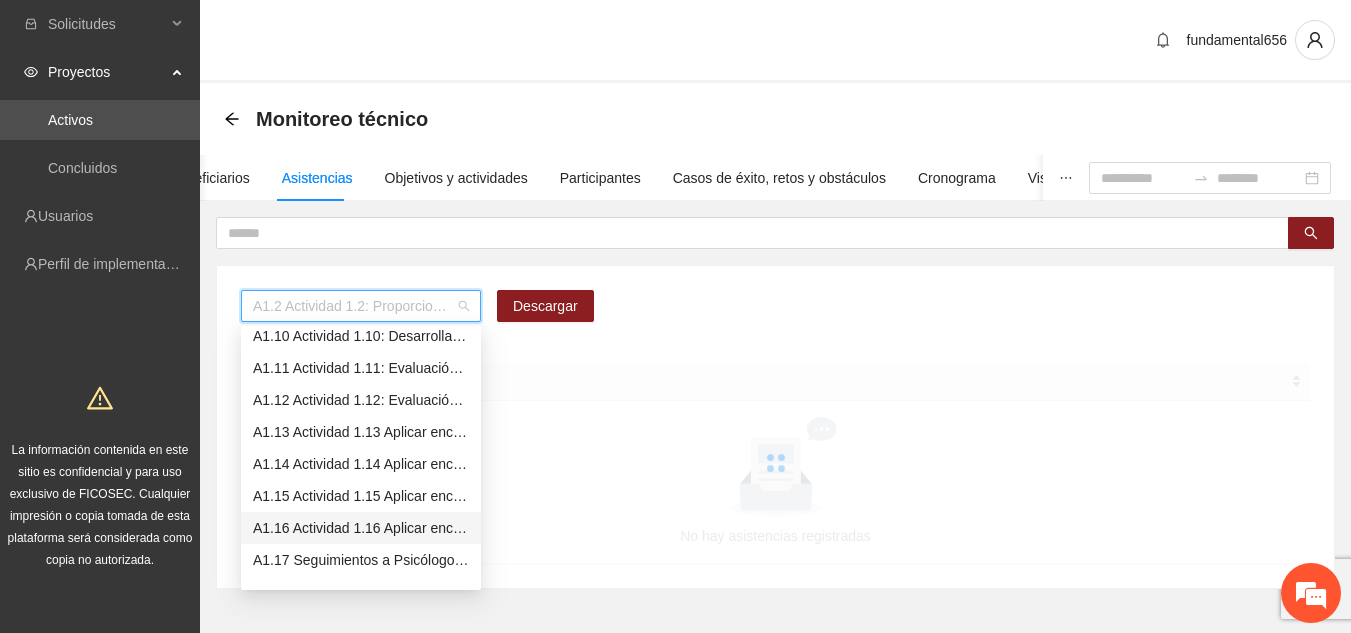 click on "A1.16 Actividad 1.16 Aplicar encuestas de focalización a personas escolarizadas  en [GEOGRAPHIC_DATA]" at bounding box center [361, 528] 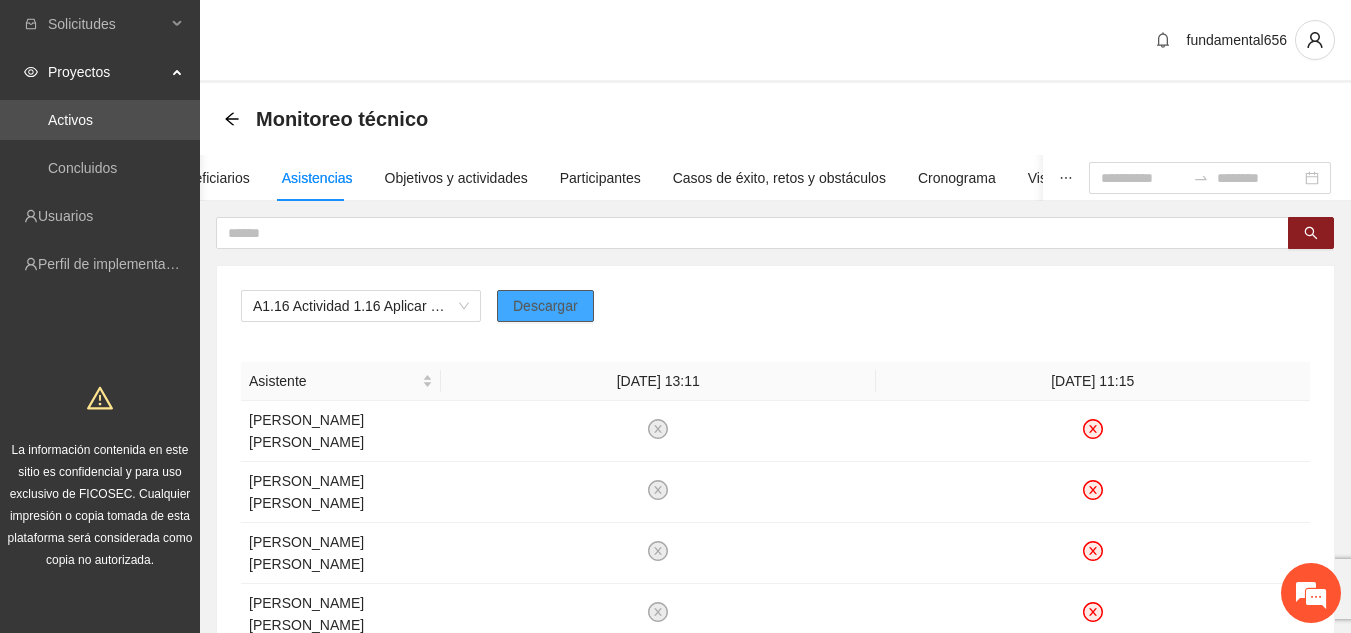 click on "Descargar" at bounding box center (545, 306) 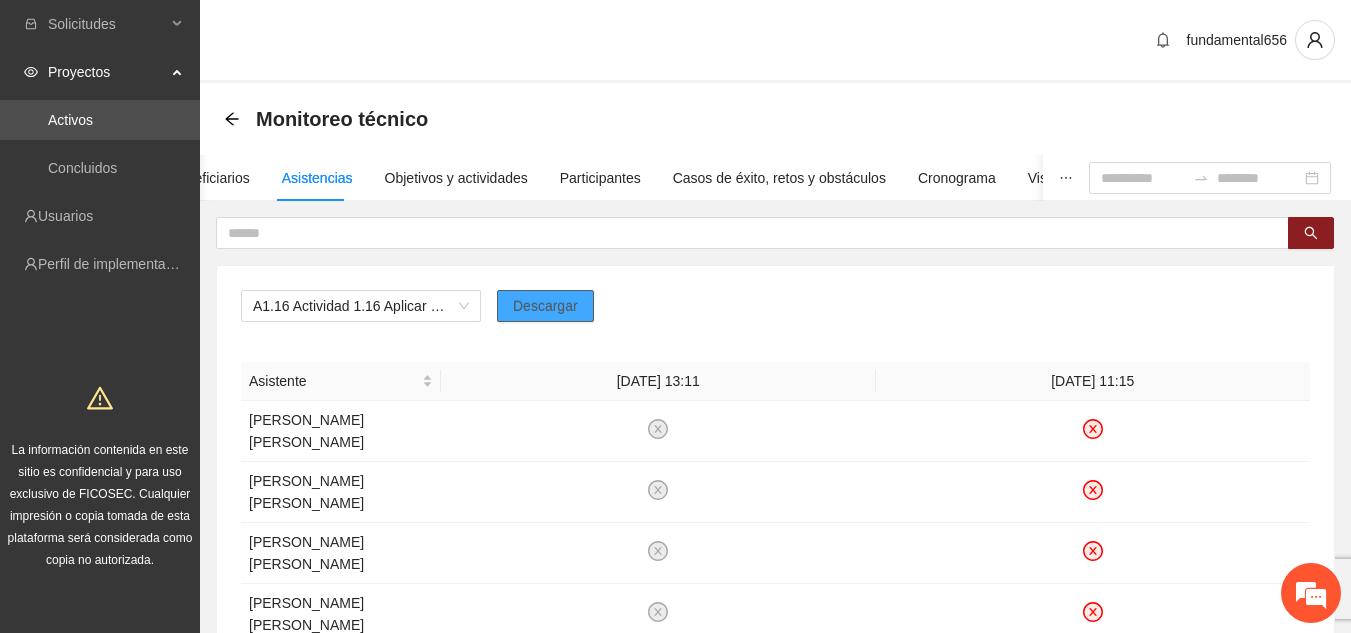 click on "Descargar" at bounding box center [545, 306] 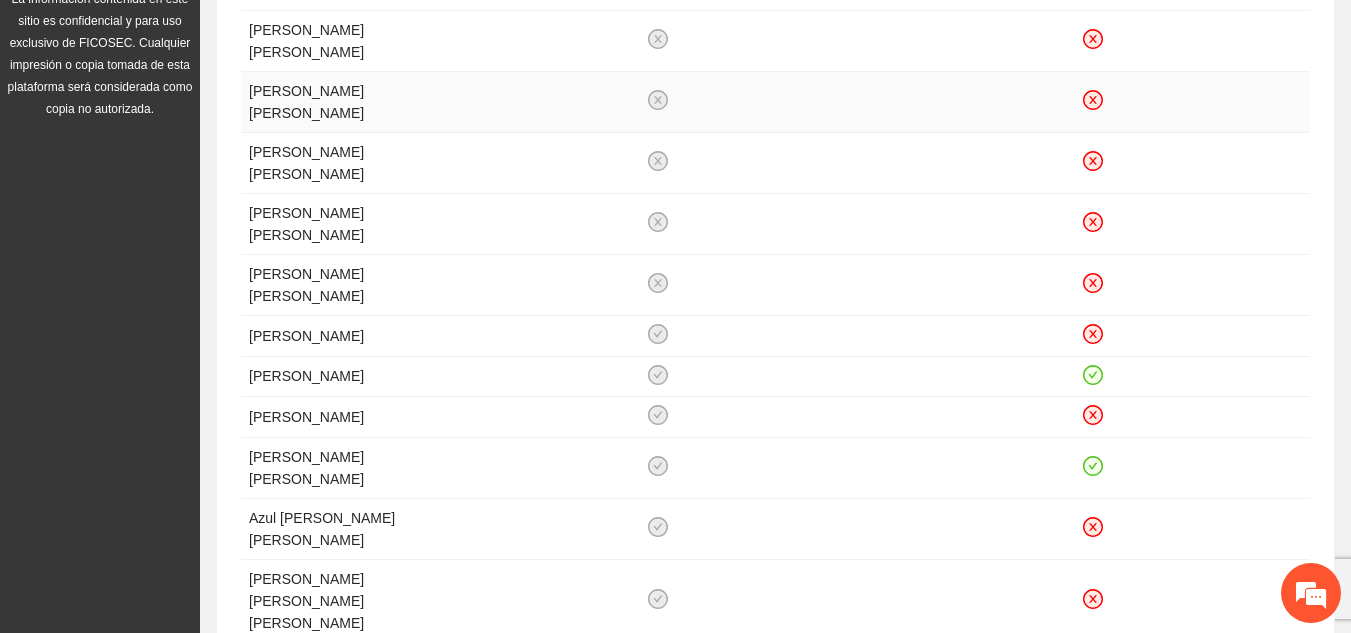 scroll, scrollTop: 410, scrollLeft: 0, axis: vertical 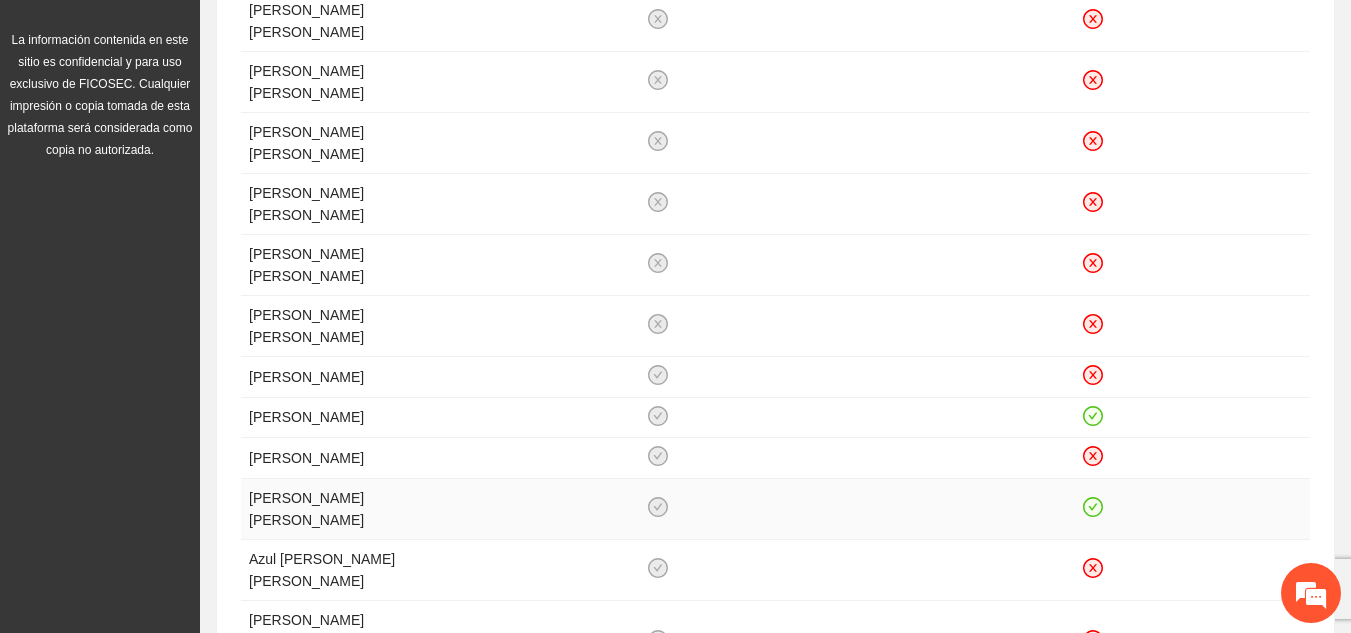 click 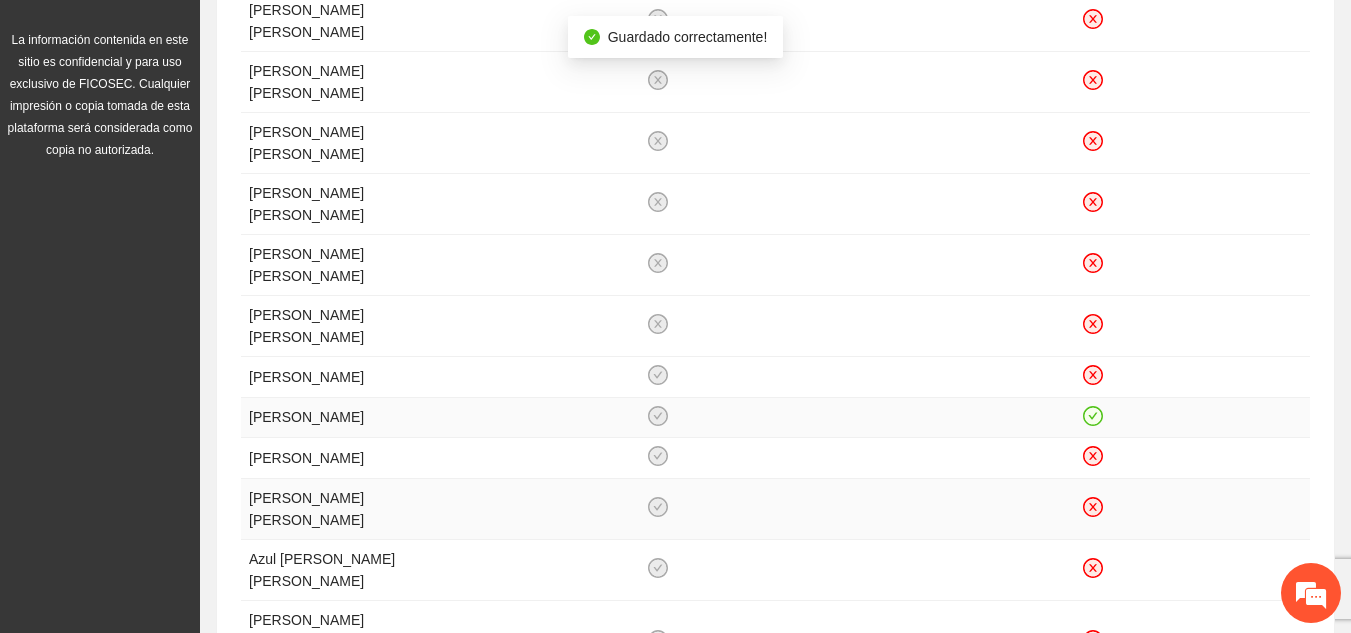 click 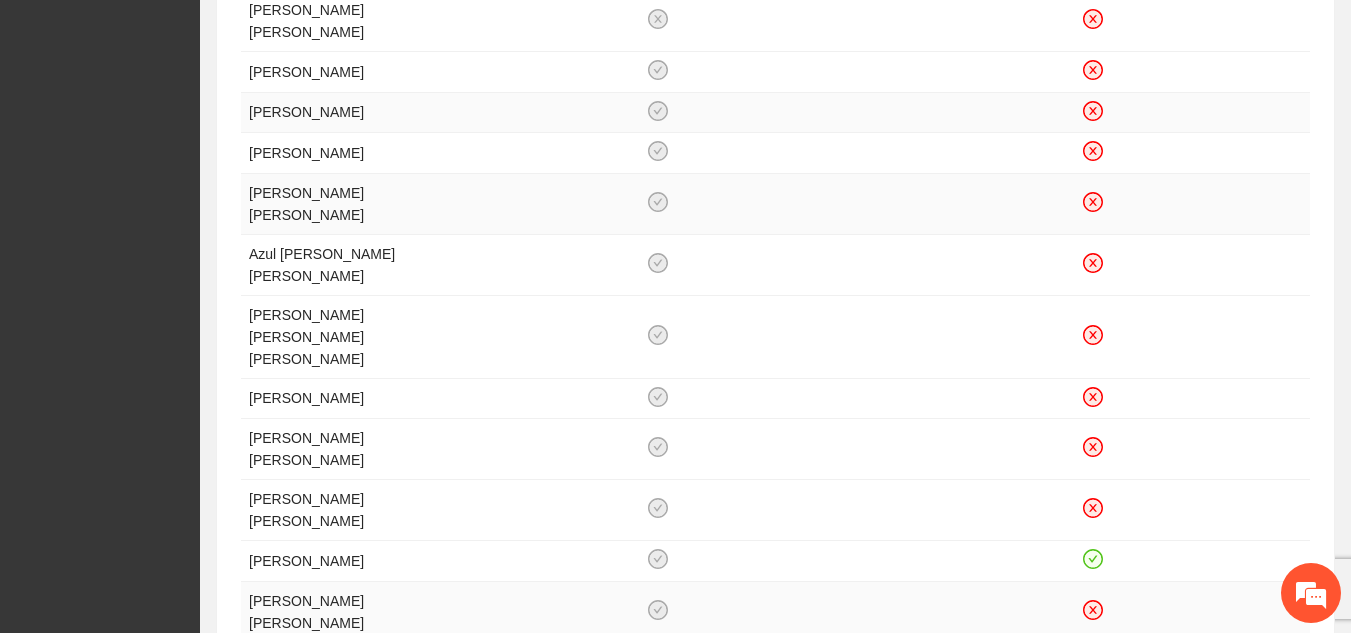 scroll, scrollTop: 717, scrollLeft: 0, axis: vertical 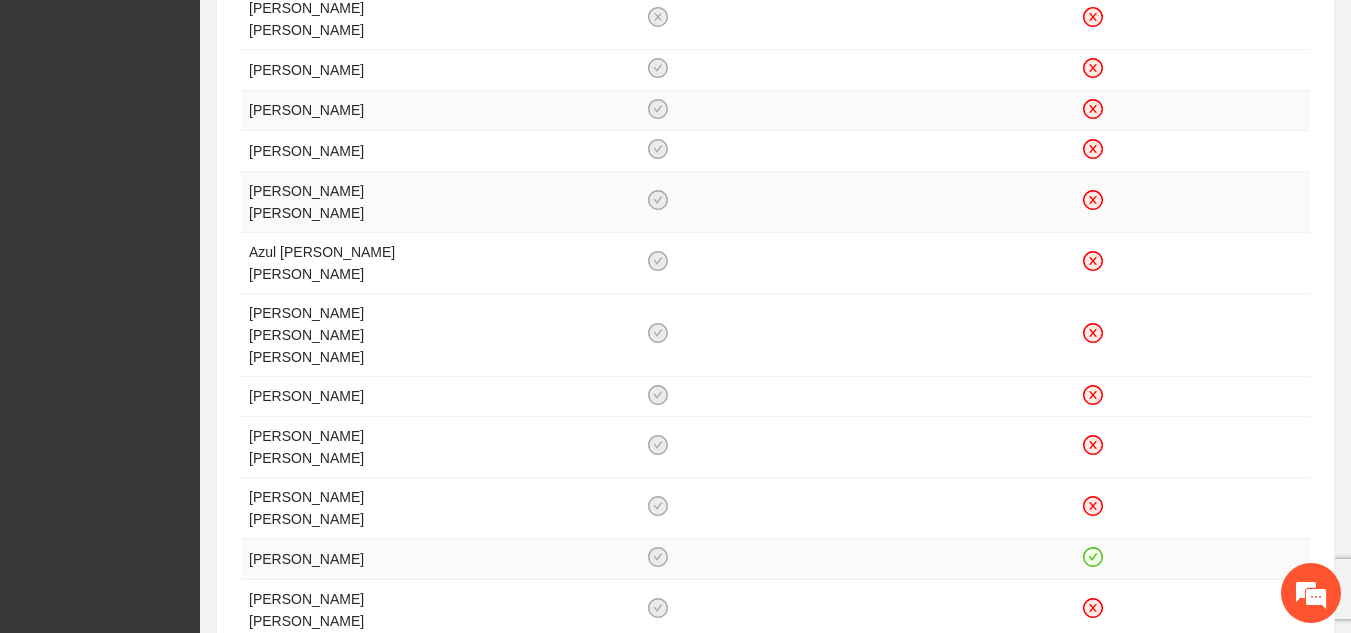 click 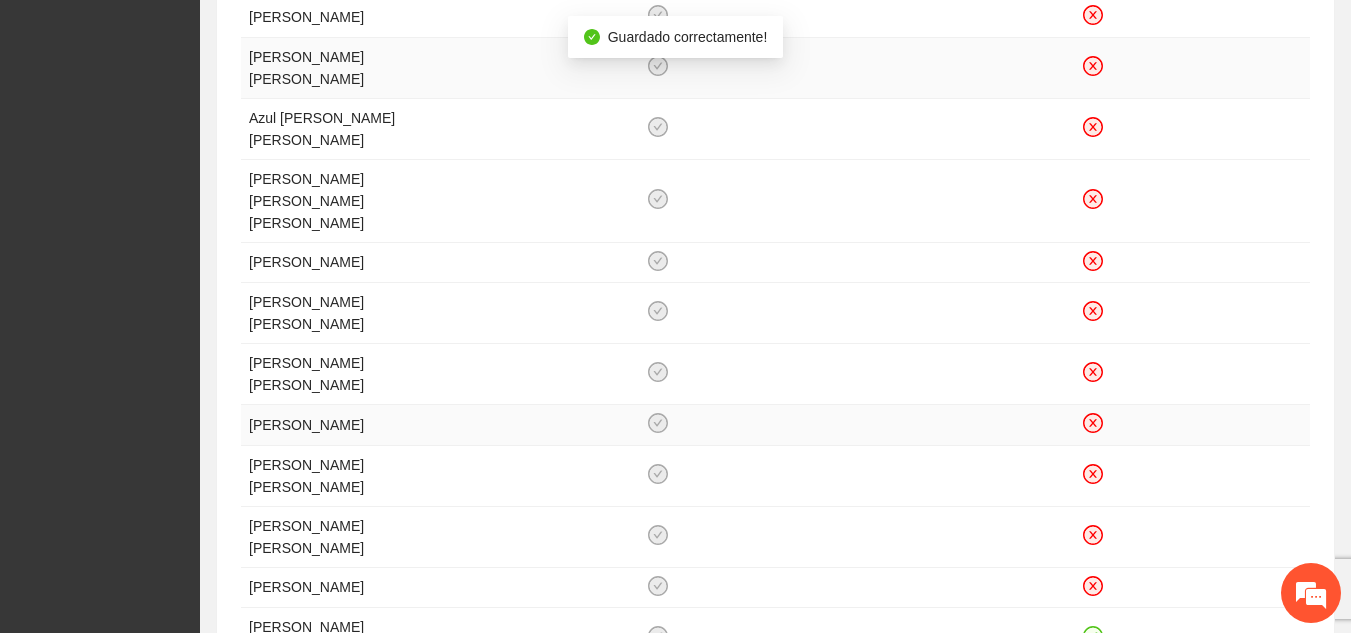 scroll, scrollTop: 852, scrollLeft: 0, axis: vertical 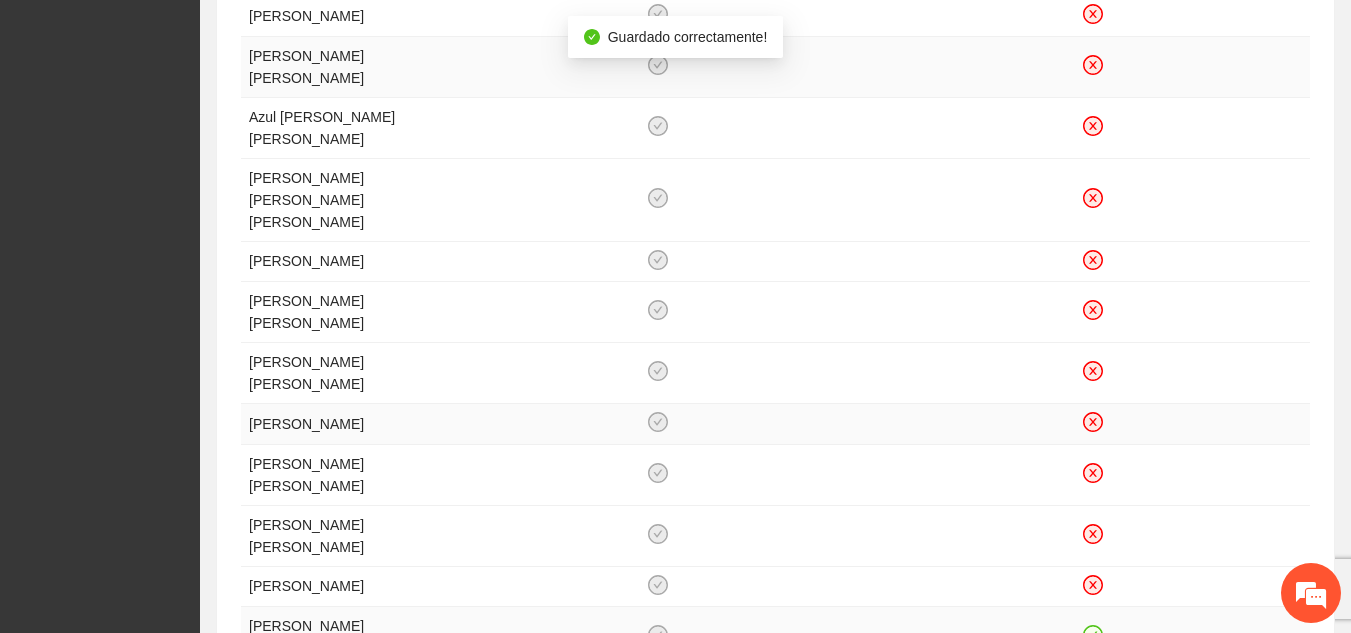 click 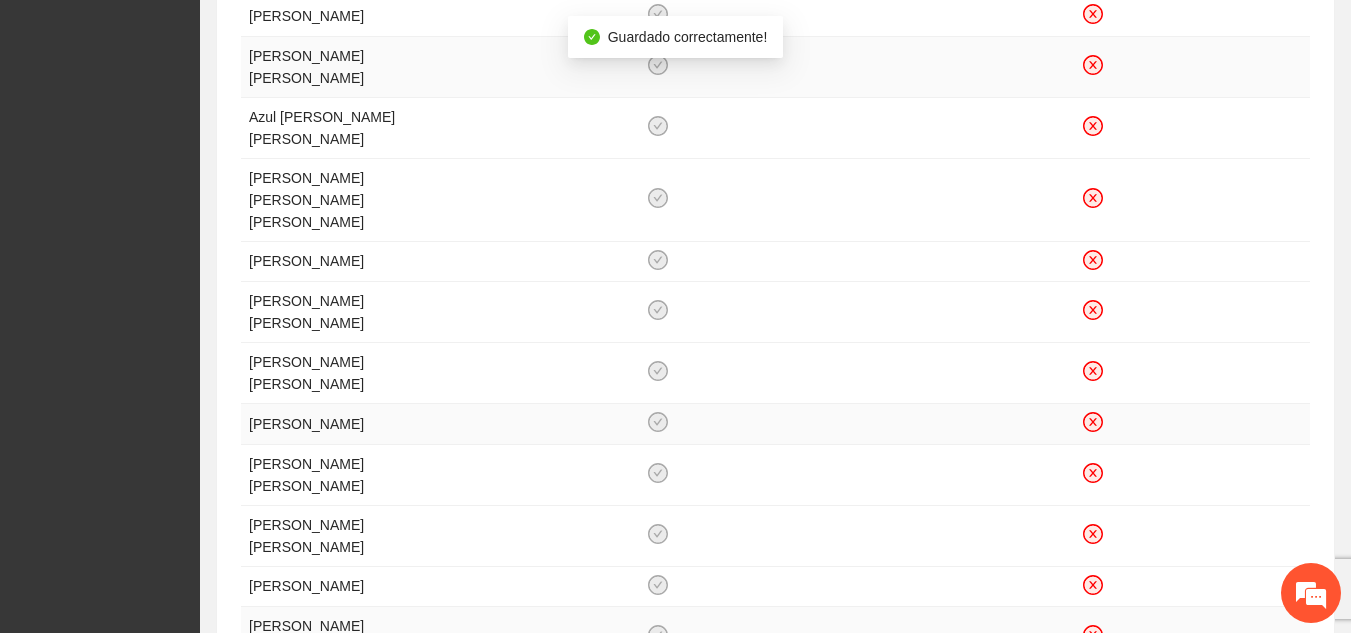 click on "2" at bounding box center [1043, 696] 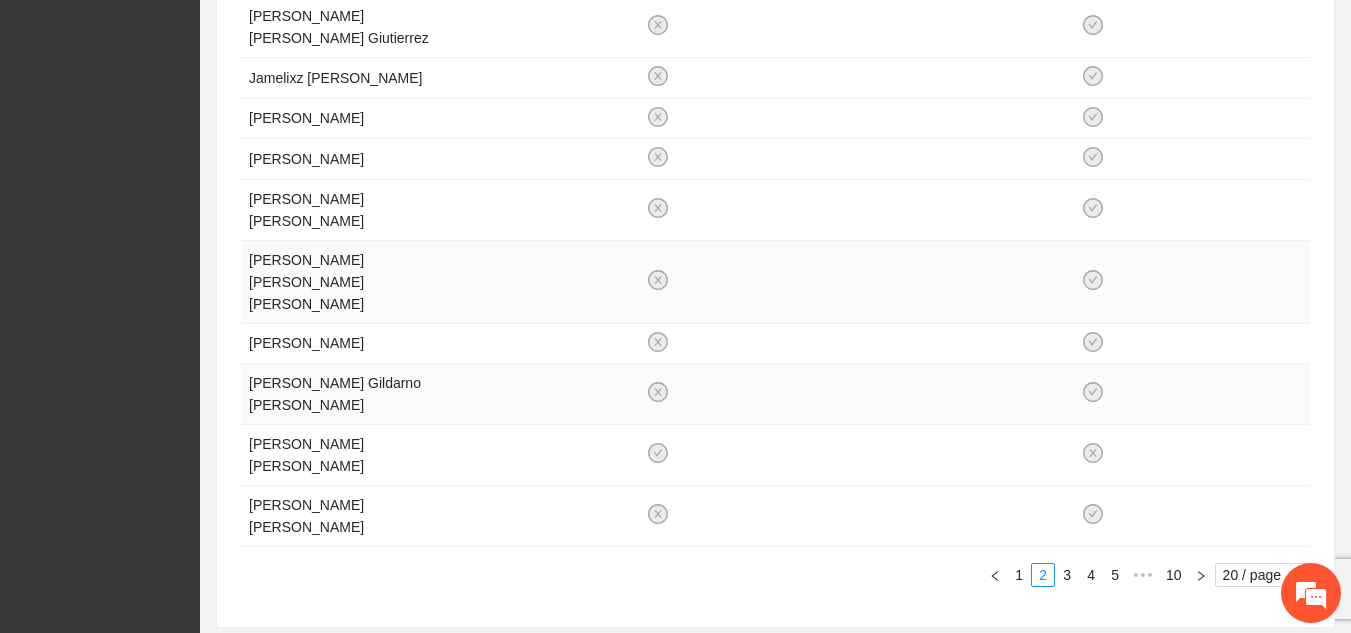 scroll, scrollTop: 964, scrollLeft: 0, axis: vertical 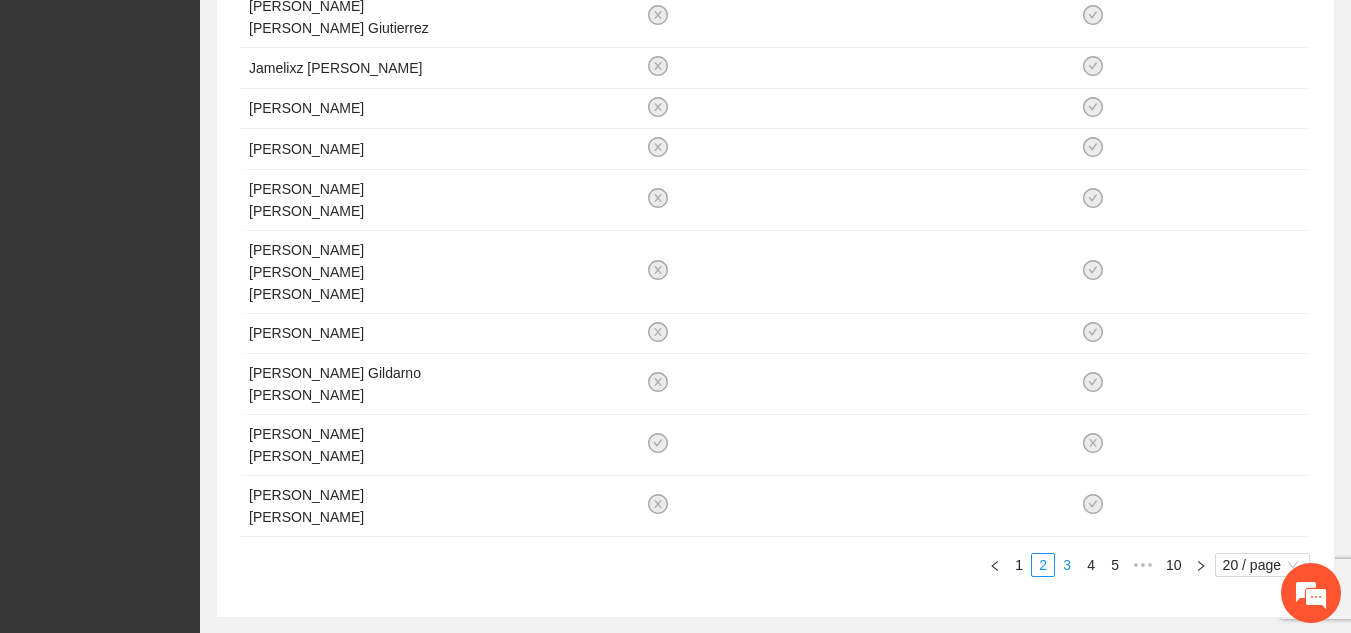 click on "3" at bounding box center (1067, 565) 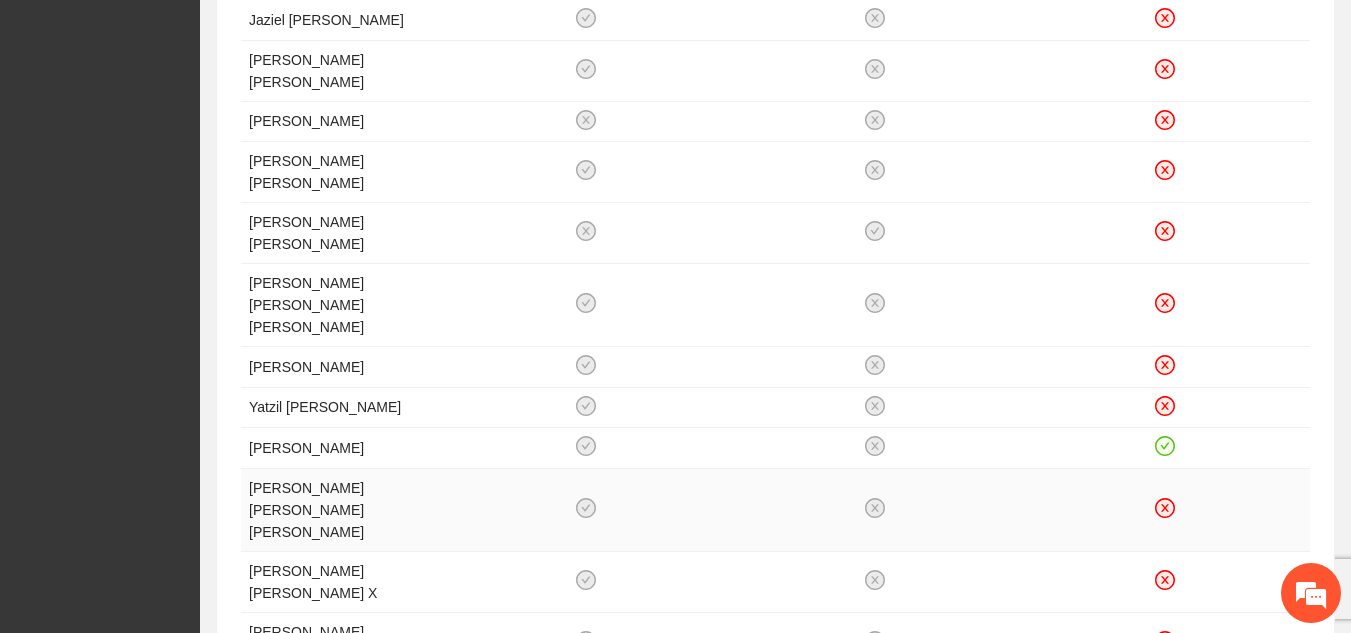 scroll, scrollTop: 834, scrollLeft: 0, axis: vertical 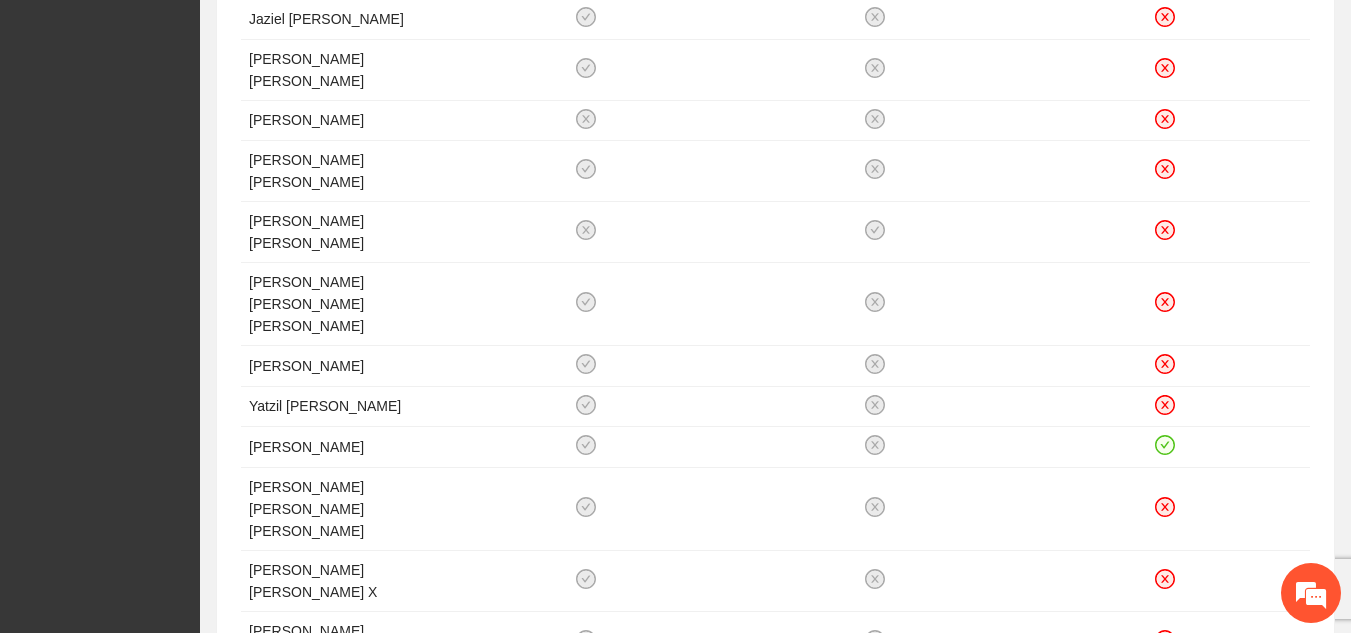 click on "4" at bounding box center (1091, 802) 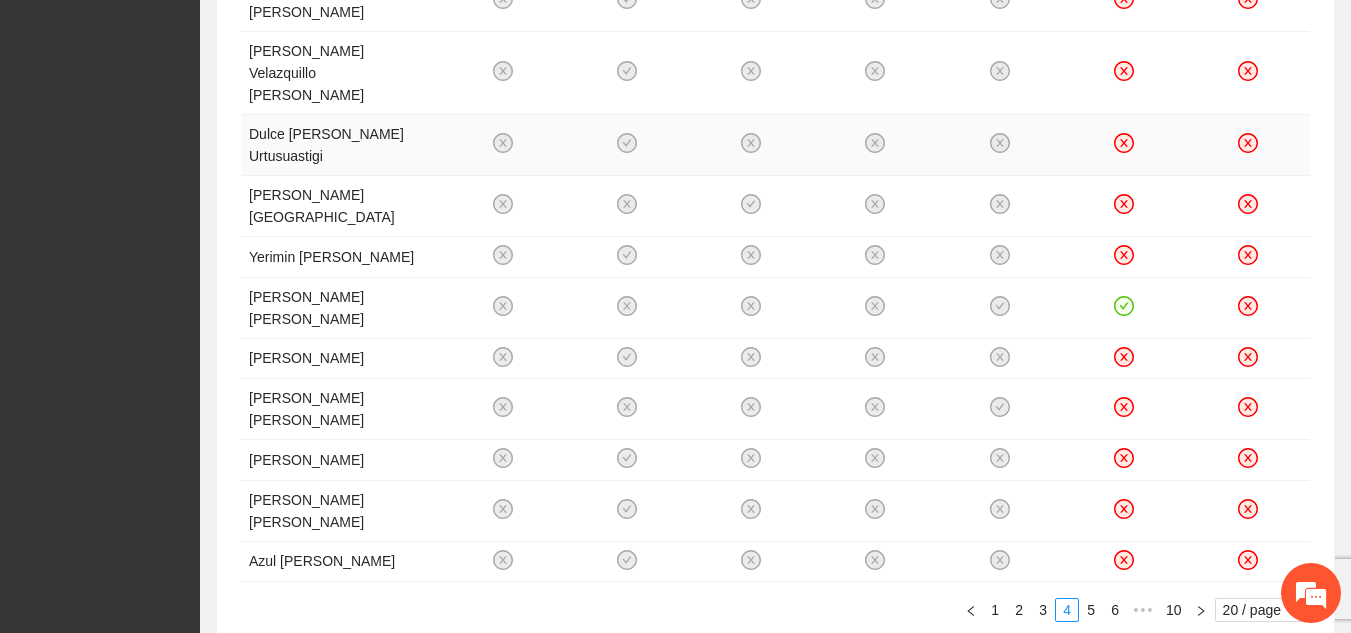 scroll, scrollTop: 1047, scrollLeft: 0, axis: vertical 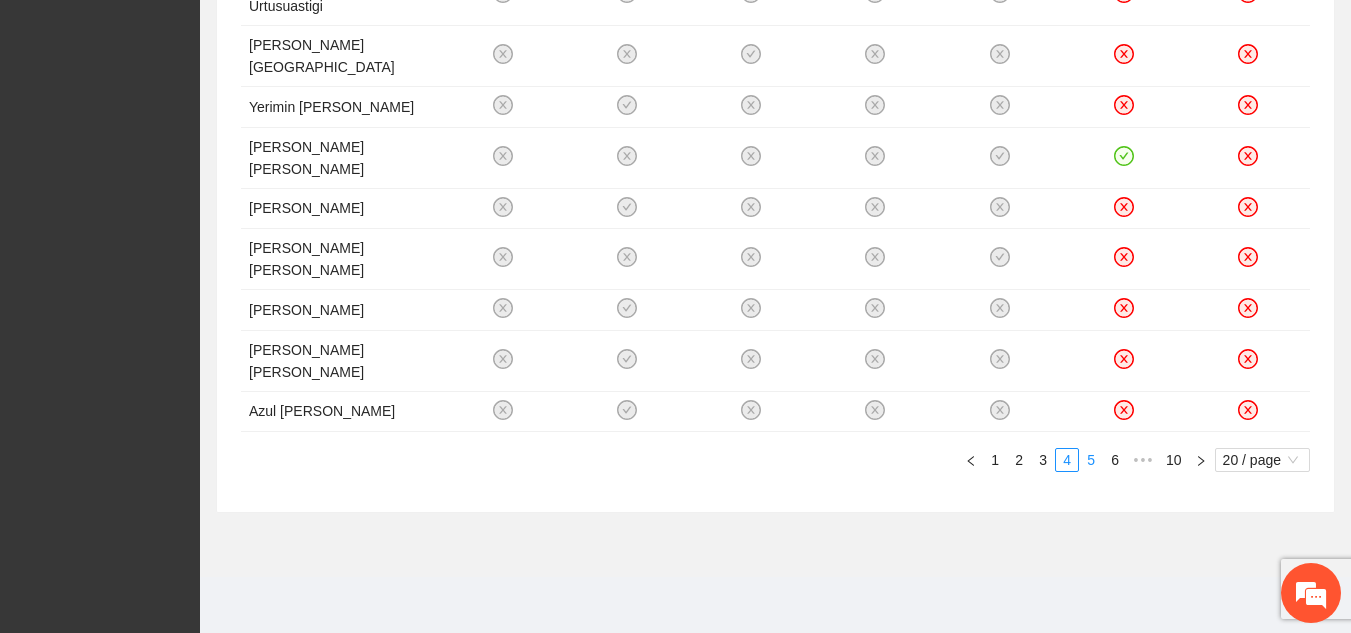 click on "5" at bounding box center (1091, 460) 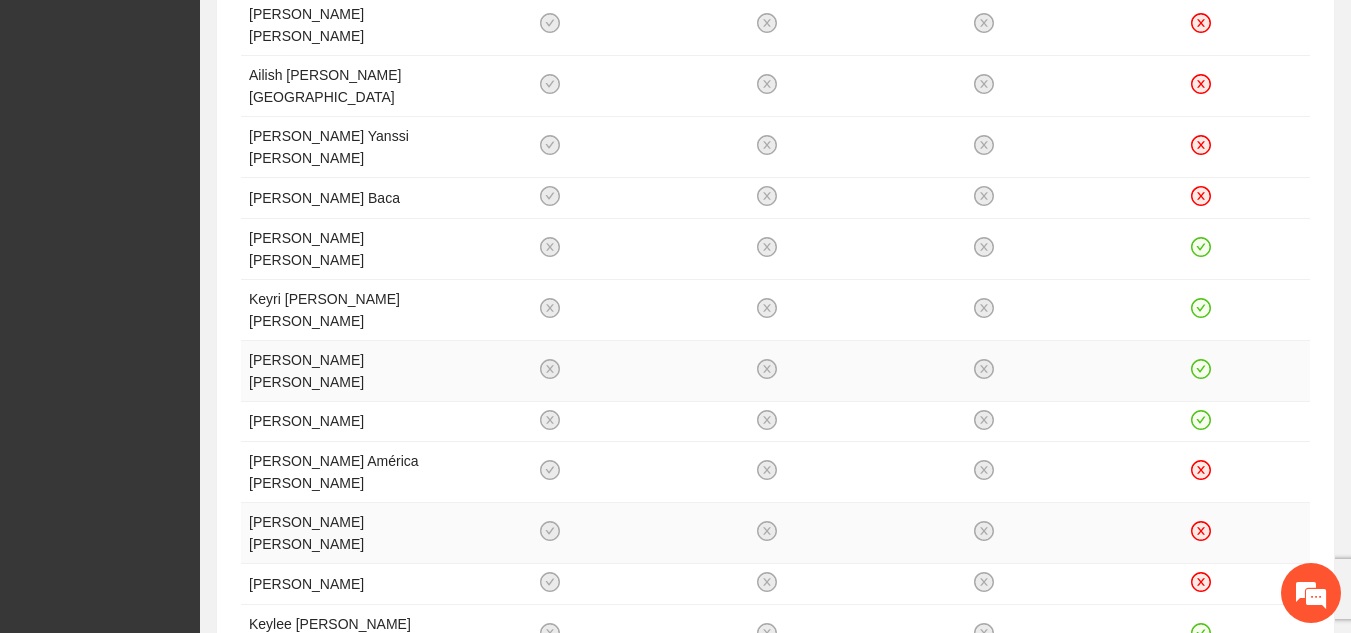 scroll, scrollTop: 943, scrollLeft: 0, axis: vertical 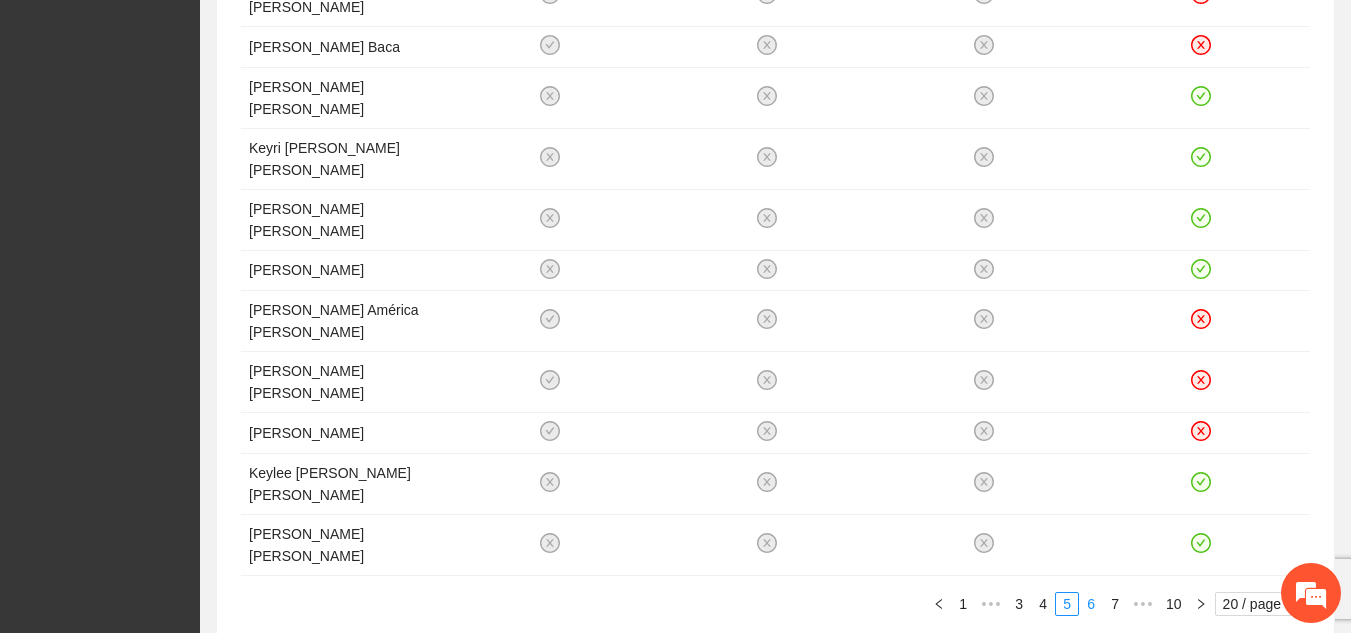 click on "6" at bounding box center [1091, 604] 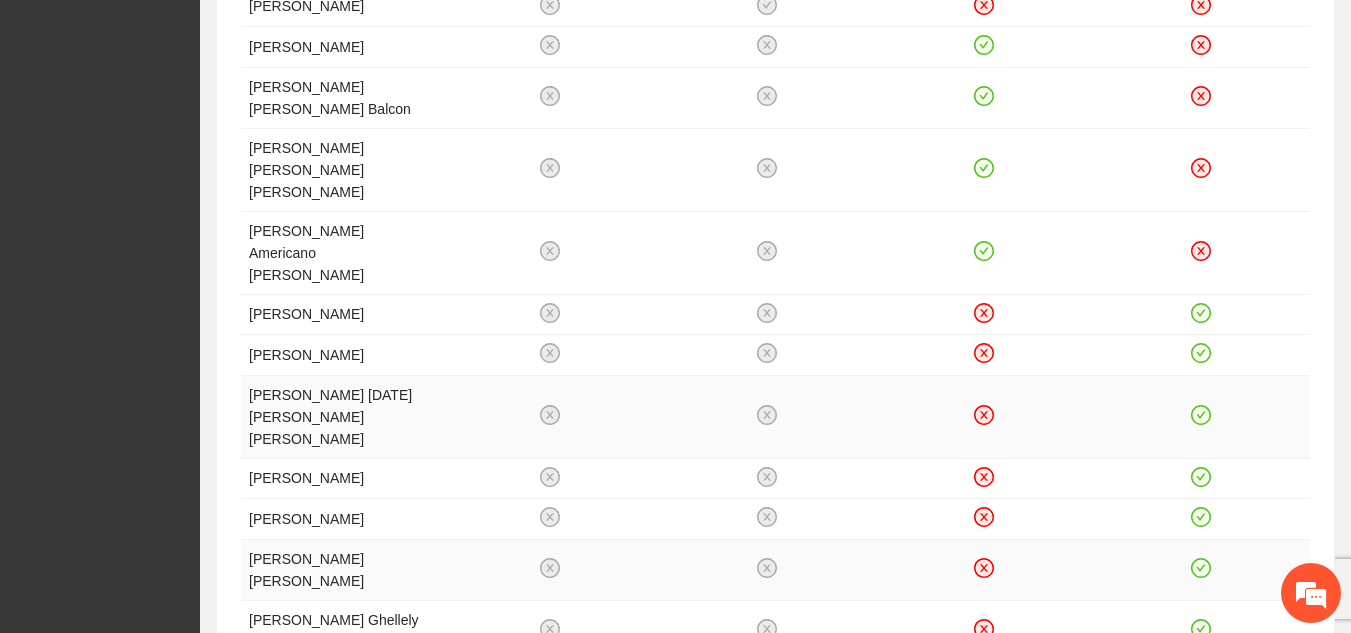 scroll, scrollTop: 870, scrollLeft: 0, axis: vertical 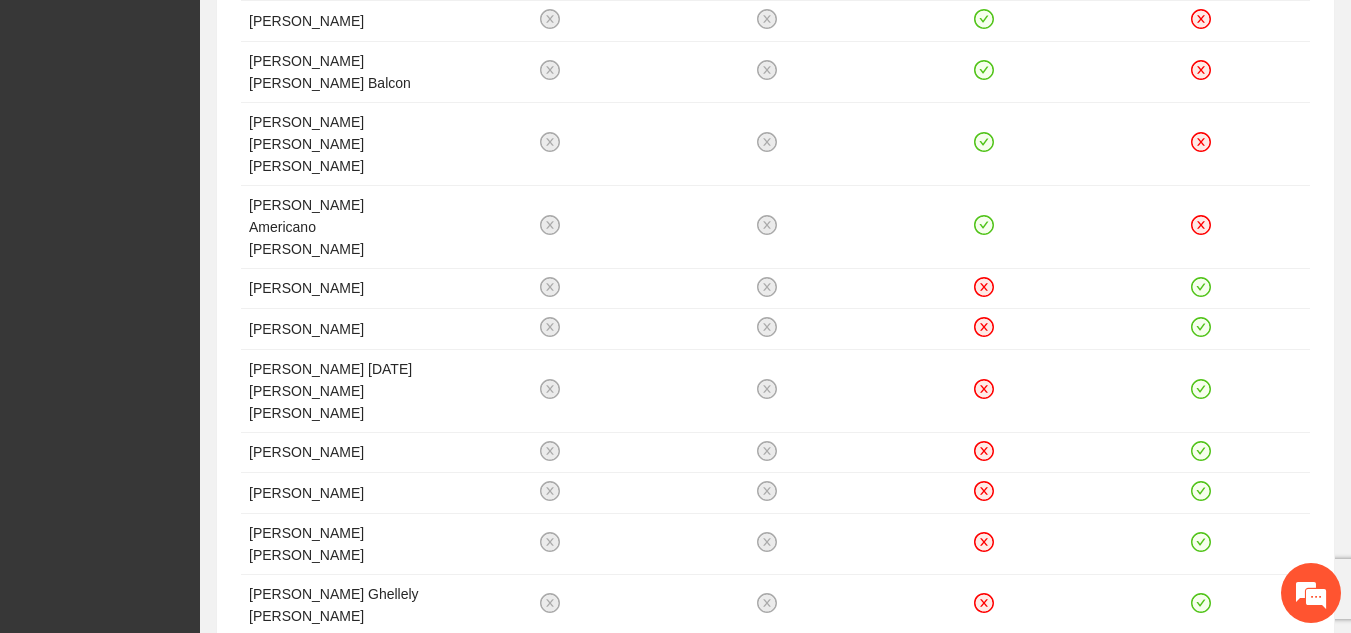 click on "7" at bounding box center [1091, 664] 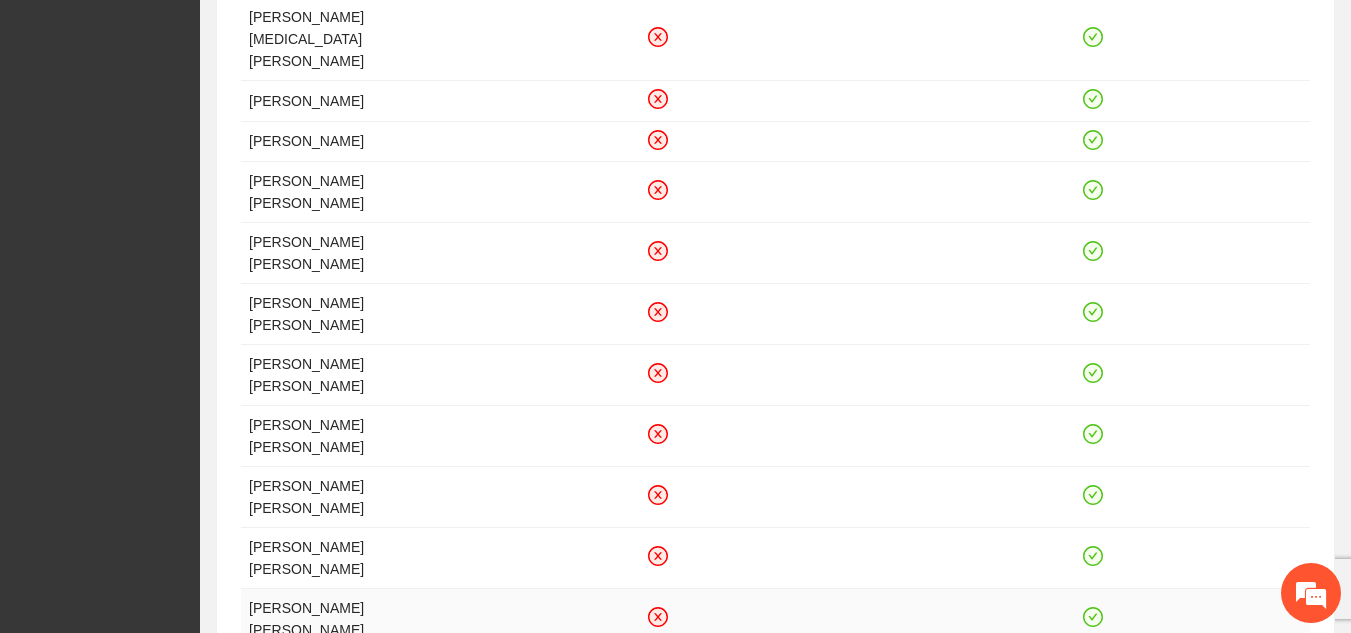 scroll, scrollTop: 943, scrollLeft: 0, axis: vertical 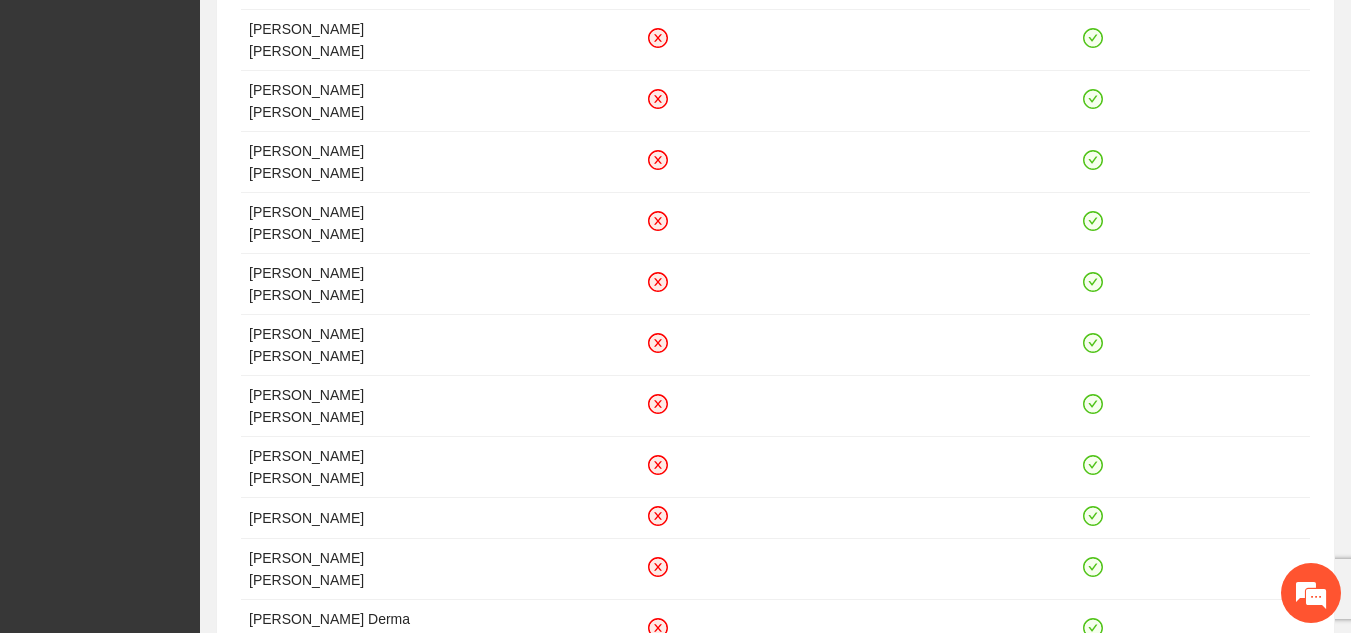 click on "8" at bounding box center [1123, 689] 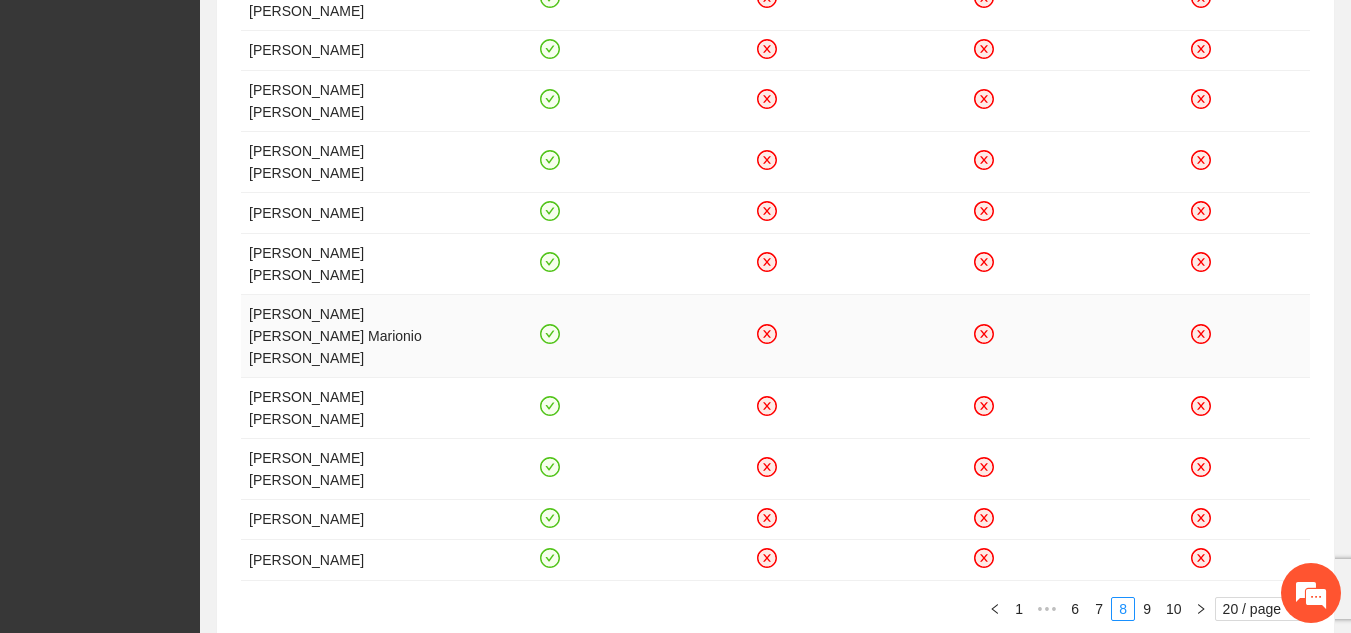 scroll, scrollTop: 984, scrollLeft: 0, axis: vertical 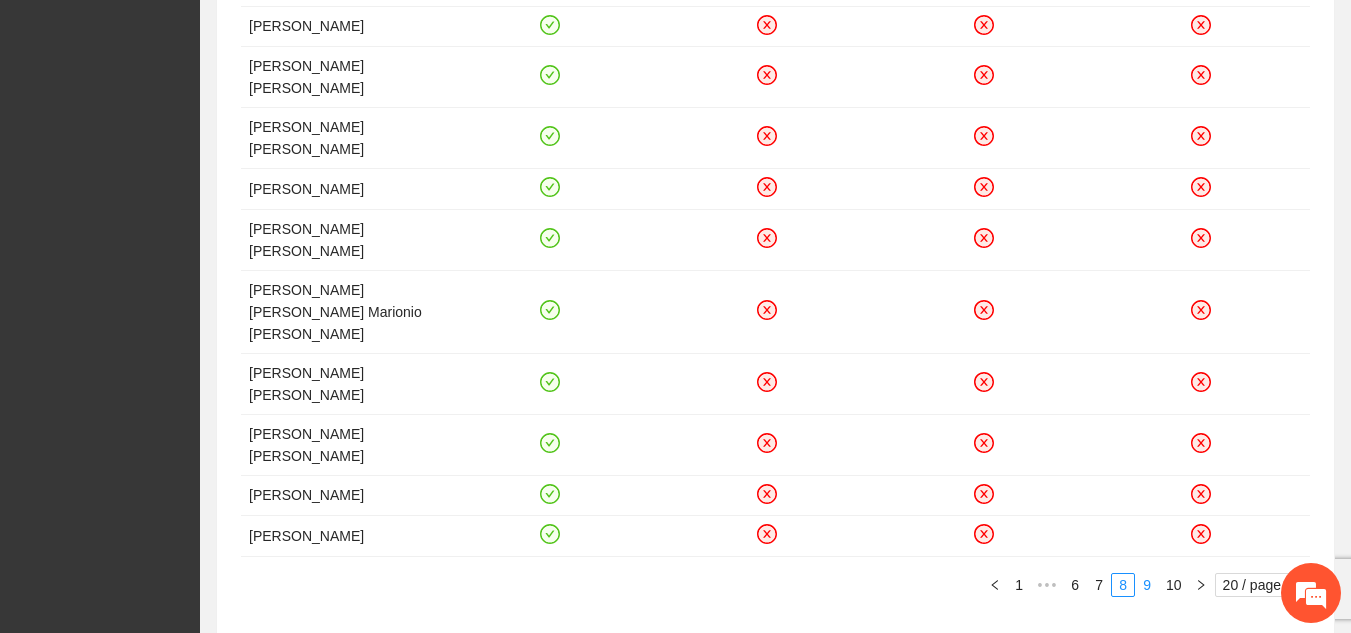 click on "9" at bounding box center [1147, 585] 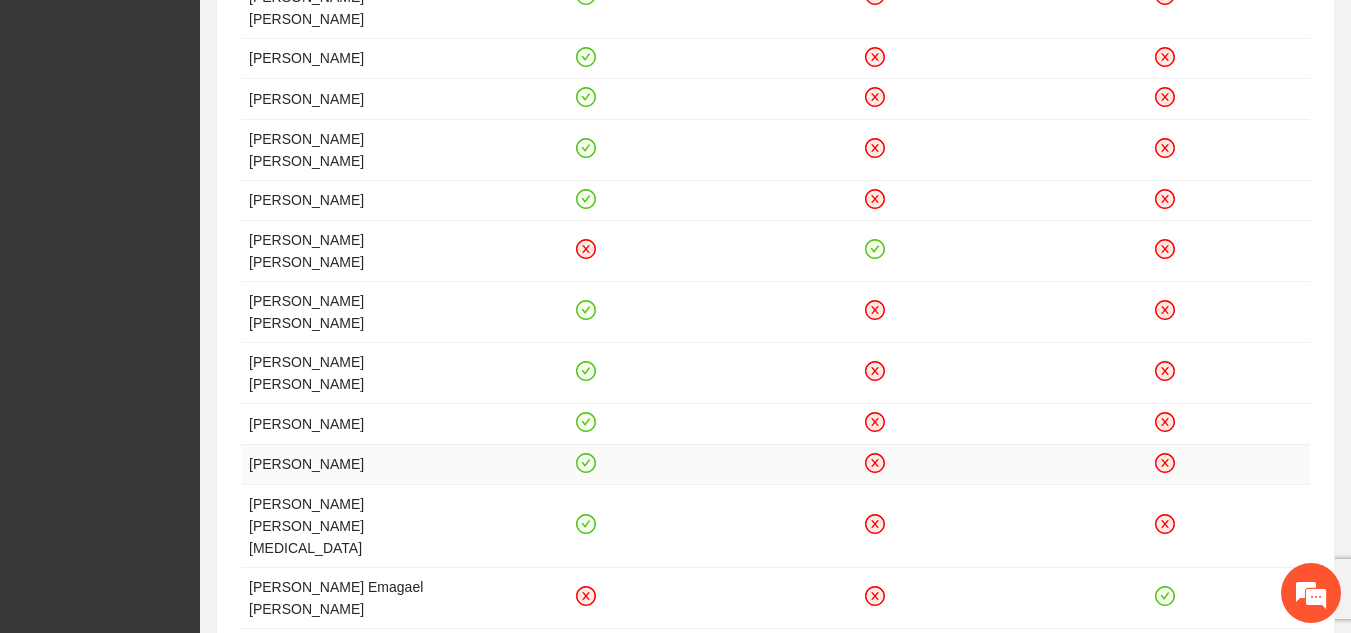 scroll, scrollTop: 923, scrollLeft: 0, axis: vertical 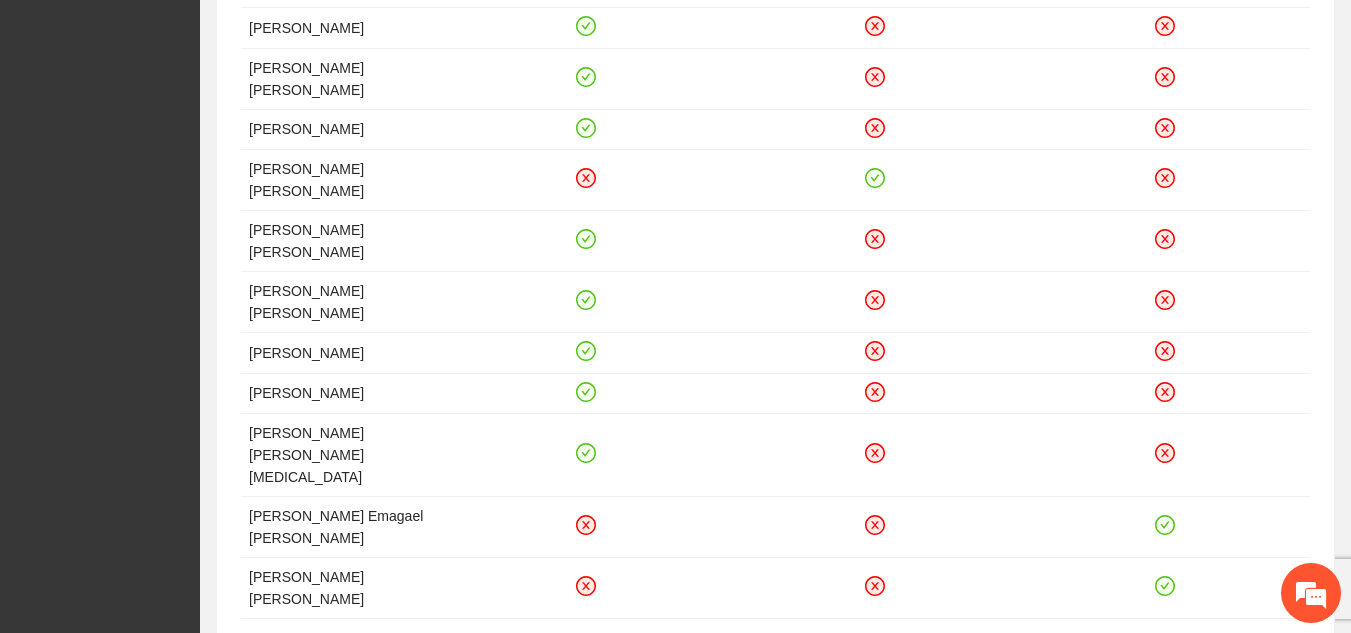 click on "10" at bounding box center [1174, 647] 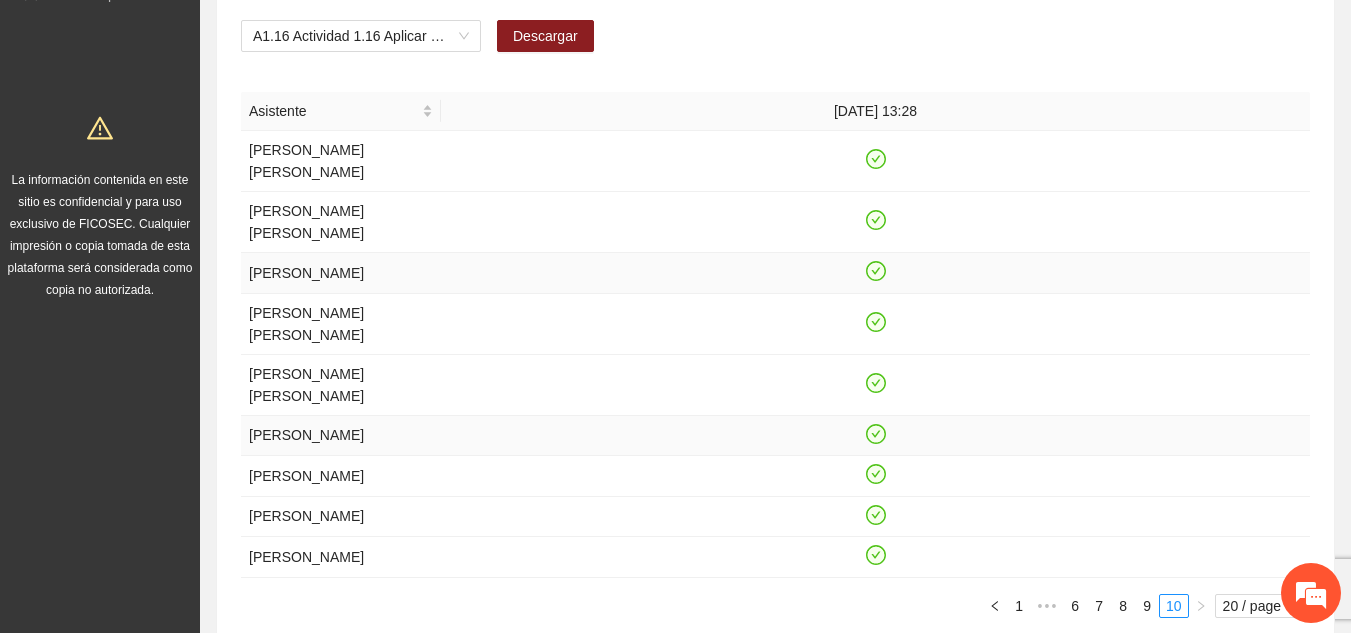 scroll, scrollTop: 416, scrollLeft: 0, axis: vertical 